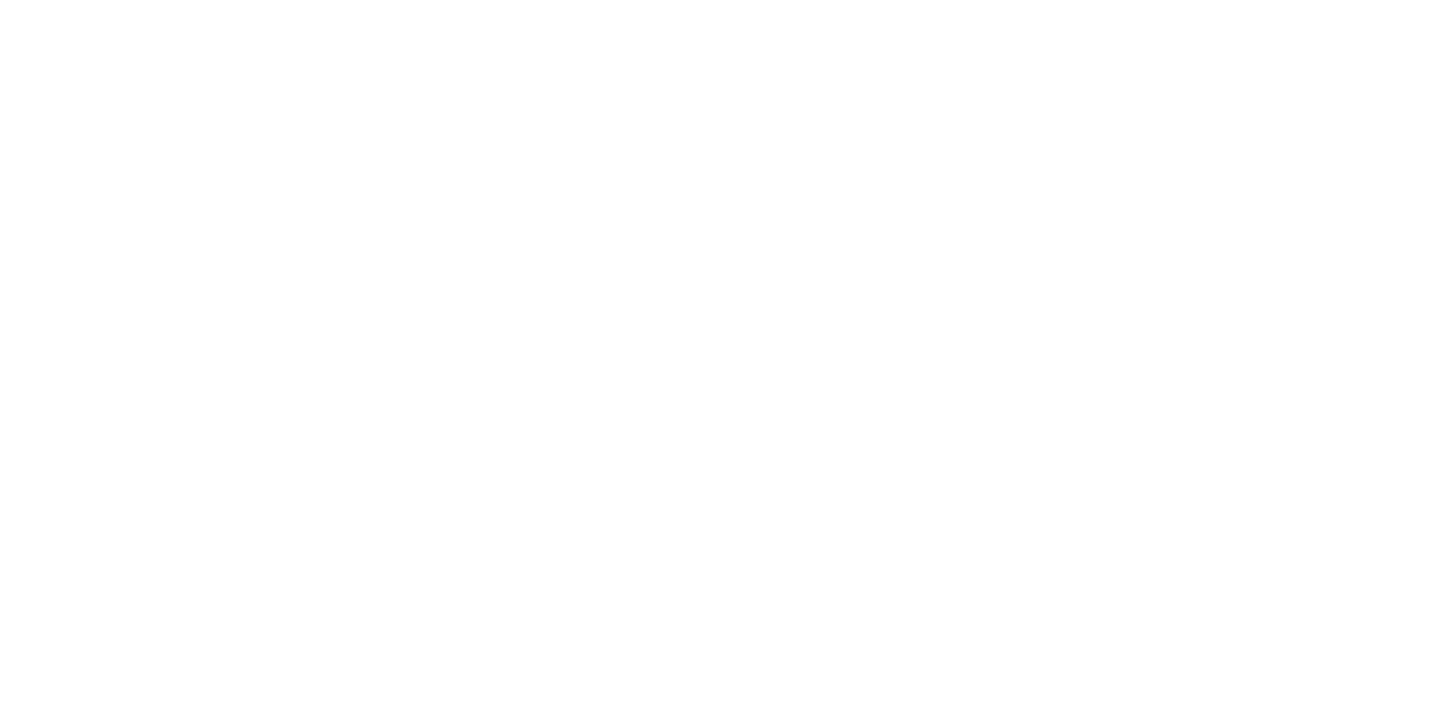 scroll, scrollTop: 0, scrollLeft: 0, axis: both 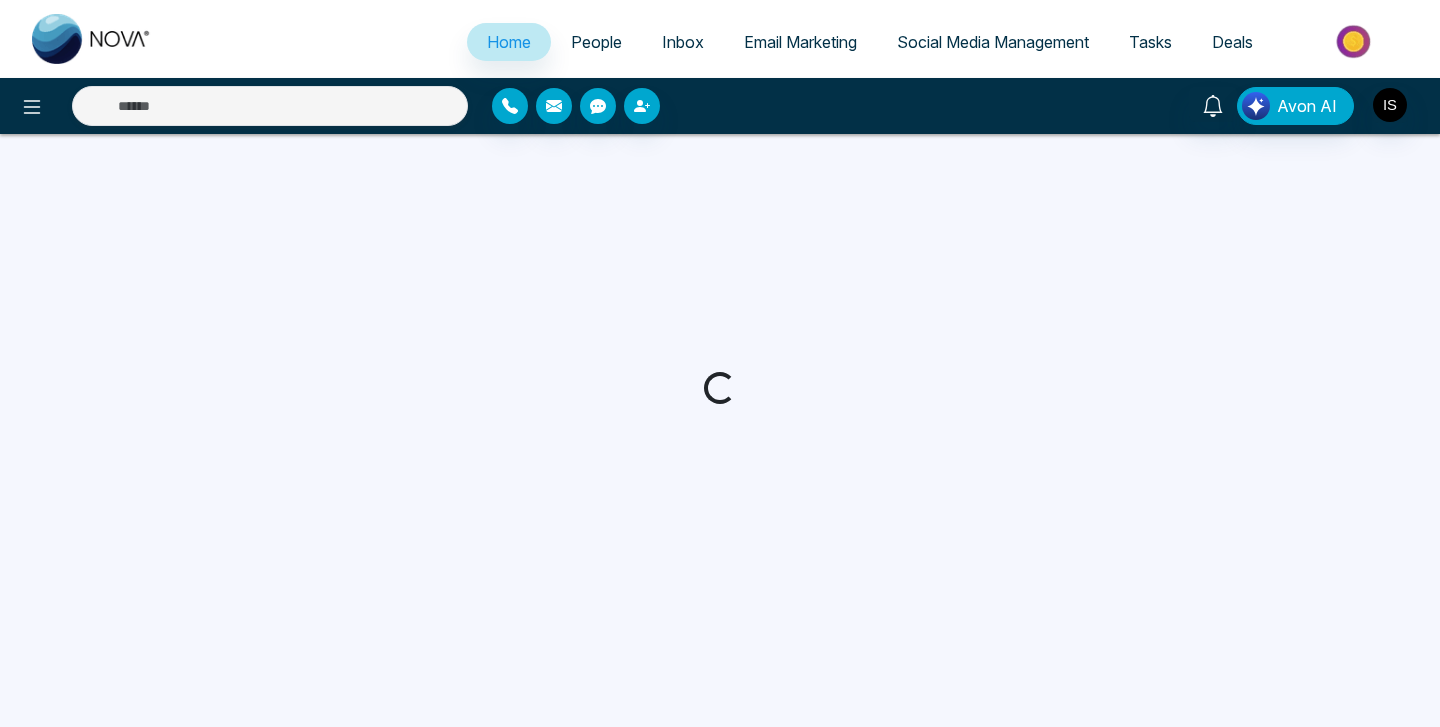 select on "*" 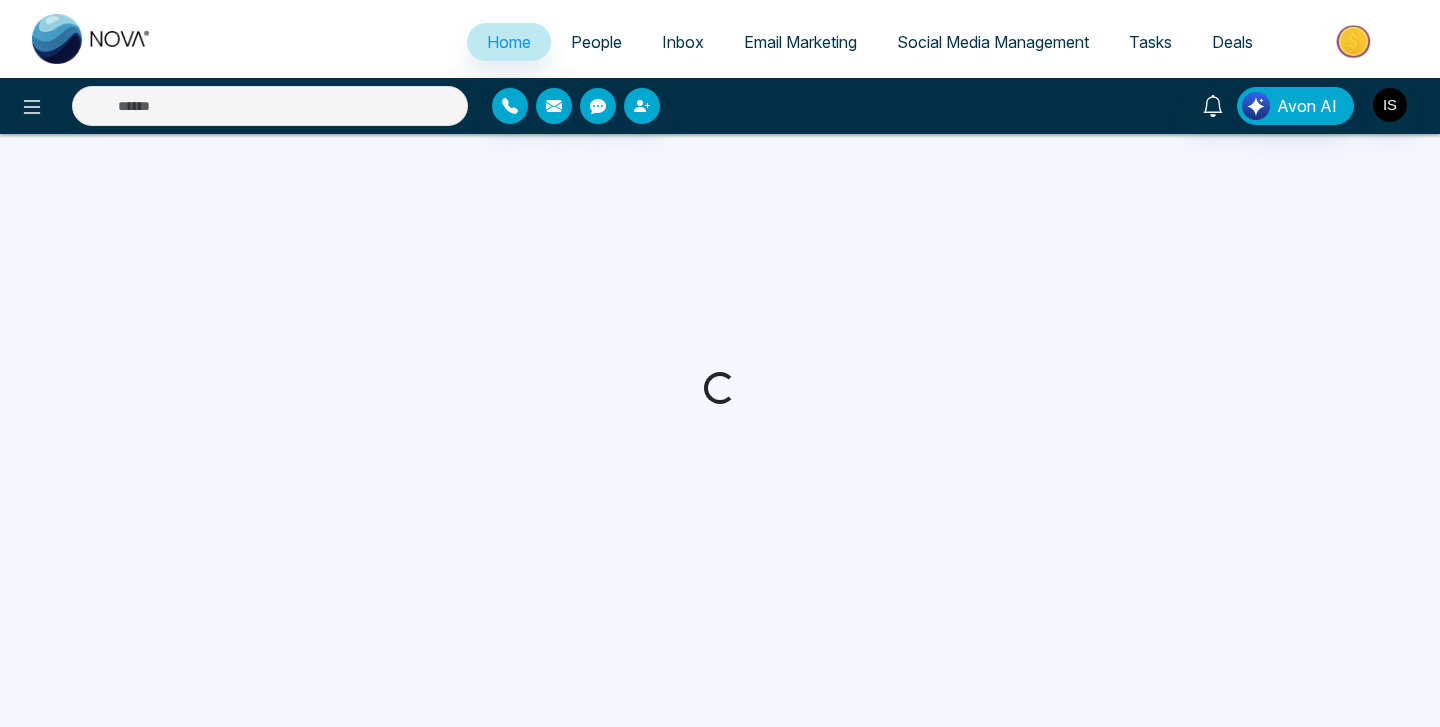 select on "*" 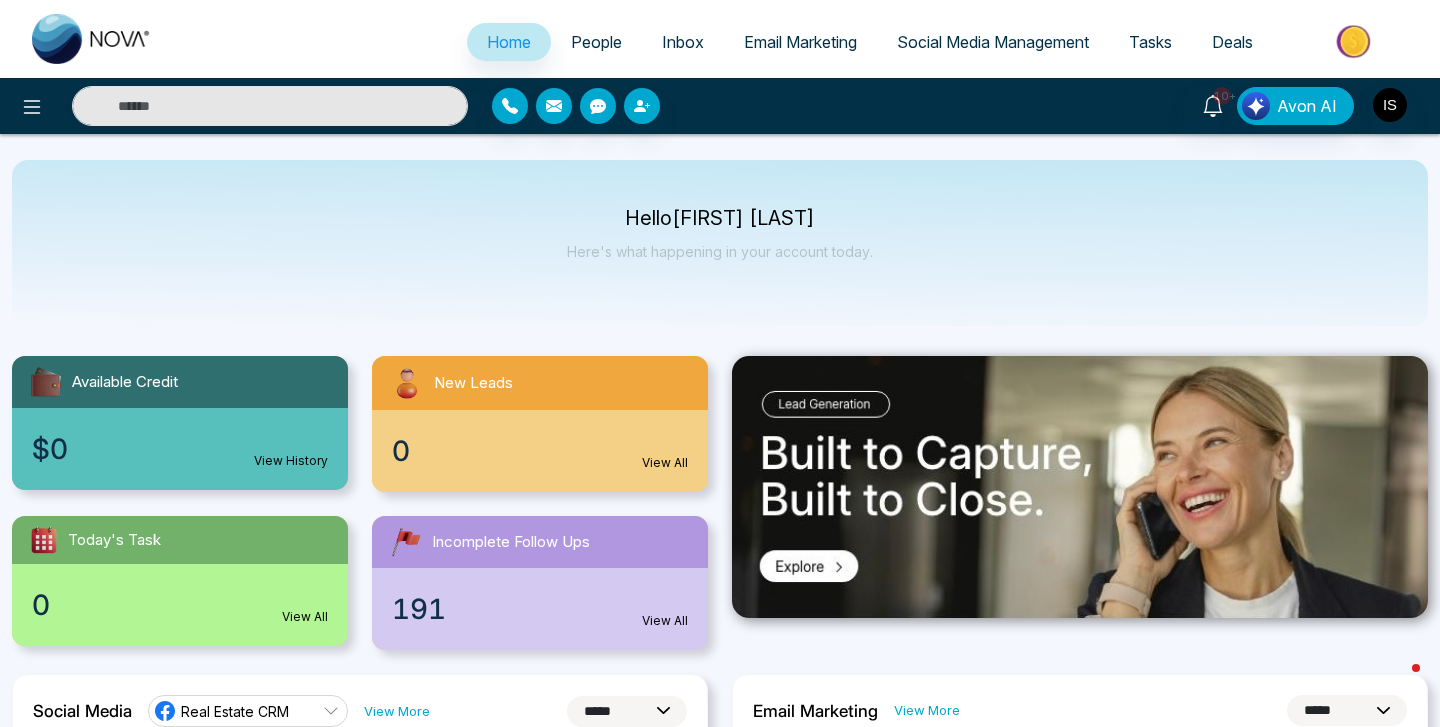 click on "People" at bounding box center [596, 42] 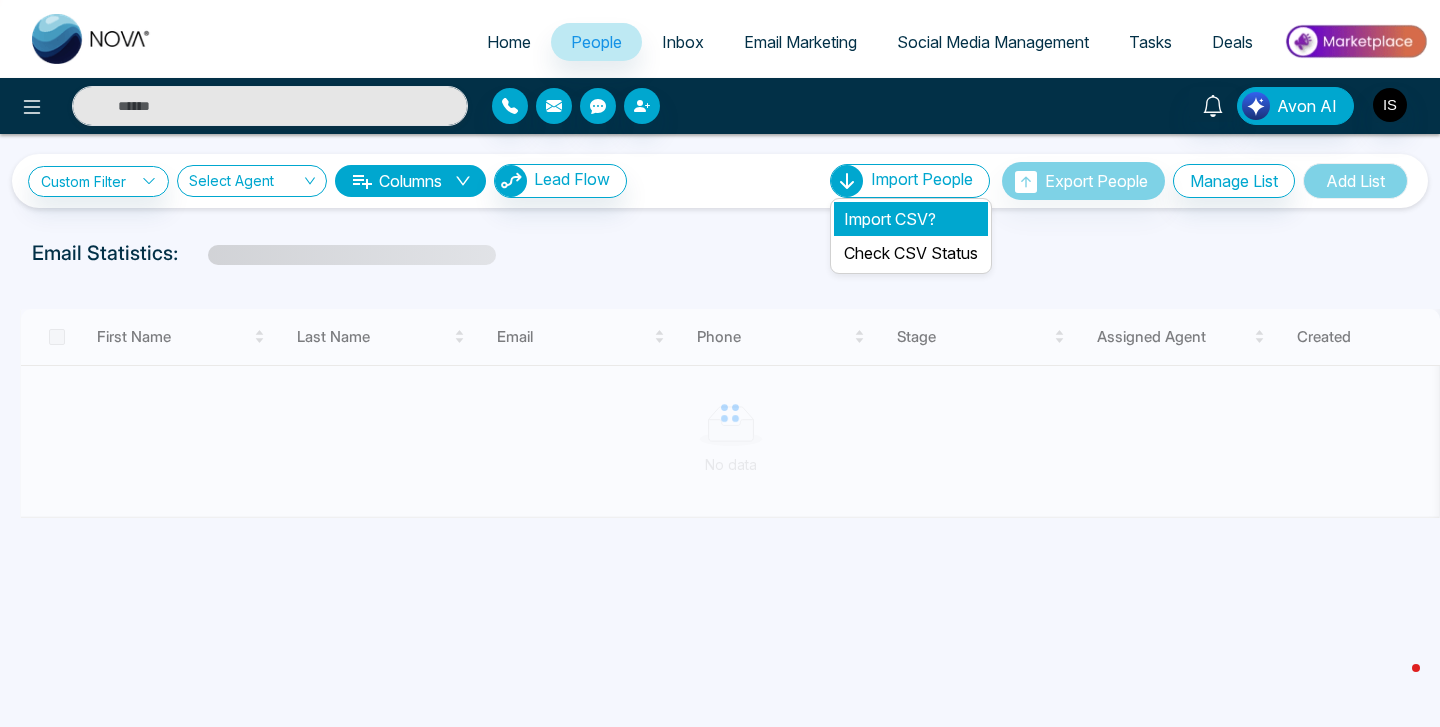 click on "Import CSV?" at bounding box center [911, 219] 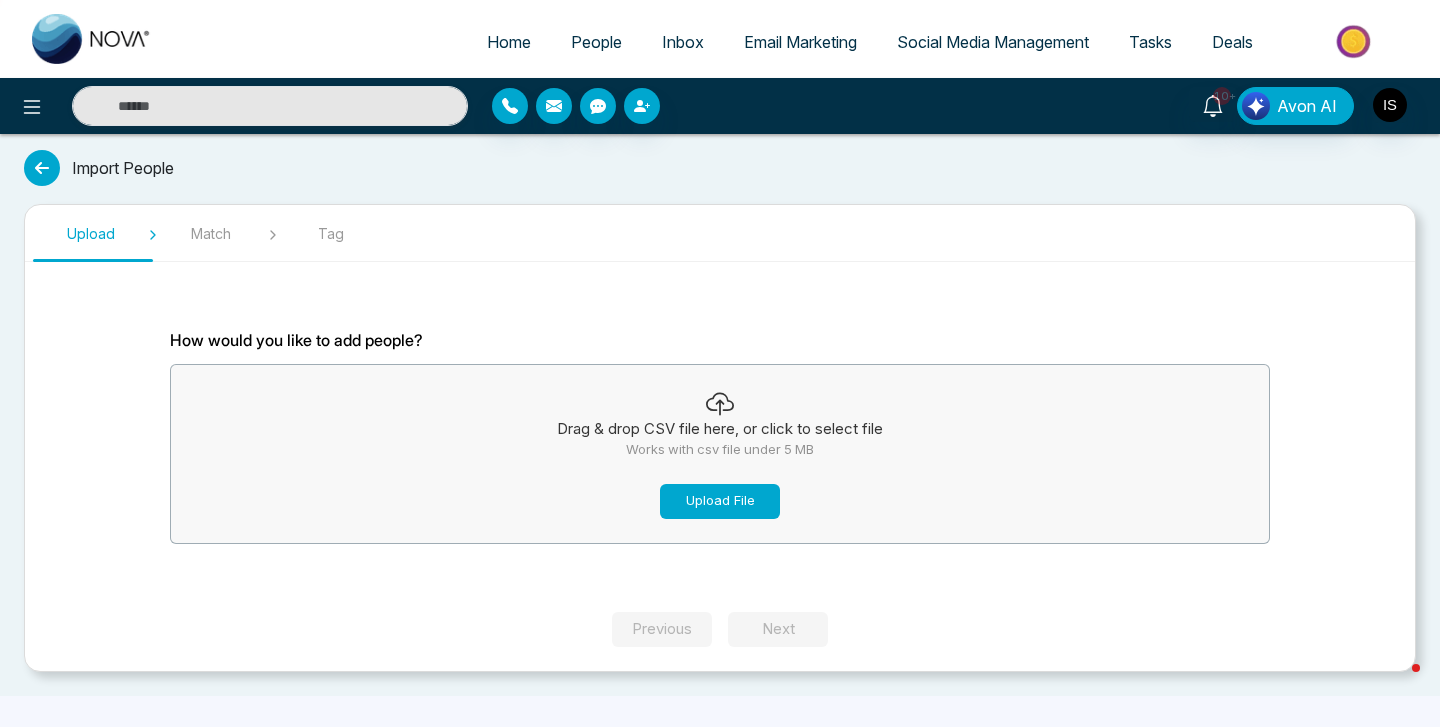 click on "Upload File" at bounding box center (720, 501) 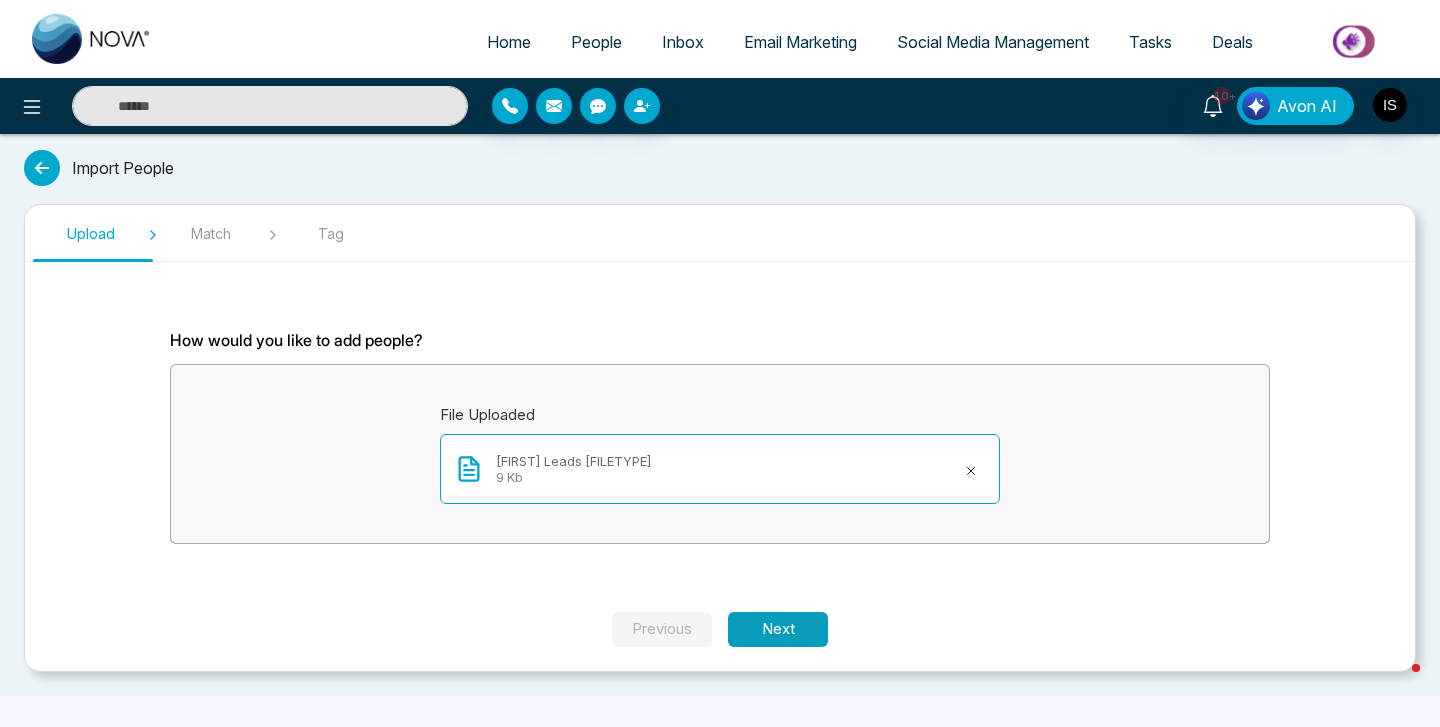 click on "Next" at bounding box center (778, 629) 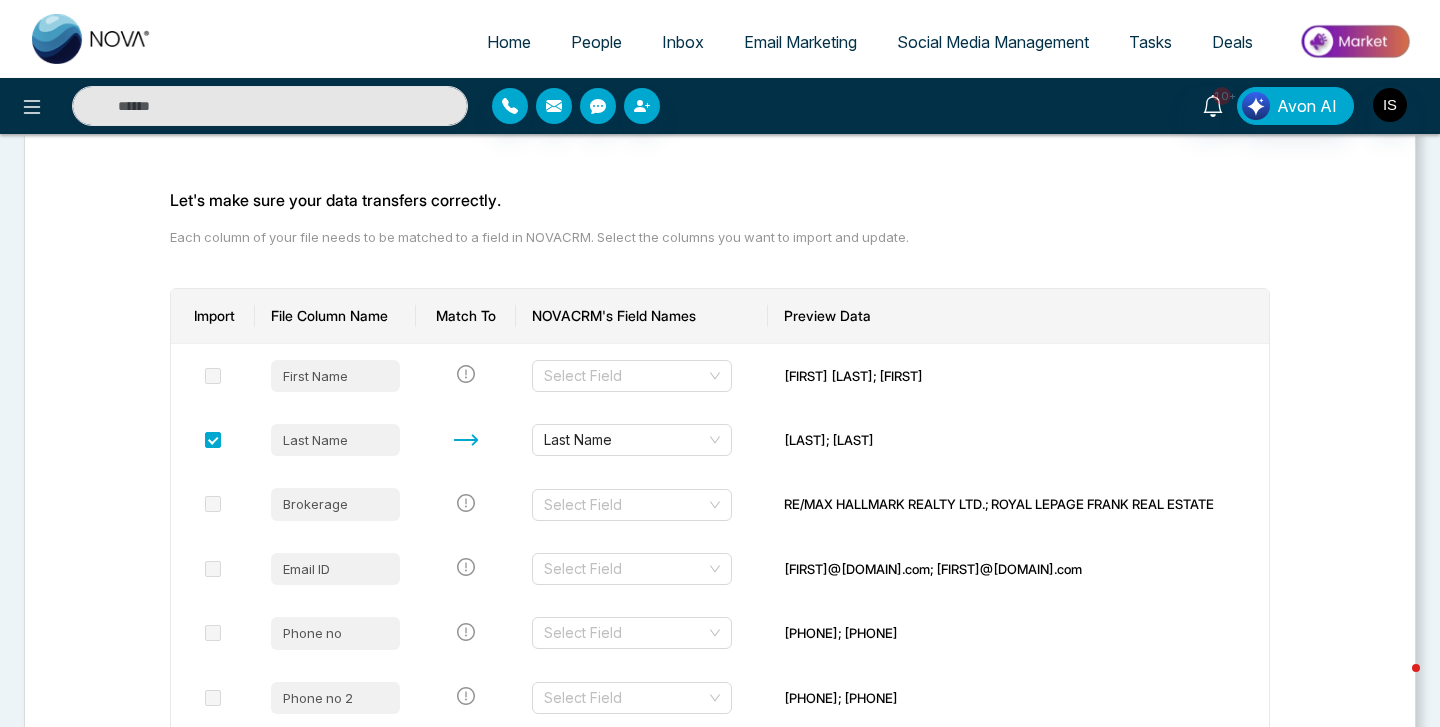 scroll, scrollTop: 139, scrollLeft: 0, axis: vertical 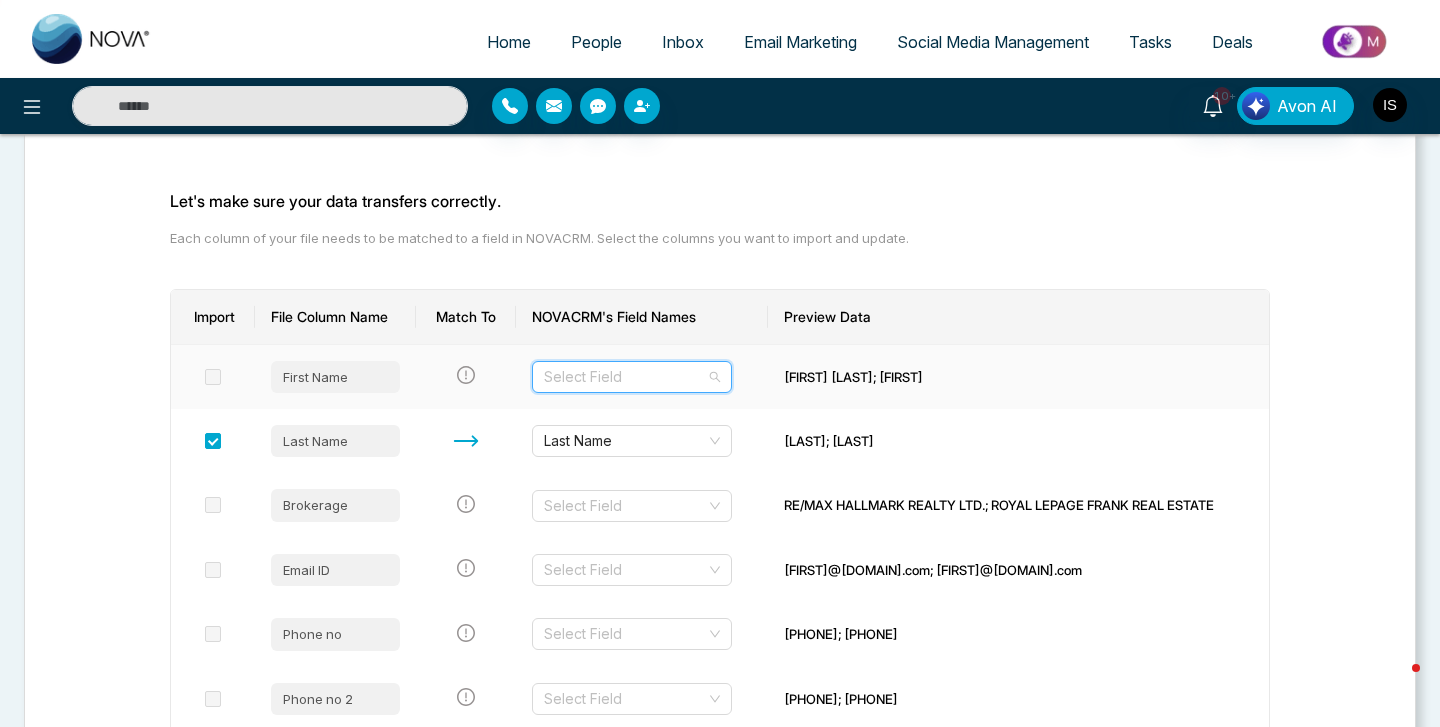 click at bounding box center [625, 377] 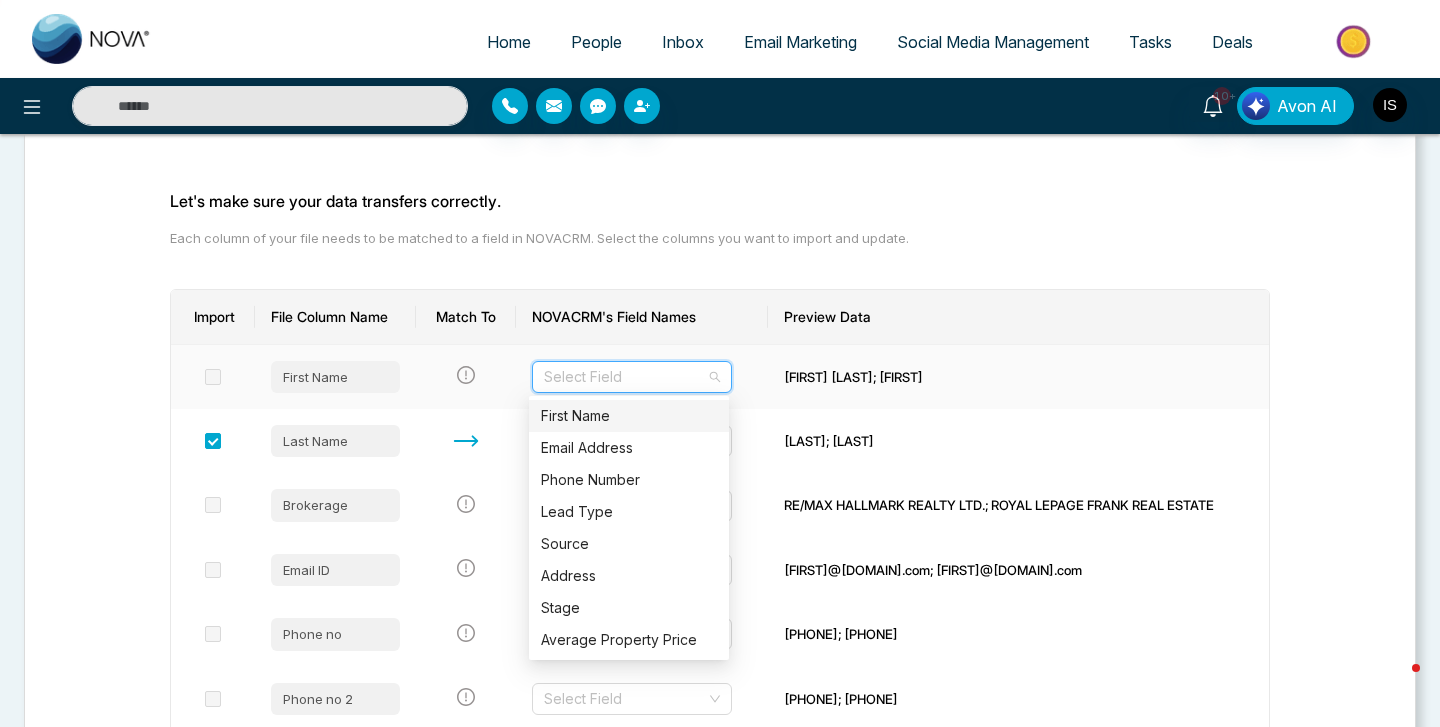 click on "First Name" at bounding box center (629, 416) 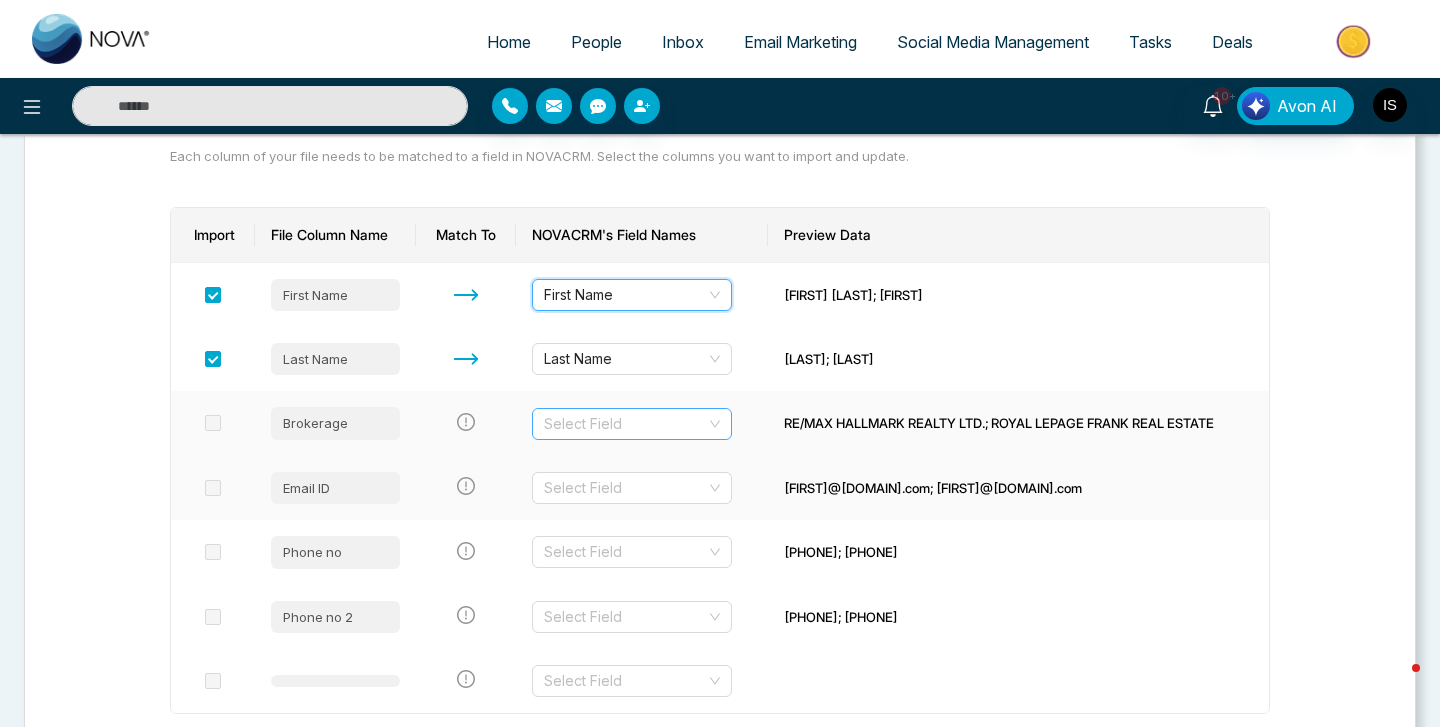 scroll, scrollTop: 246, scrollLeft: 0, axis: vertical 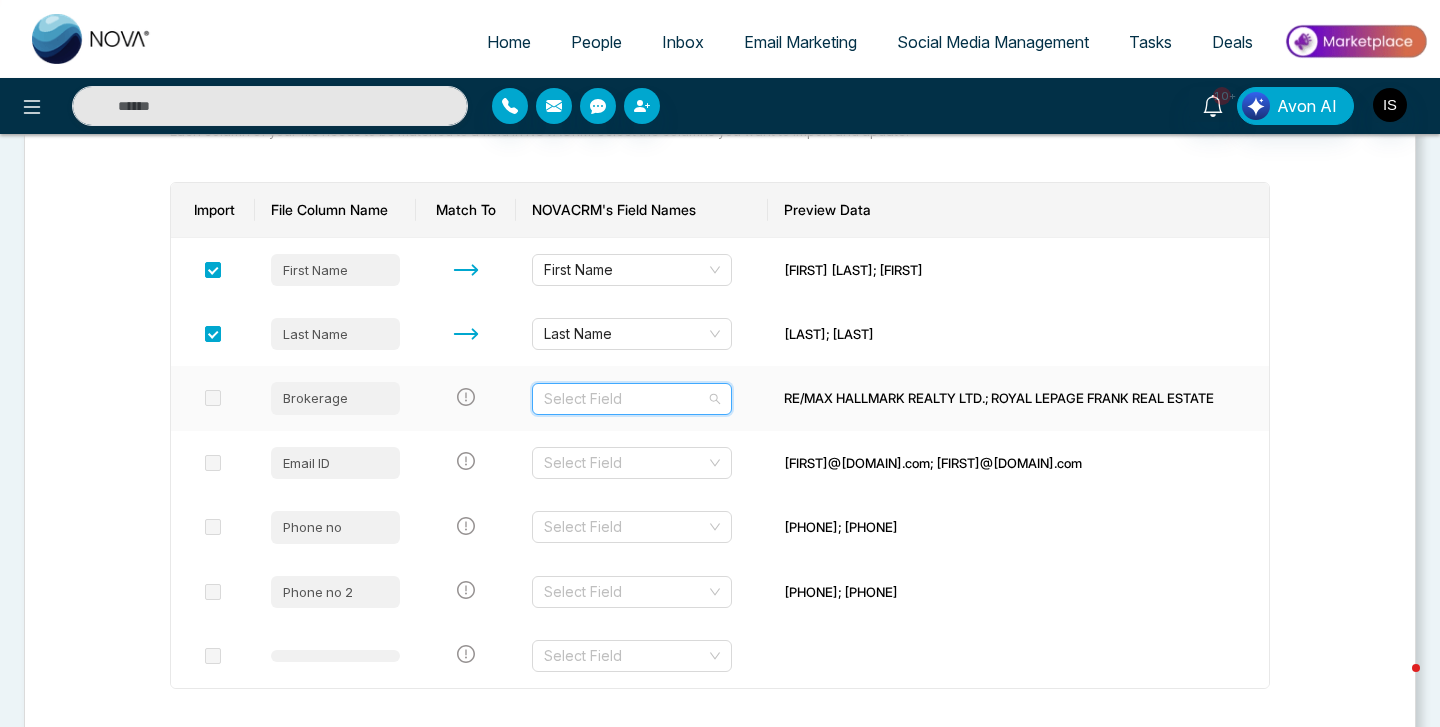 click at bounding box center (625, 399) 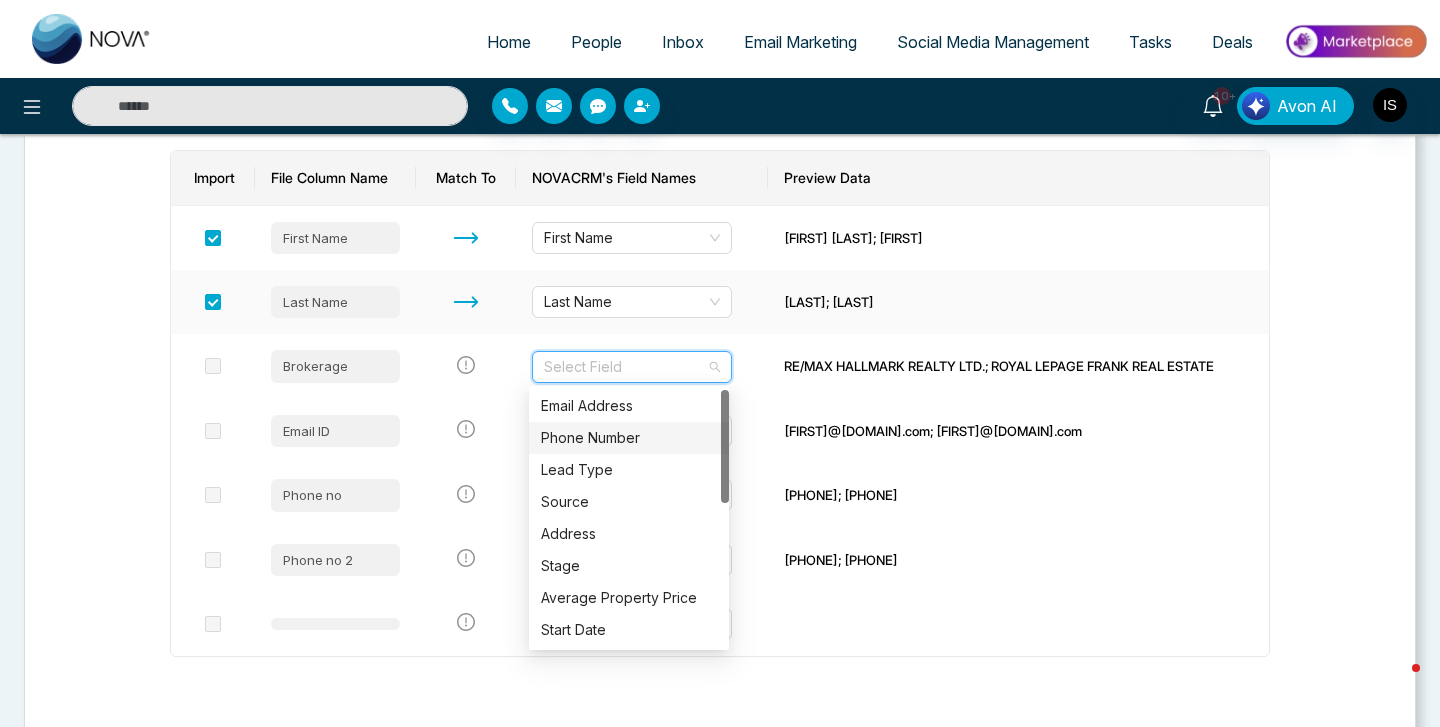 scroll, scrollTop: 281, scrollLeft: 0, axis: vertical 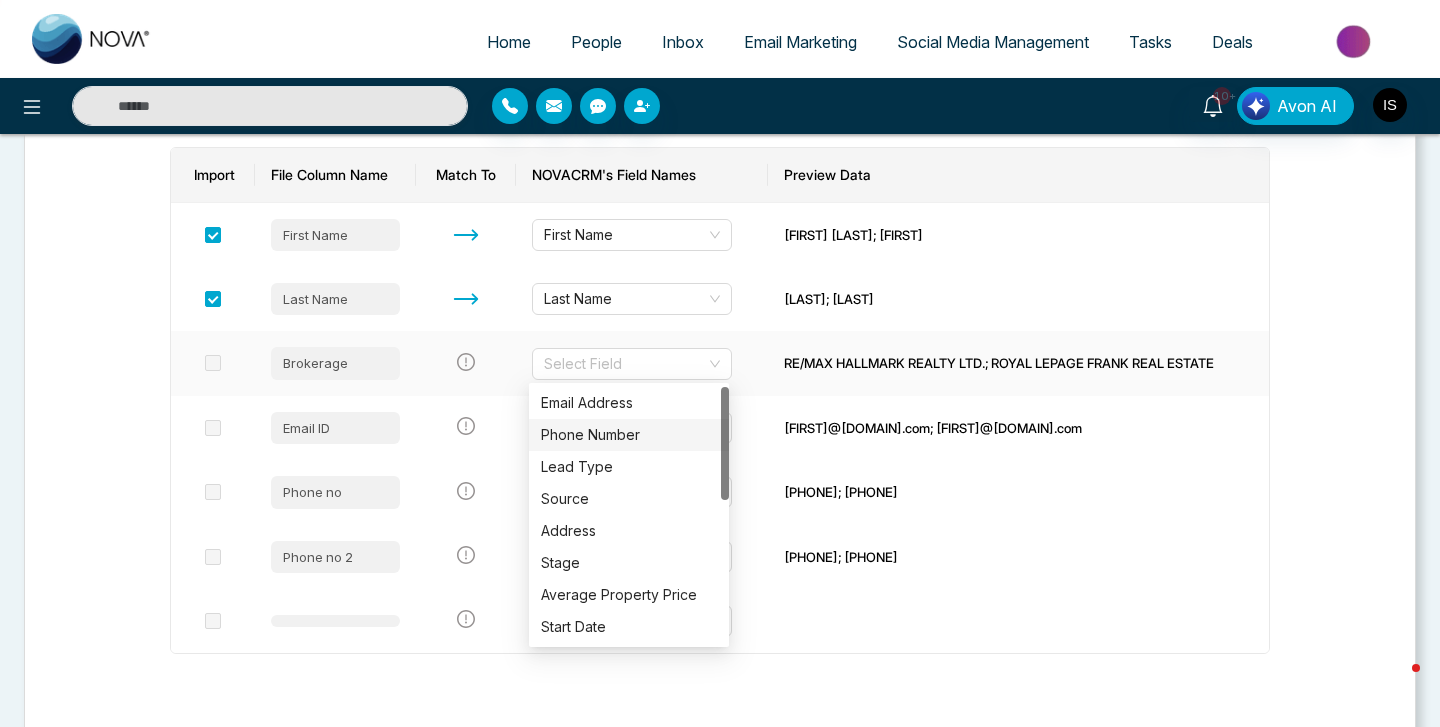 click on "RE/MAX HALLMARK REALTY LTD.; ROYAL LEPAGE FRANK REAL ESTATE" at bounding box center [1018, 363] 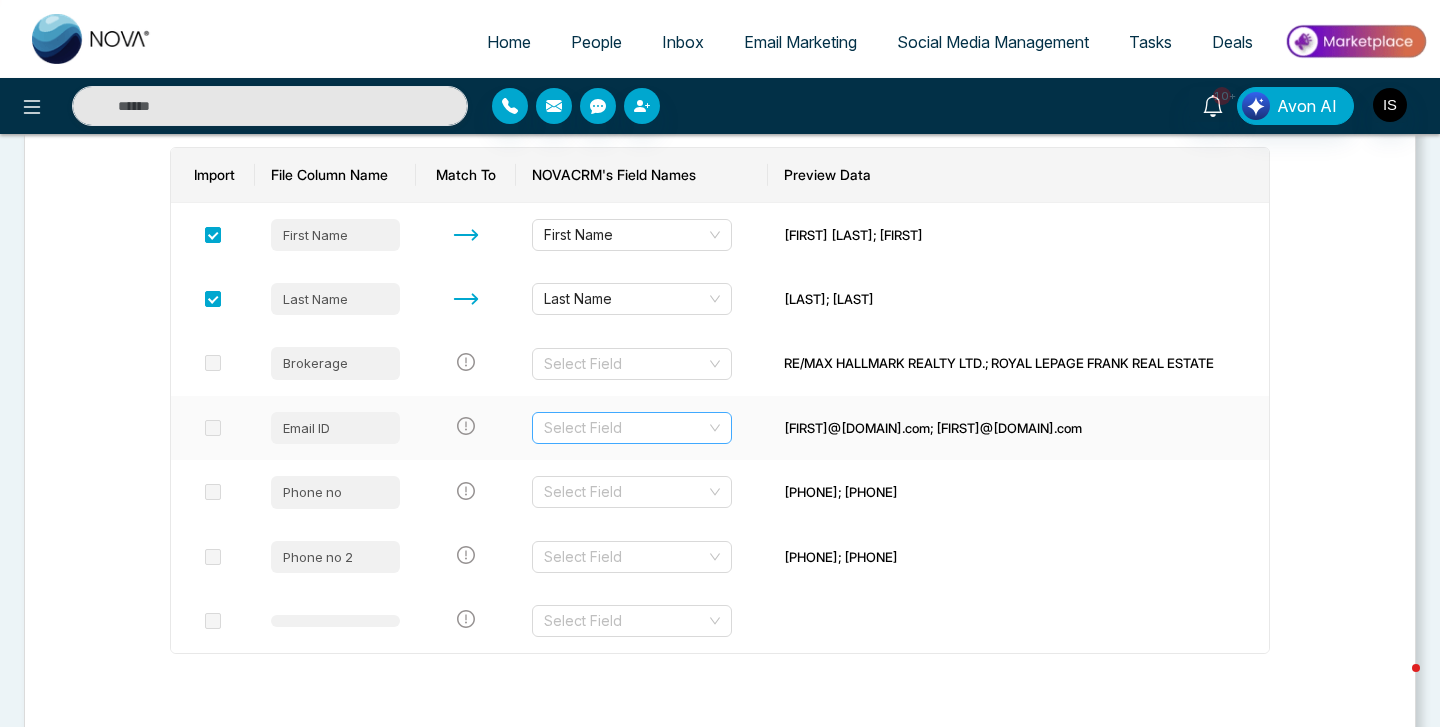 click at bounding box center [625, 428] 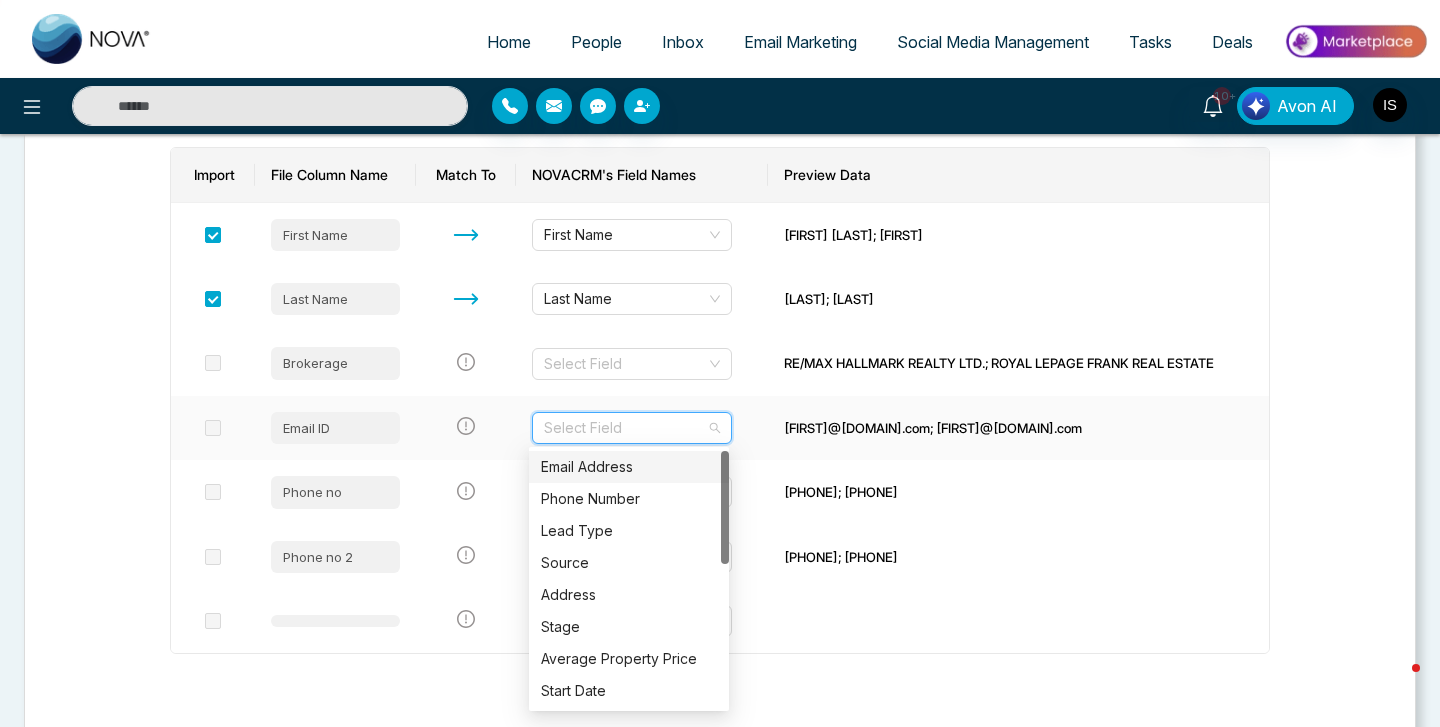 click on "Email Address" at bounding box center [629, 467] 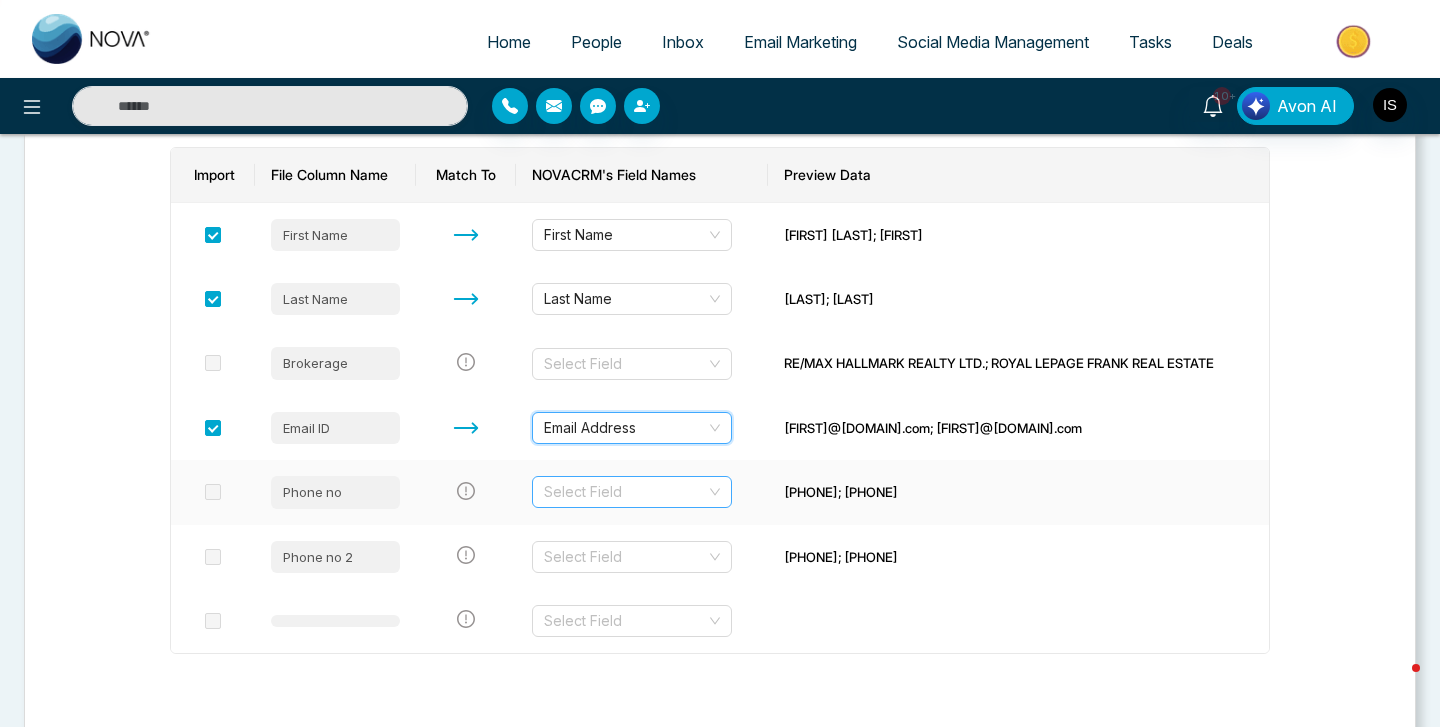 click at bounding box center [625, 492] 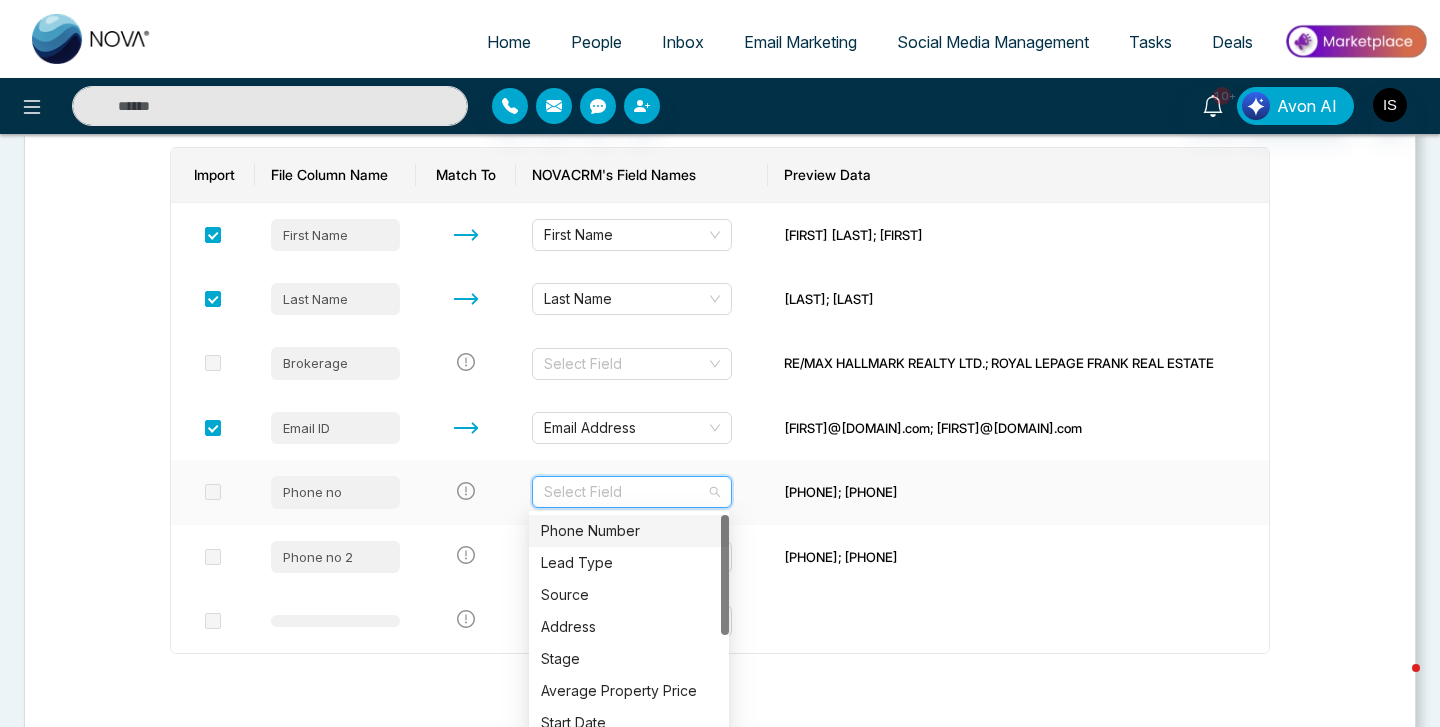 click on "Phone Number" at bounding box center [629, 531] 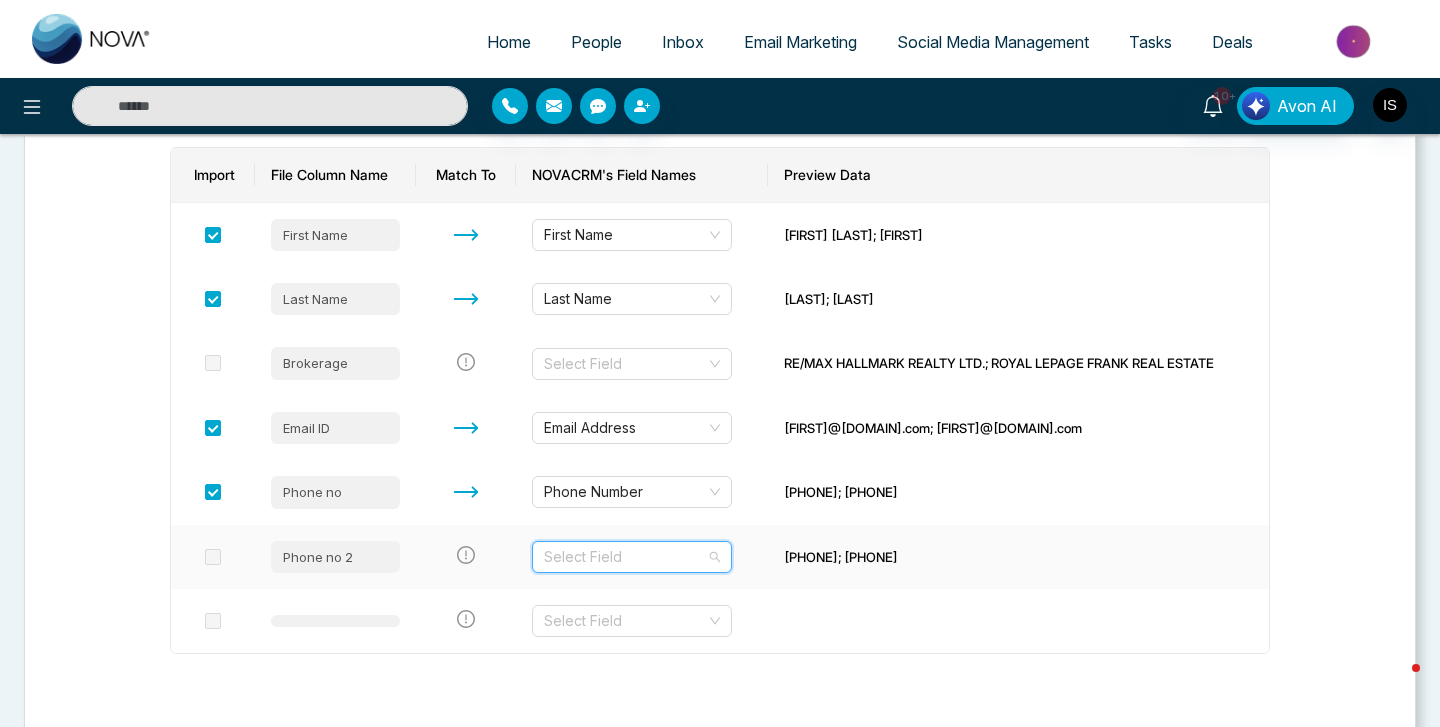 click at bounding box center [625, 557] 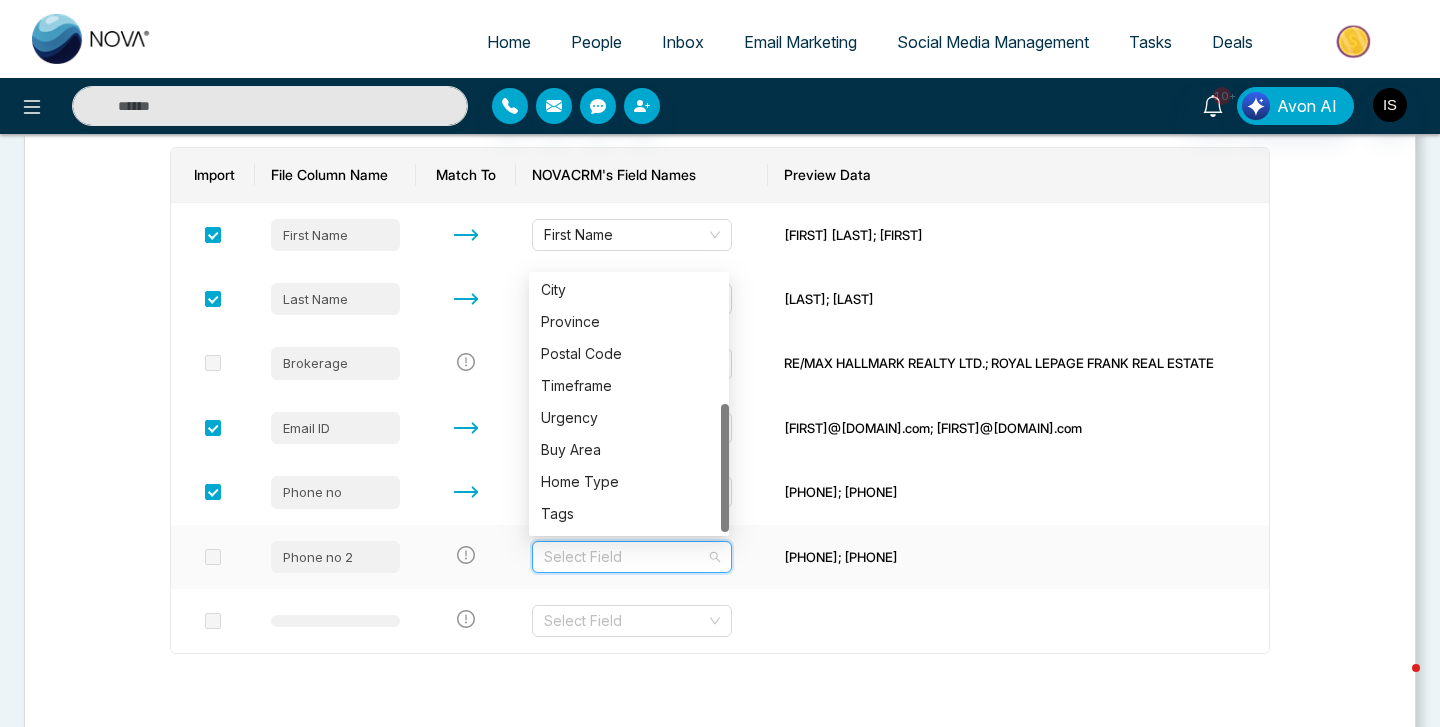 scroll, scrollTop: 256, scrollLeft: 0, axis: vertical 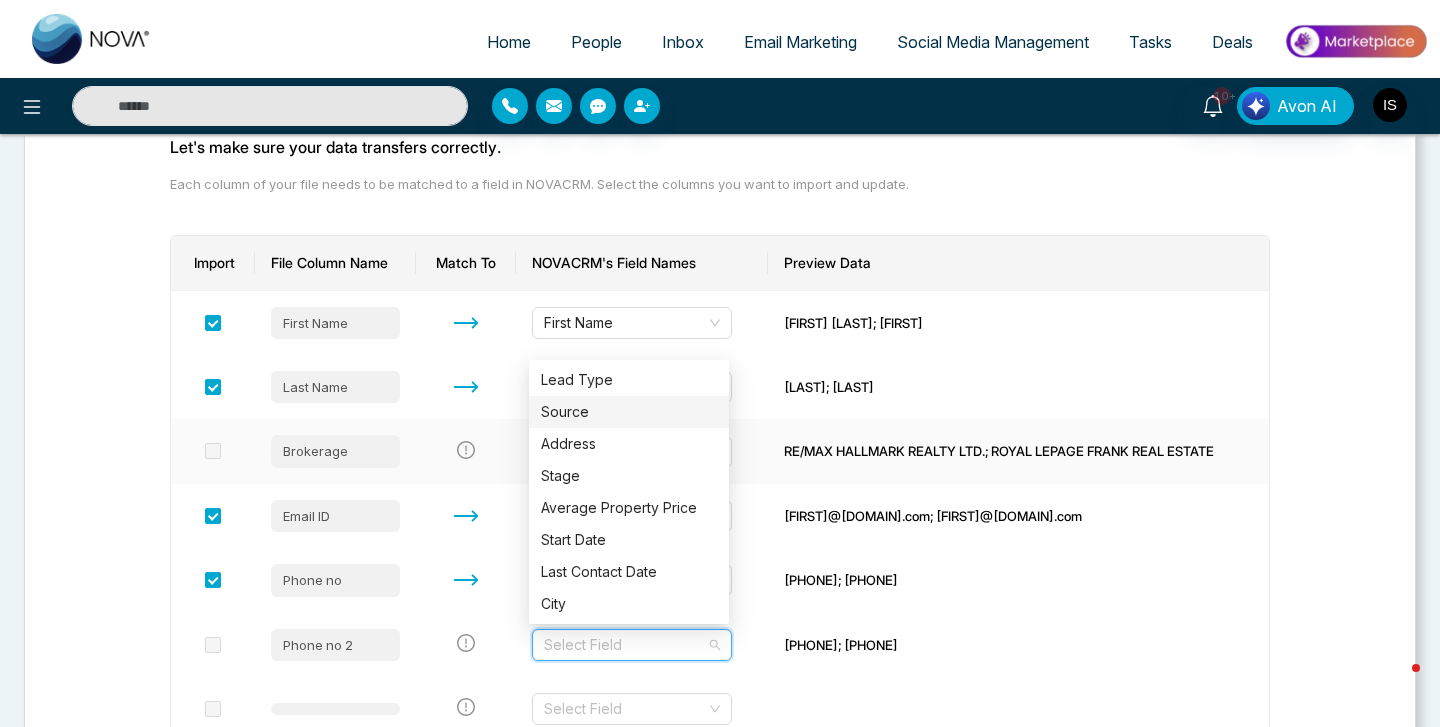 click on "RE/MAX HALLMARK REALTY LTD.; ROYAL LEPAGE FRANK REAL ESTATE" at bounding box center (1018, 451) 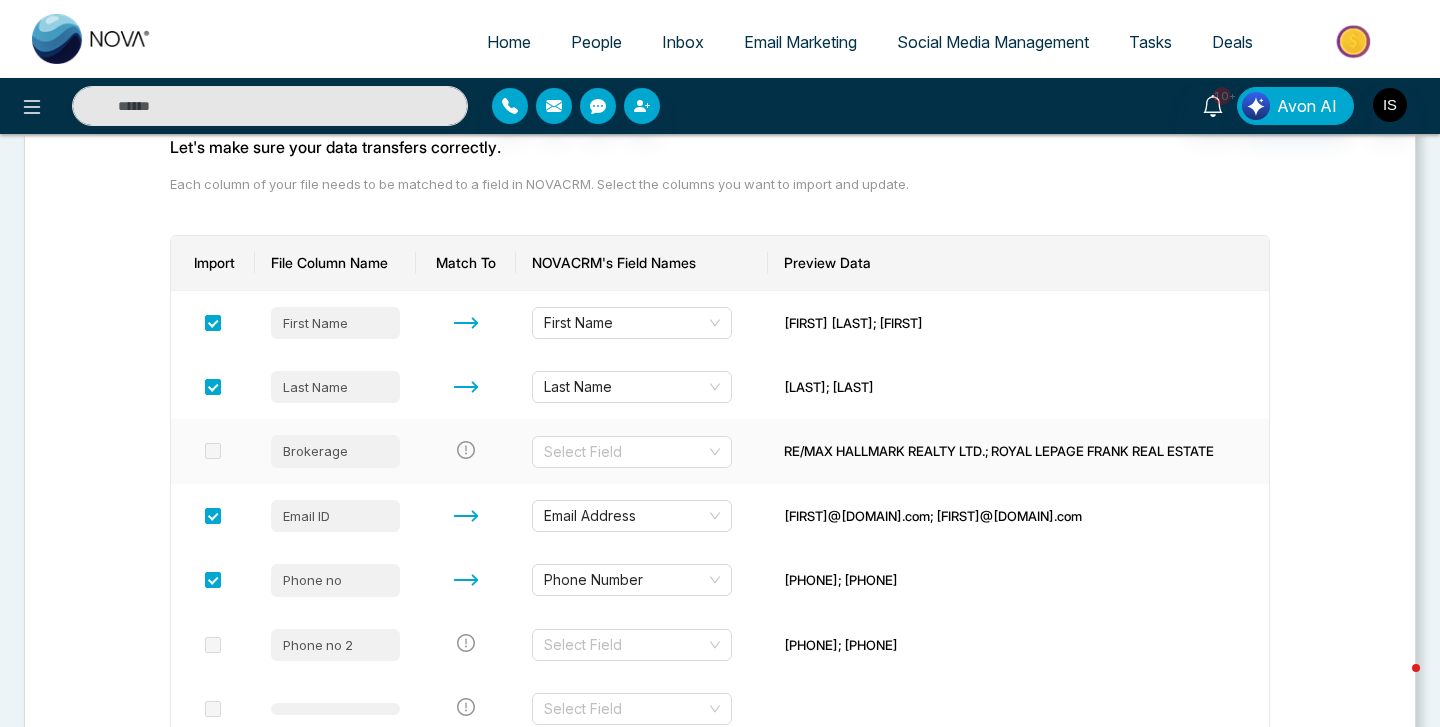 click at bounding box center (213, 451) 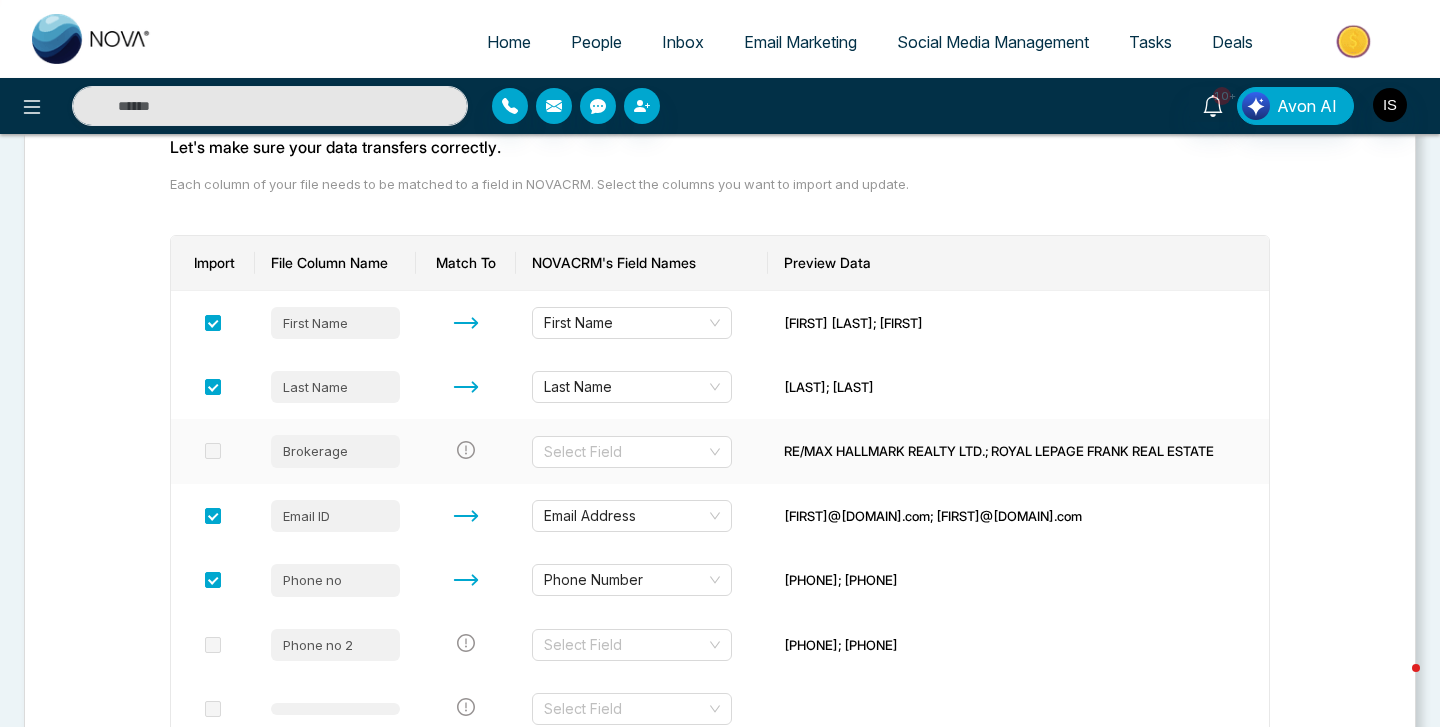 click at bounding box center [213, 451] 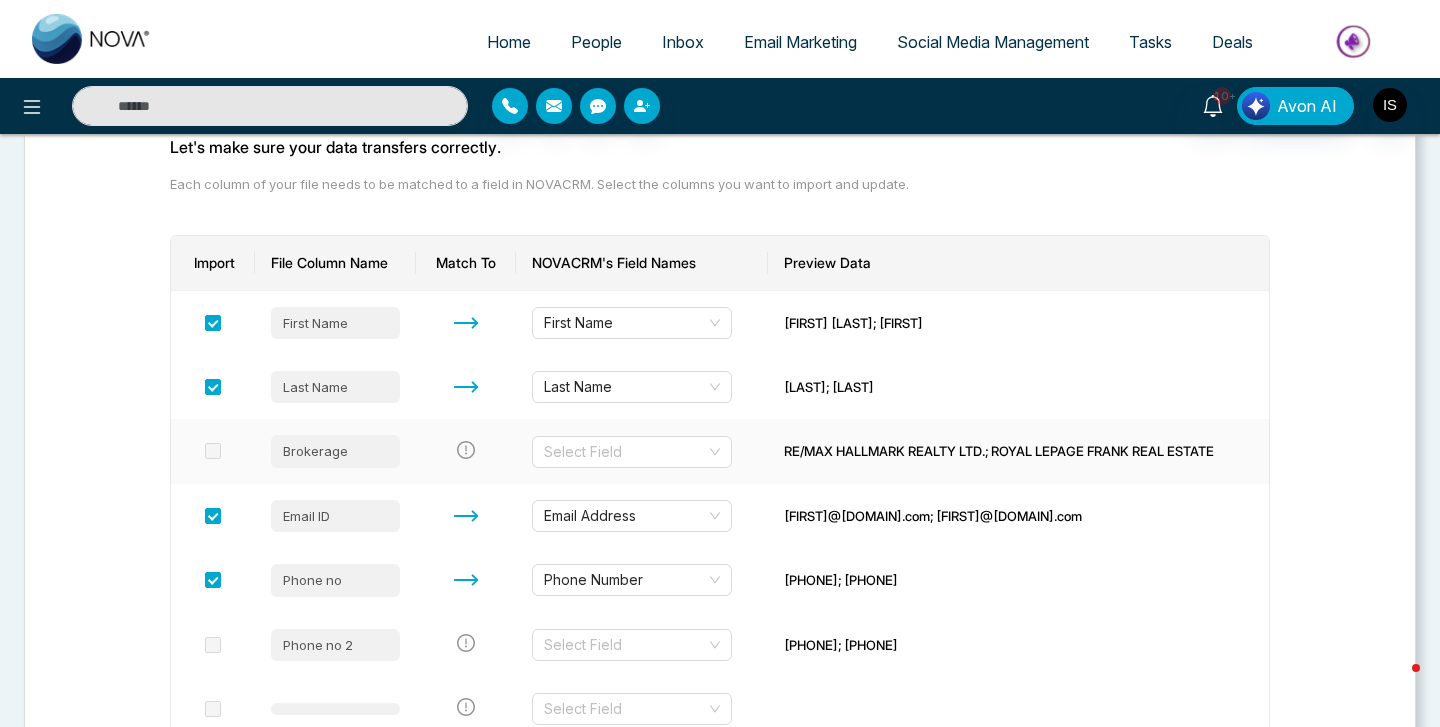 click on "Brokerage" at bounding box center (336, 451) 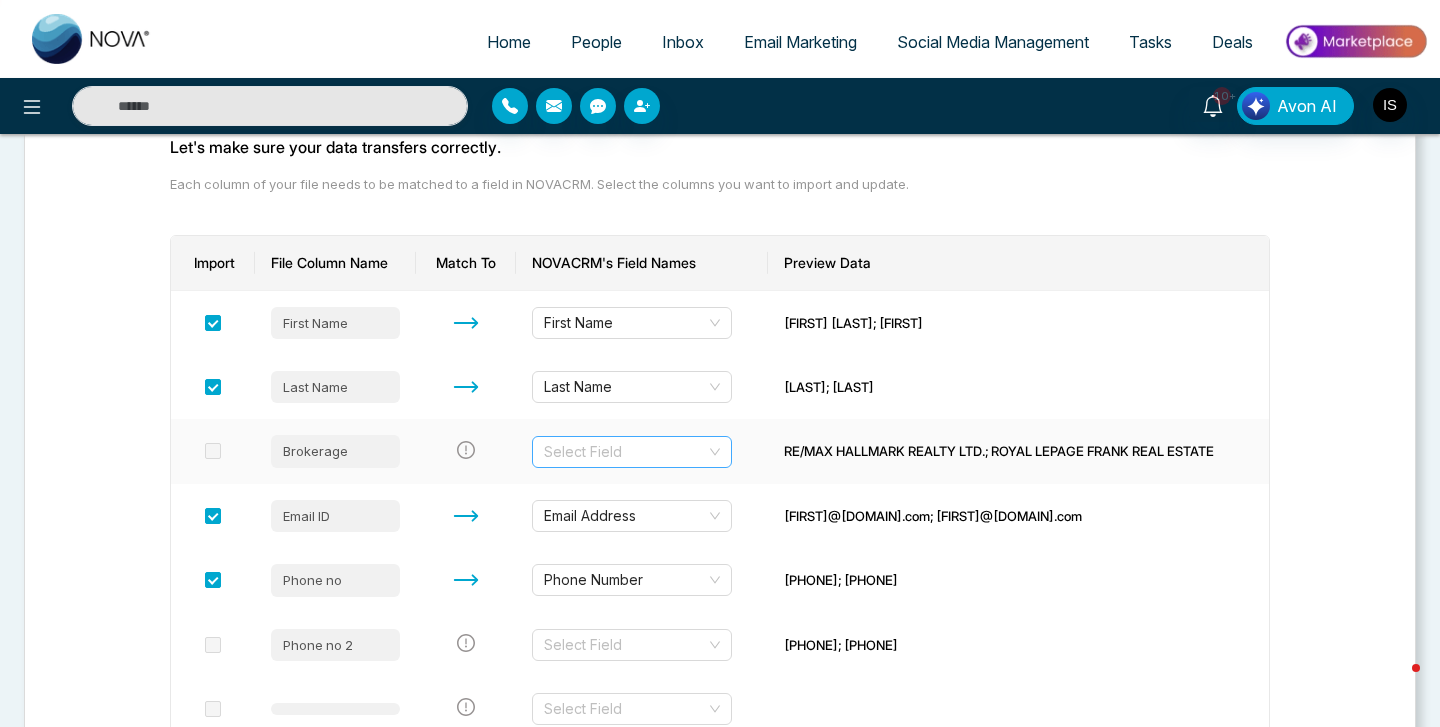 click at bounding box center [625, 452] 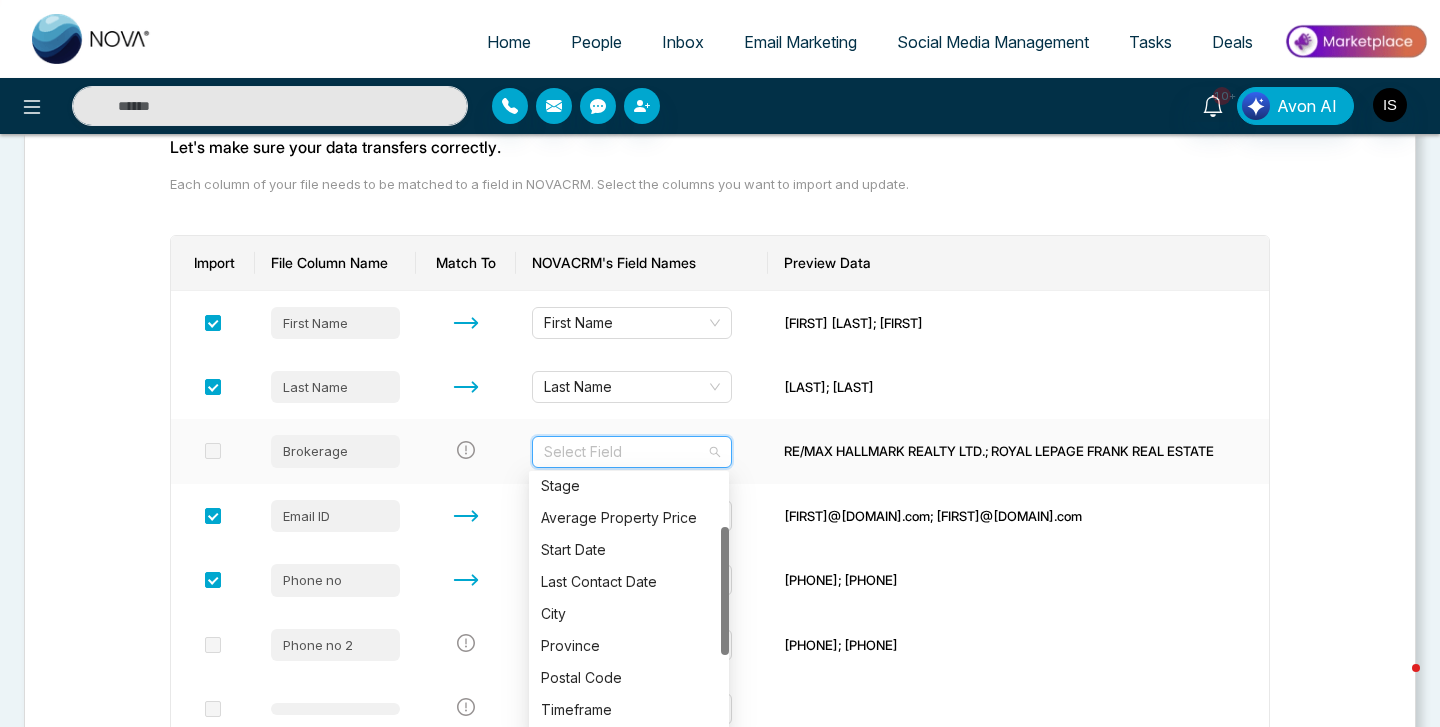 scroll, scrollTop: 256, scrollLeft: 0, axis: vertical 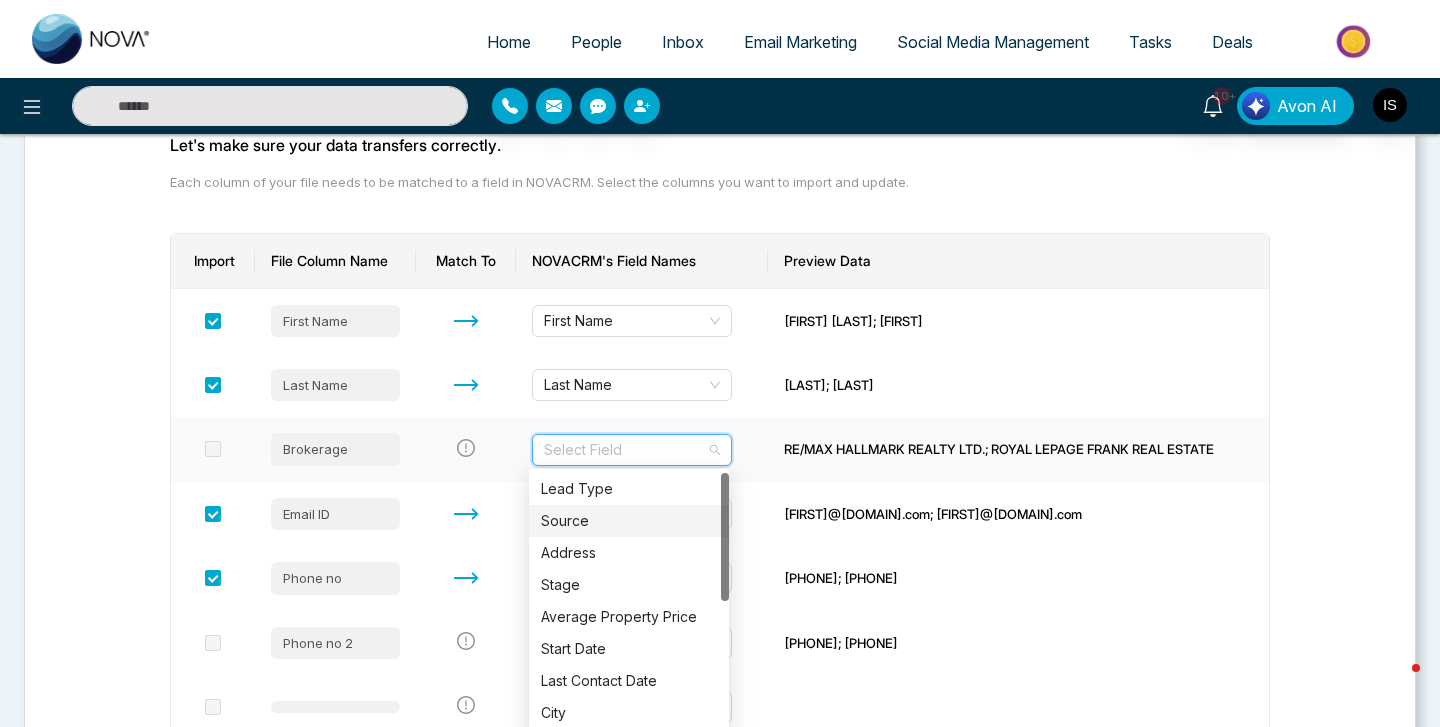 click on "Source" at bounding box center (629, 521) 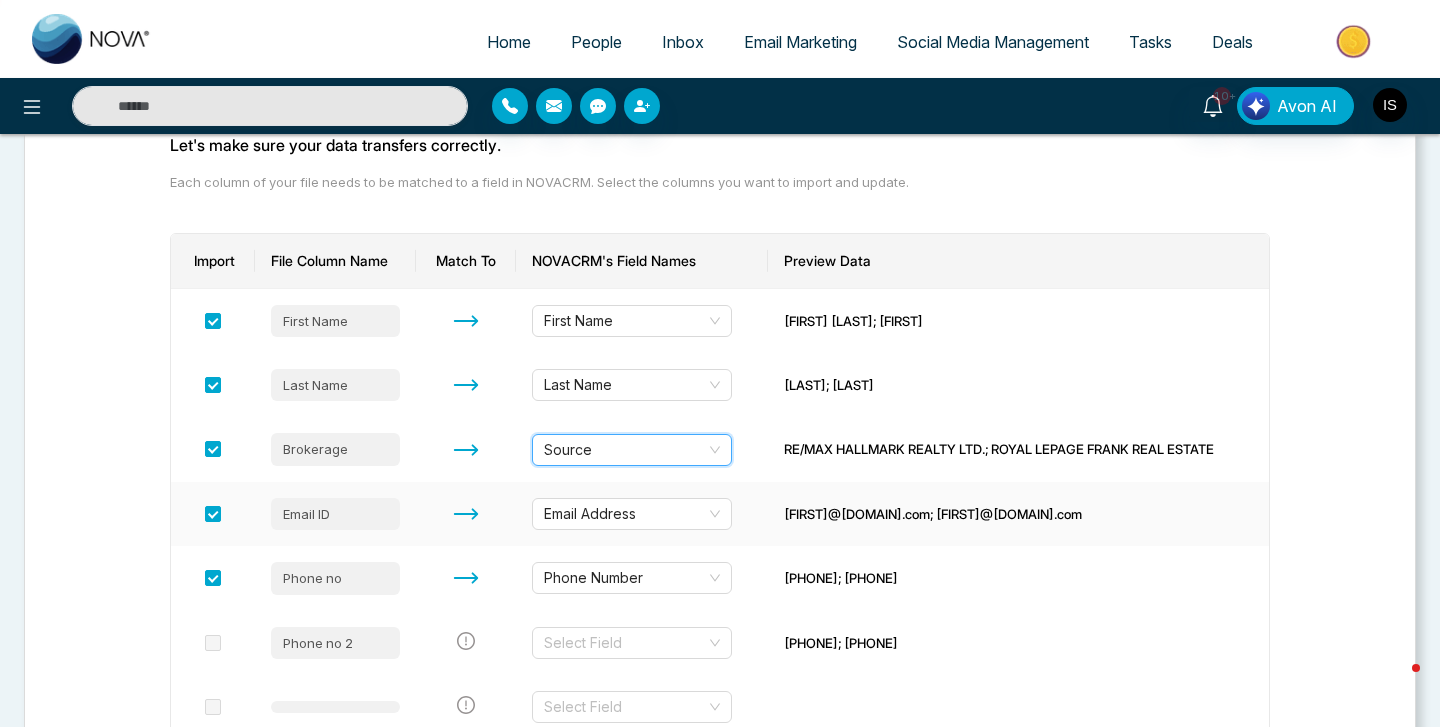 click at bounding box center [466, 514] 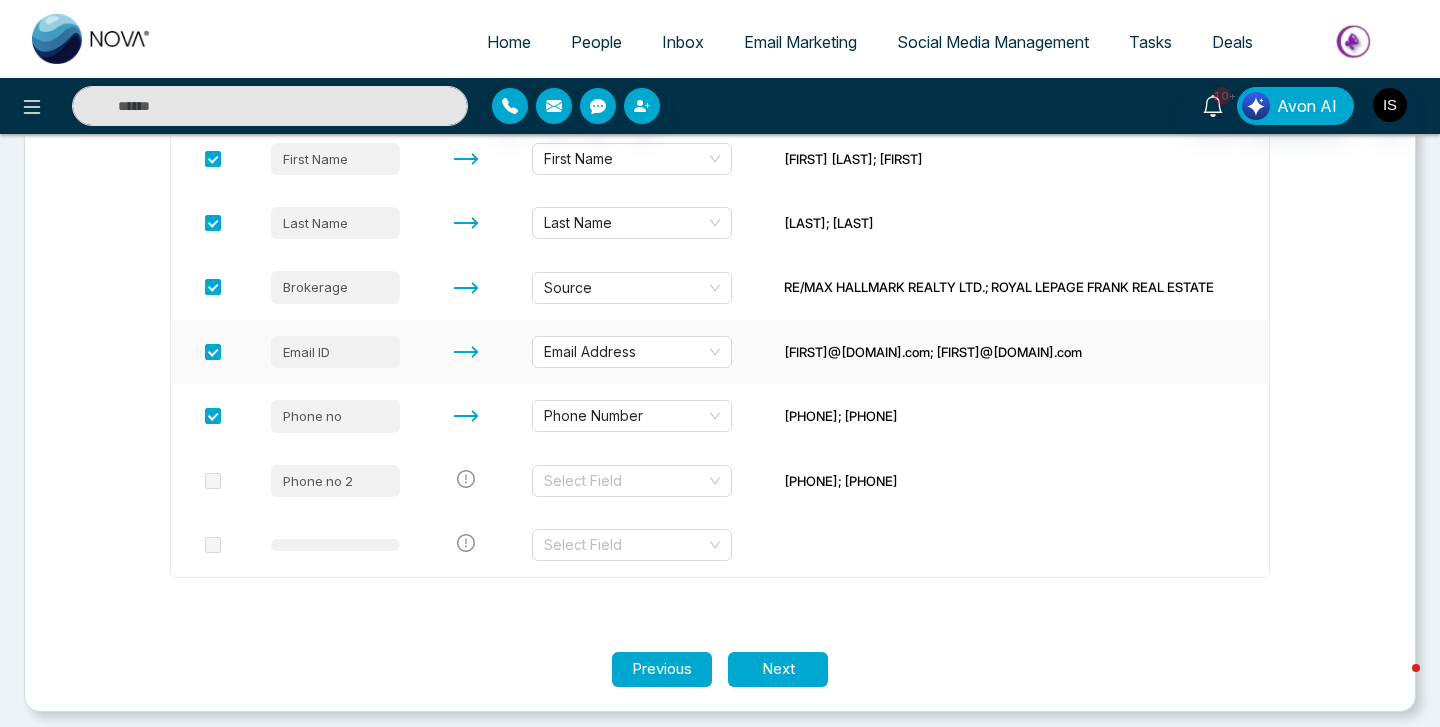 scroll, scrollTop: 364, scrollLeft: 0, axis: vertical 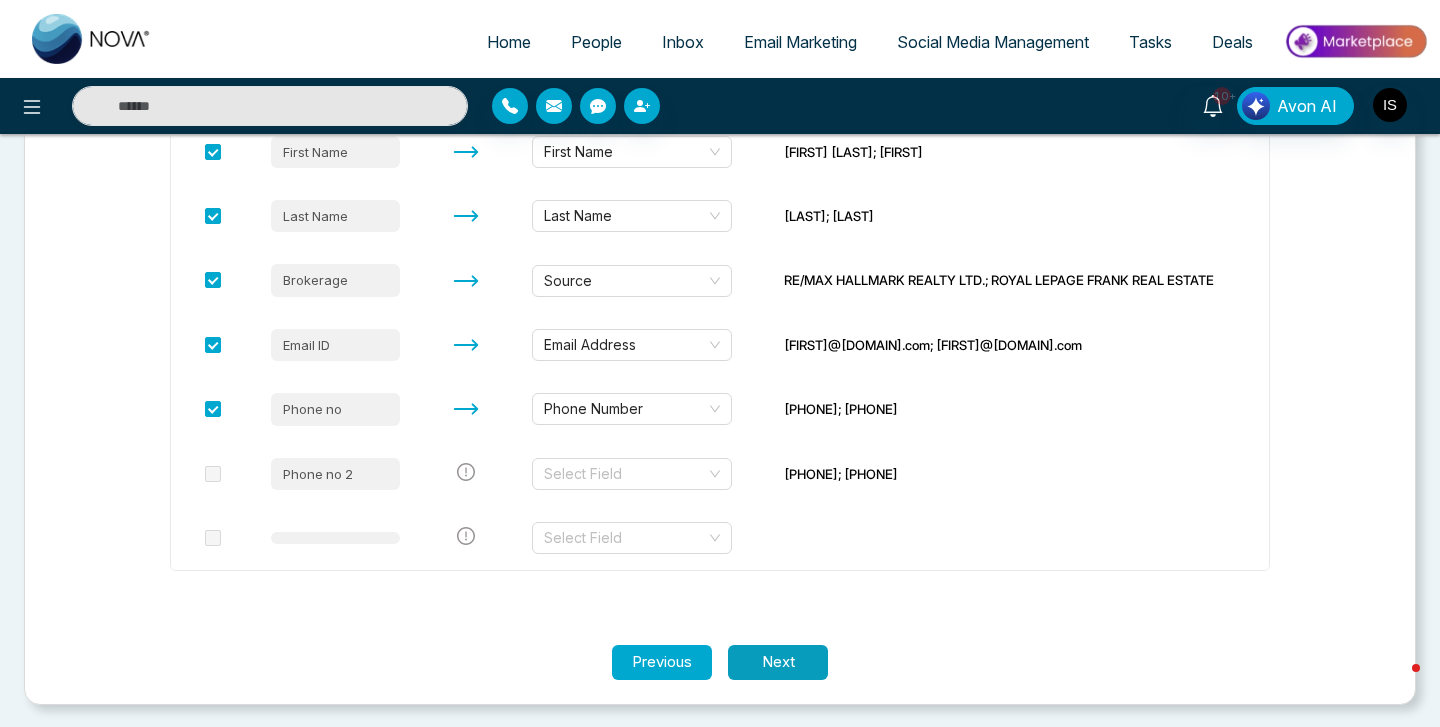 click on "Next" at bounding box center [778, 662] 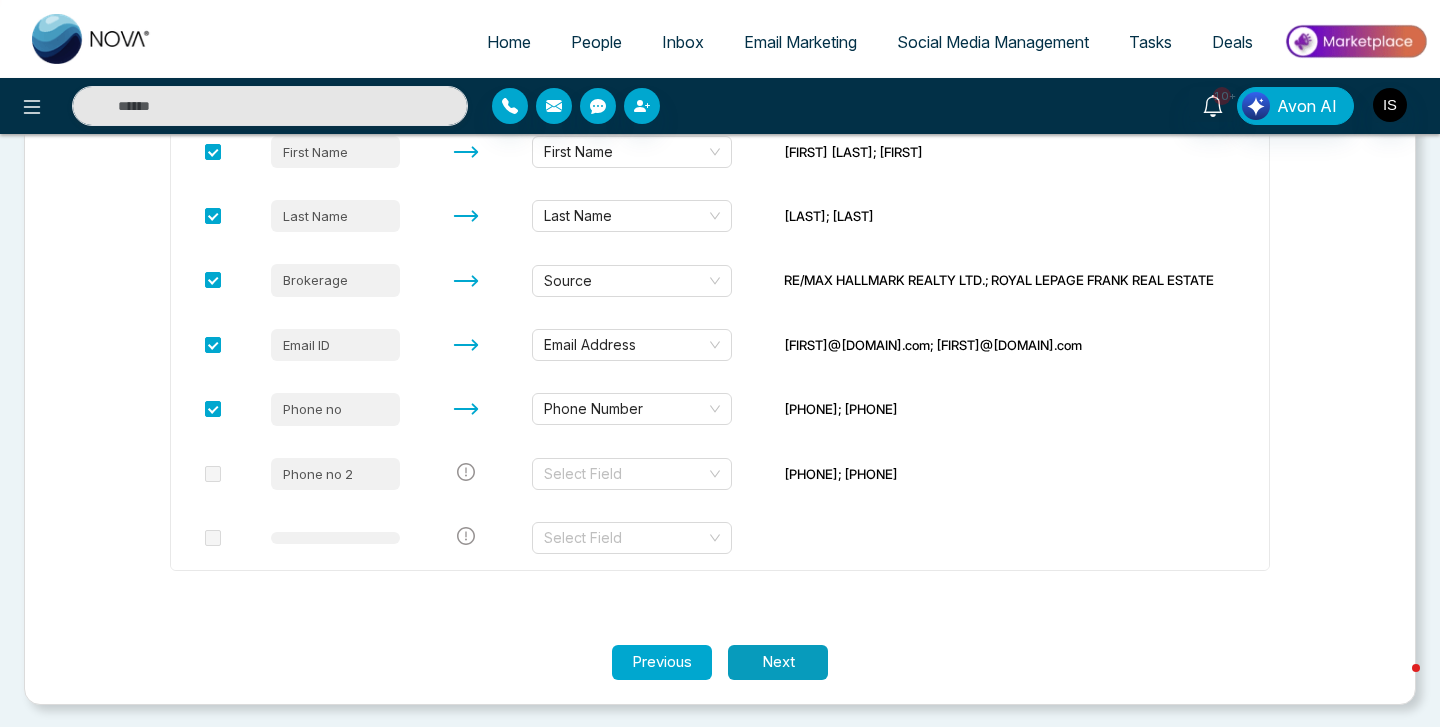 scroll, scrollTop: 0, scrollLeft: 0, axis: both 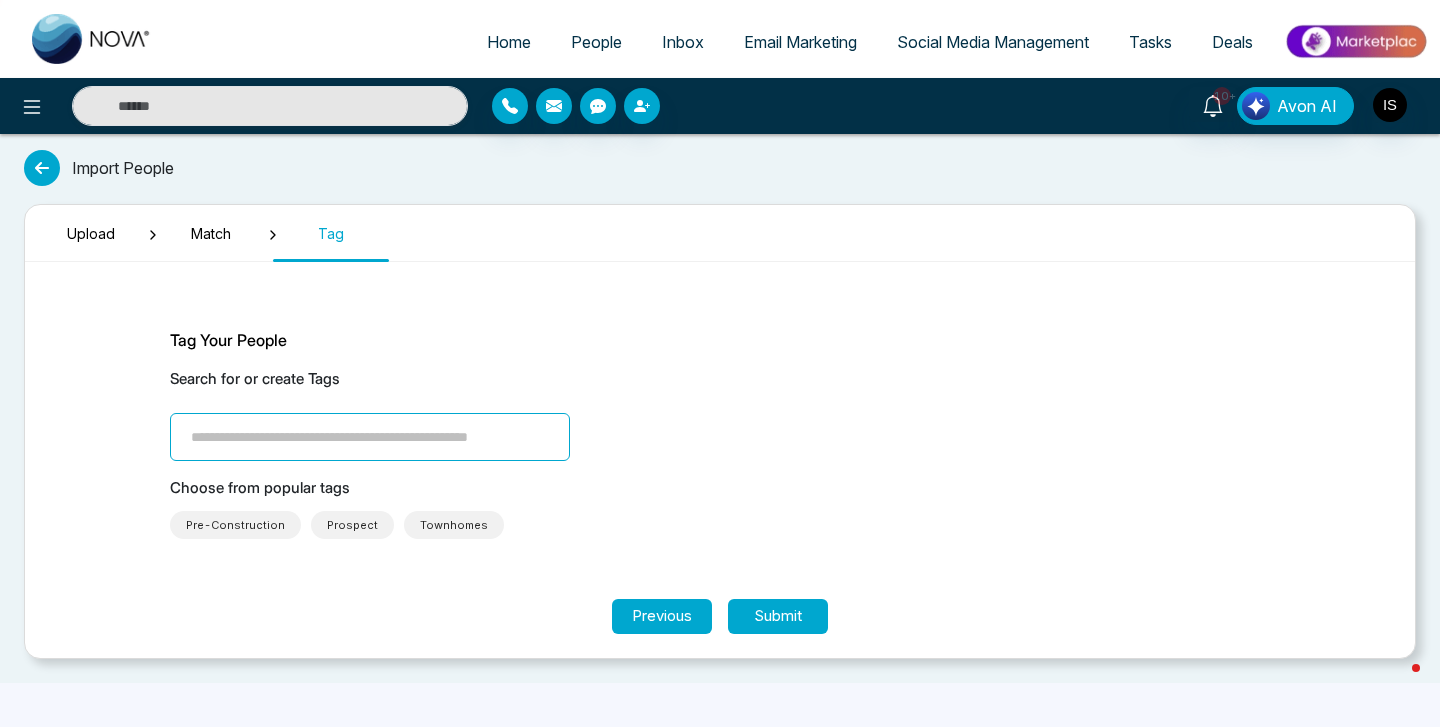 click at bounding box center (370, 437) 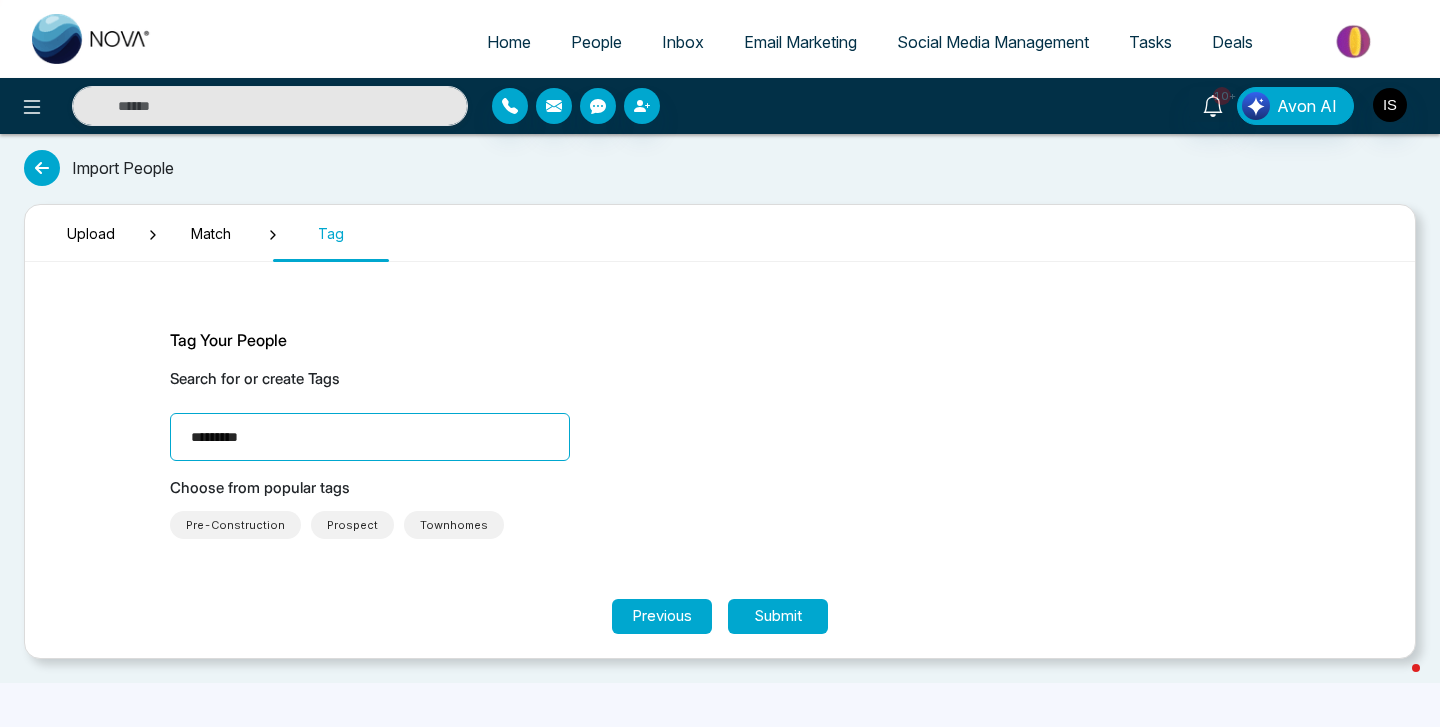 type on "*********" 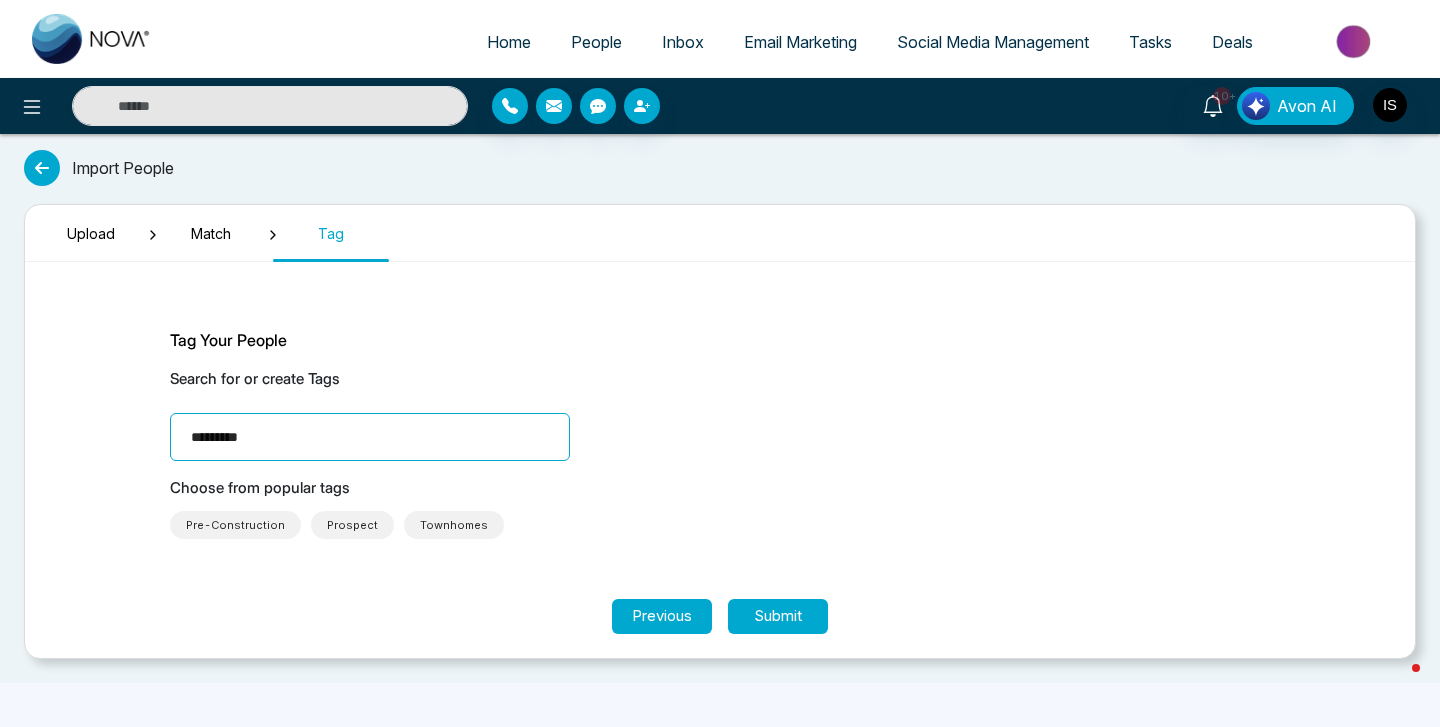 click on "Submit" at bounding box center (778, 616) 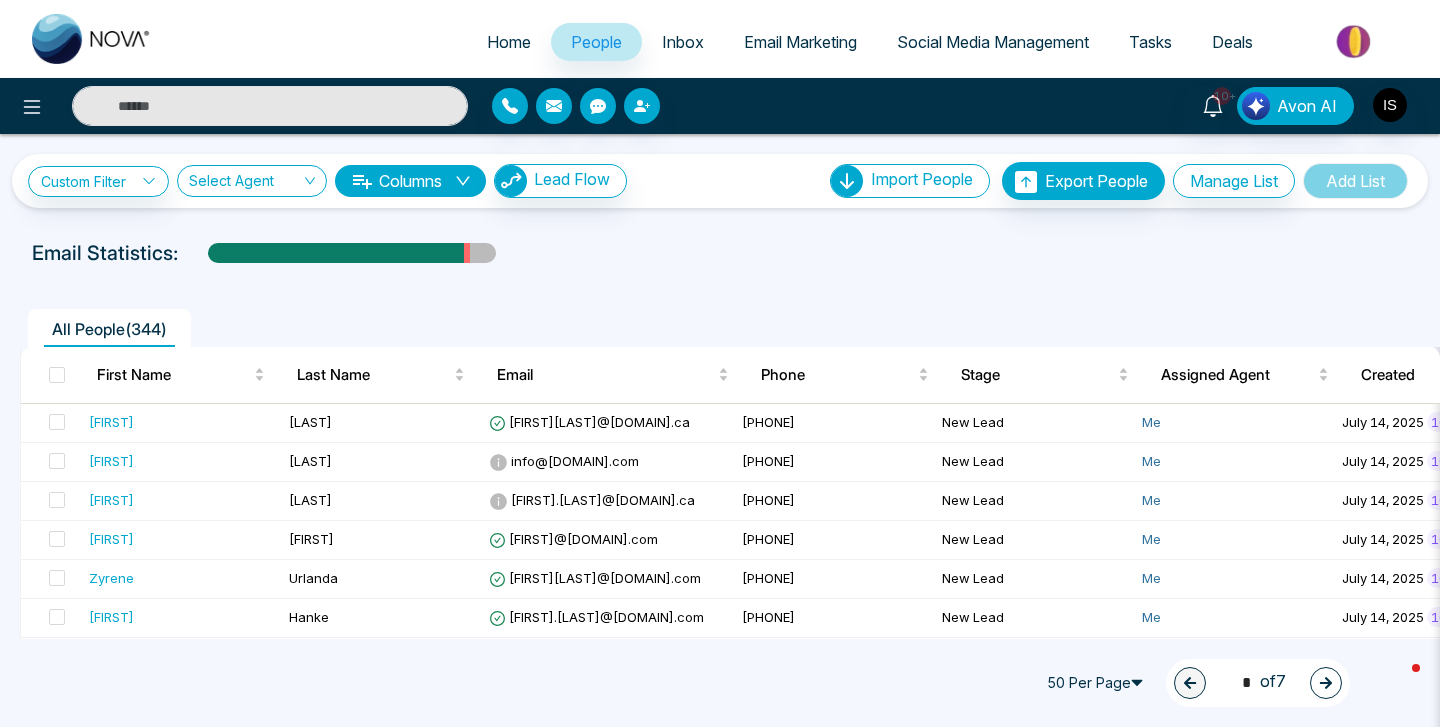 click on "**********" at bounding box center [720, 181] 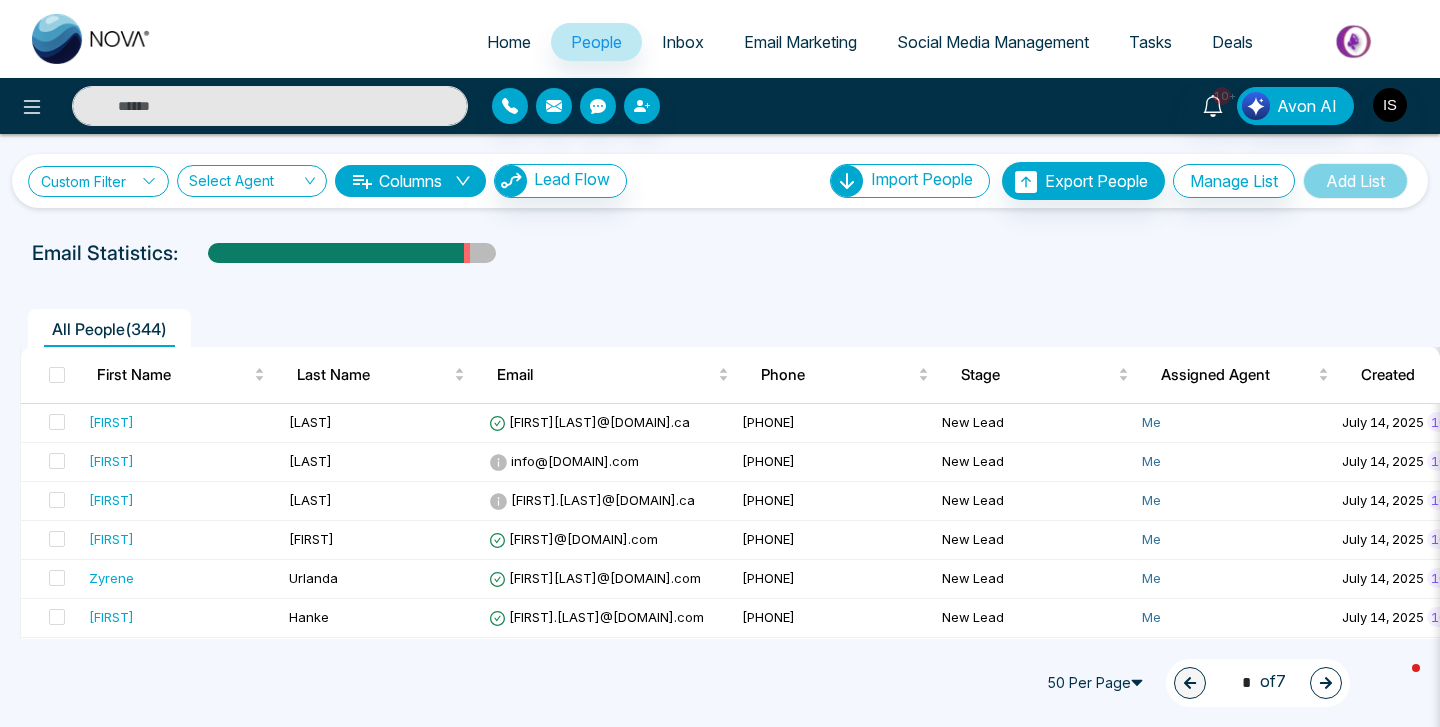 click on "Custom Filter" at bounding box center (98, 181) 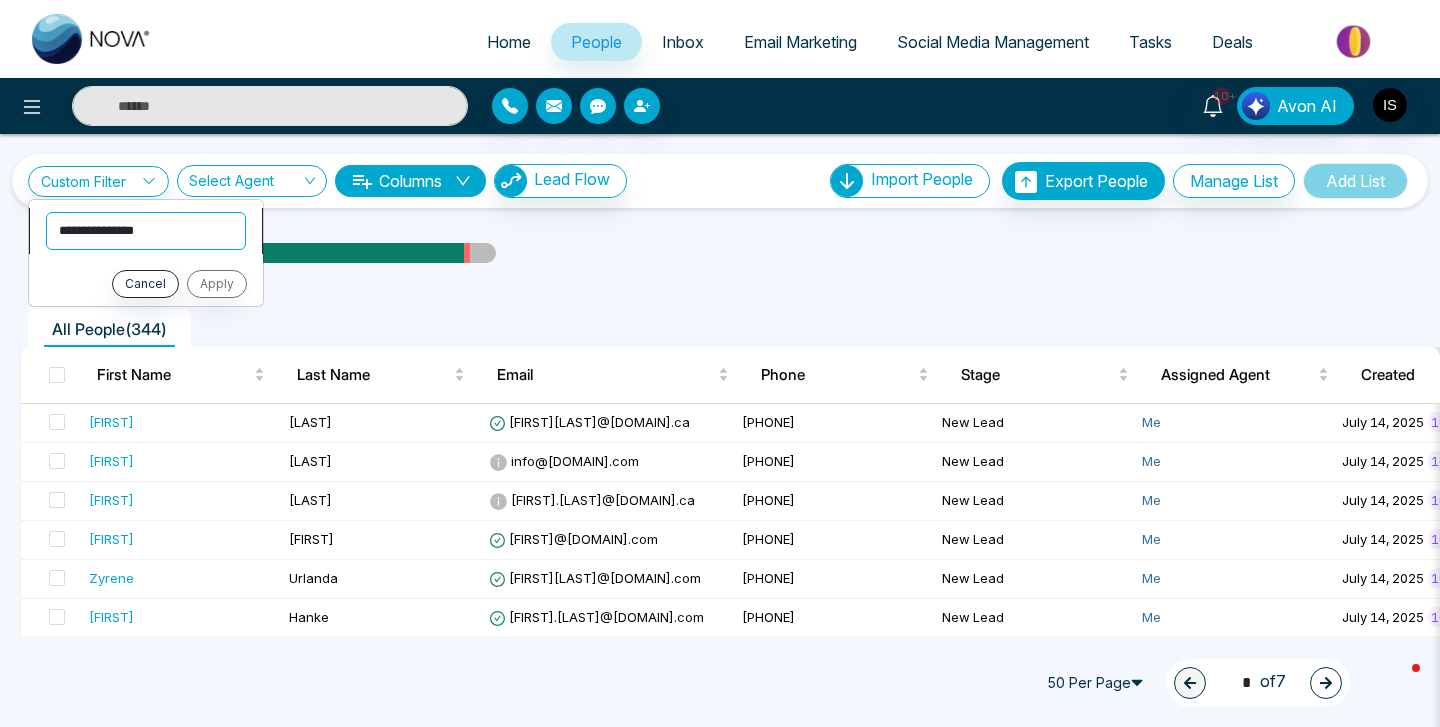 click on "**********" at bounding box center [146, 231] 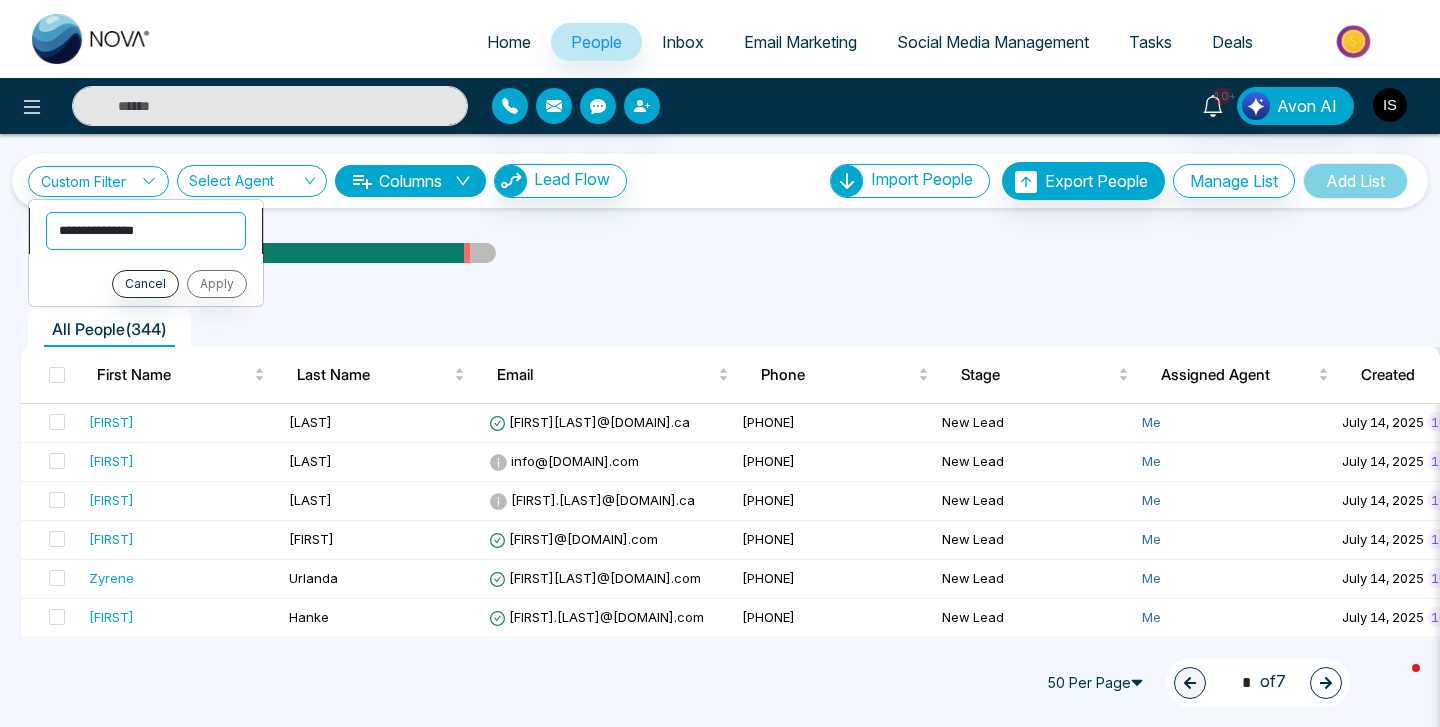select on "****" 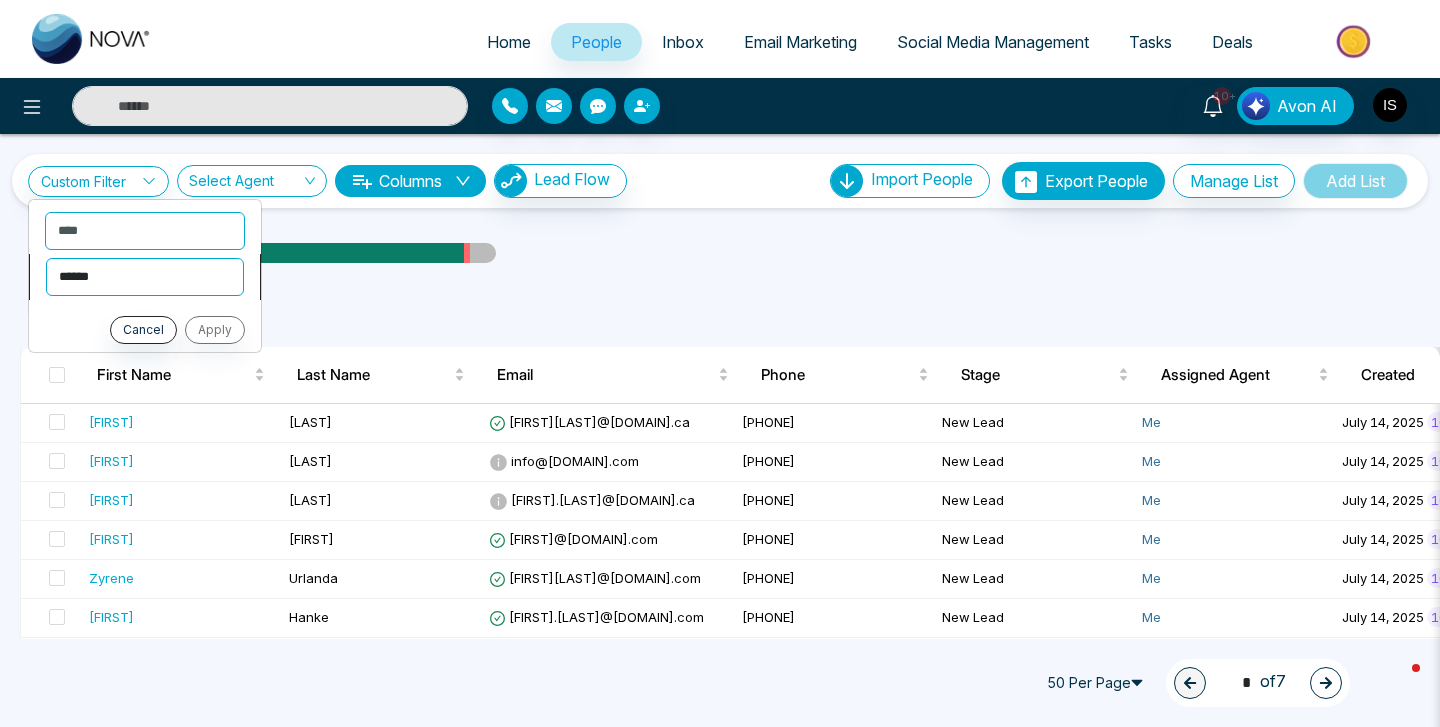 click on "**********" at bounding box center [145, 277] 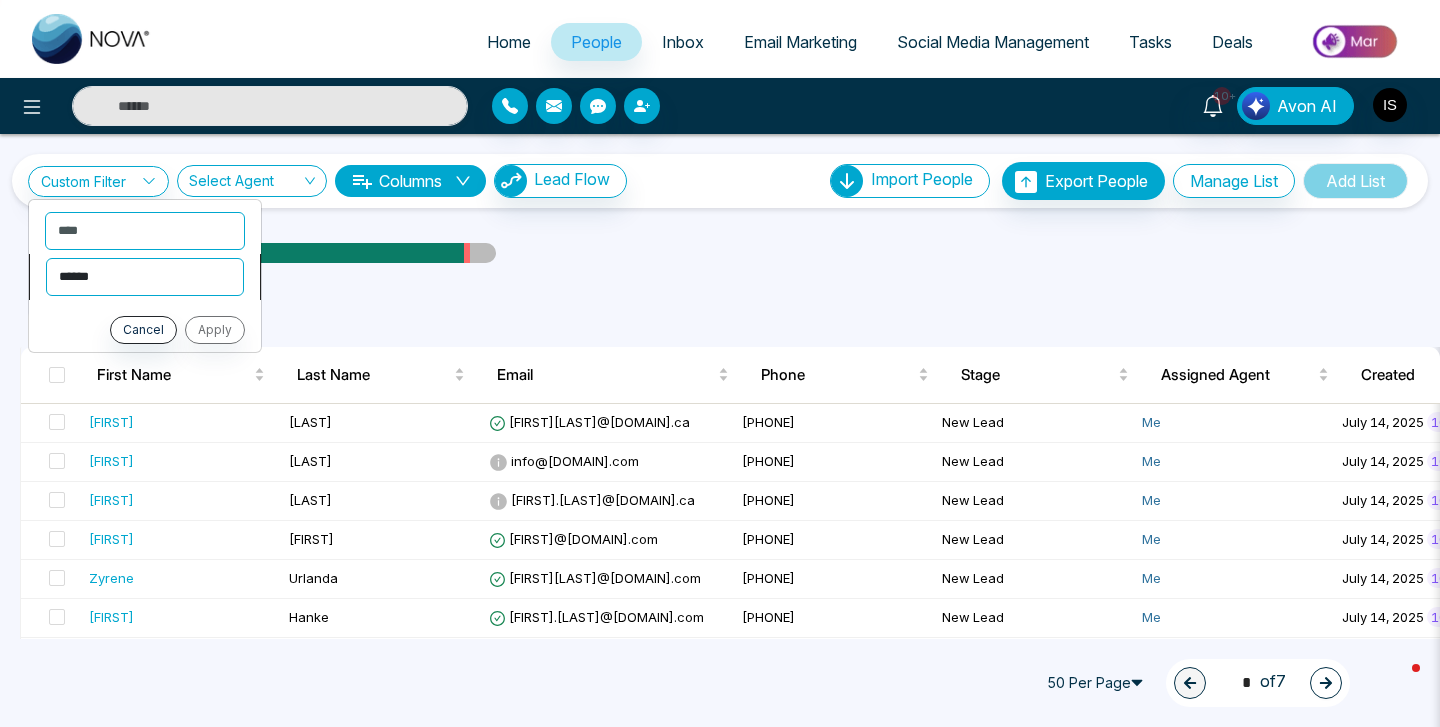 select on "*******" 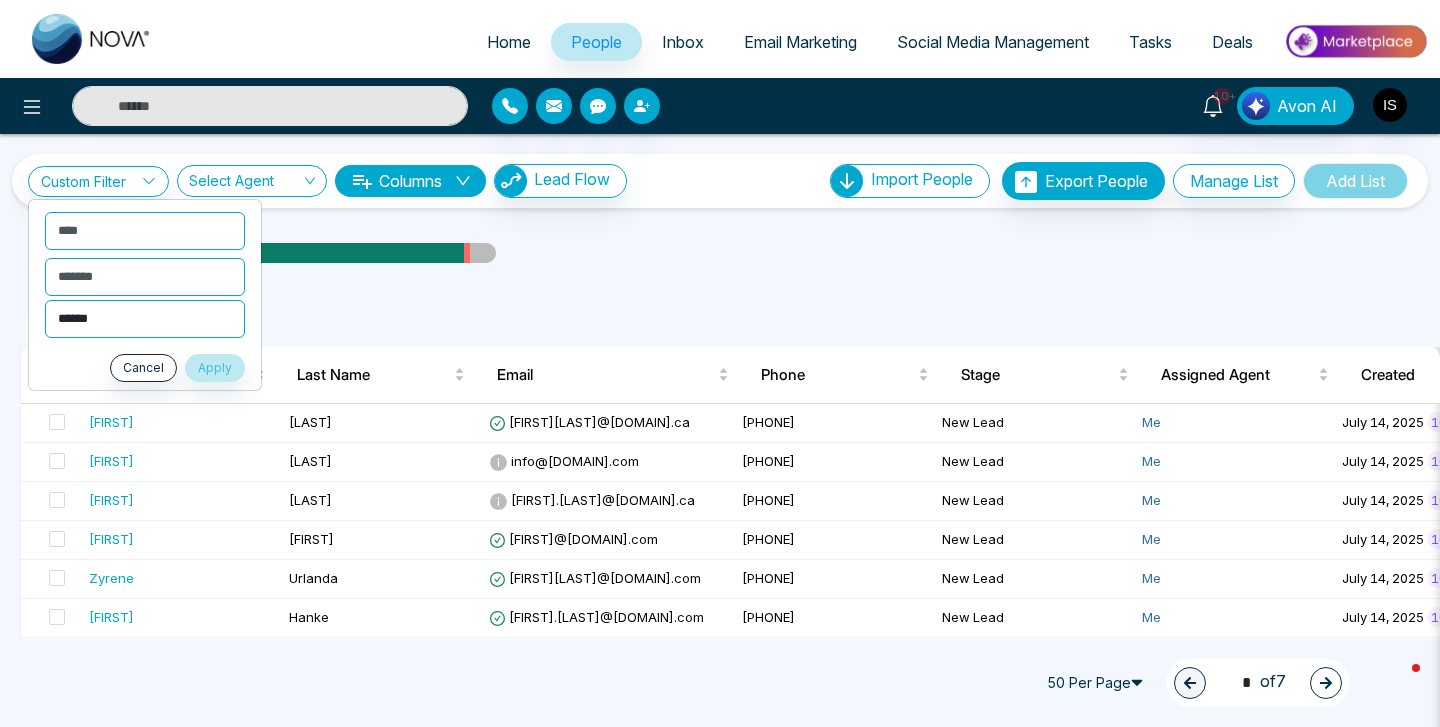 click on "**********" at bounding box center [145, 319] 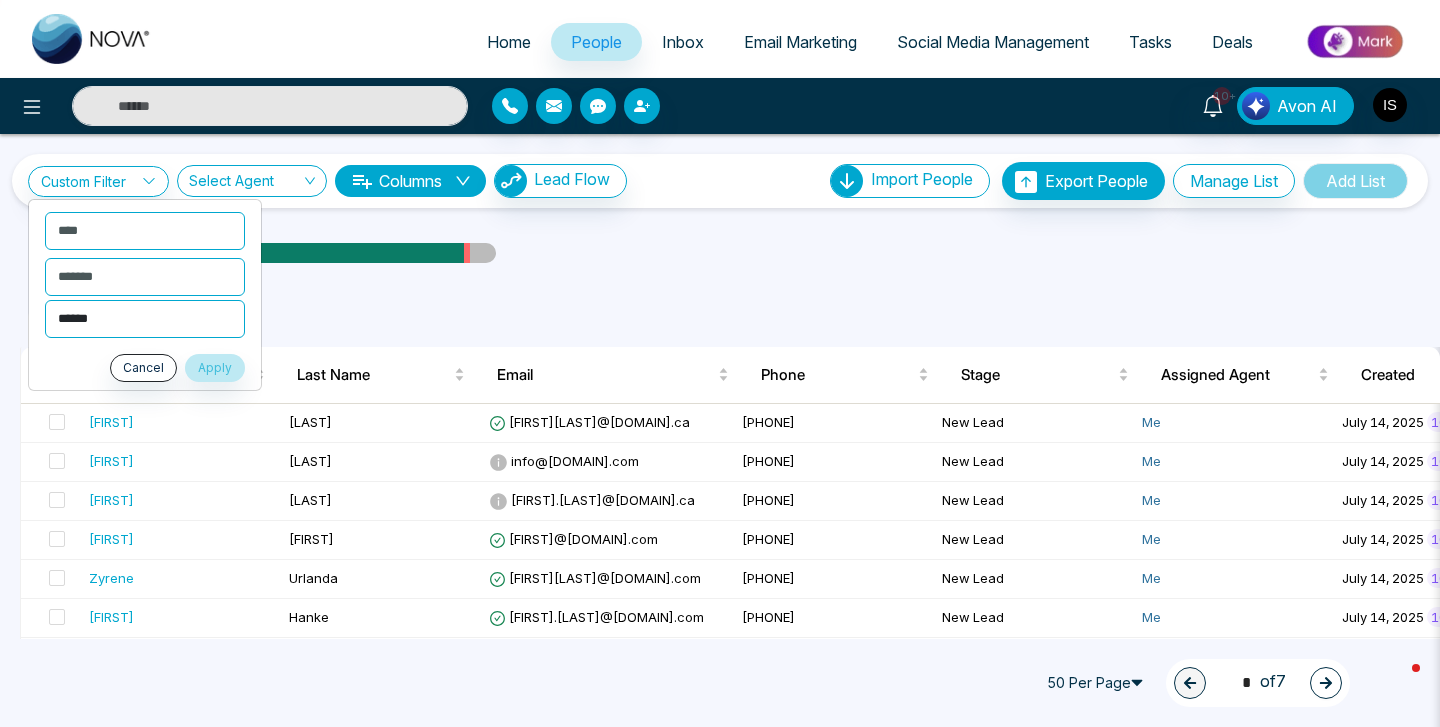 select on "*********" 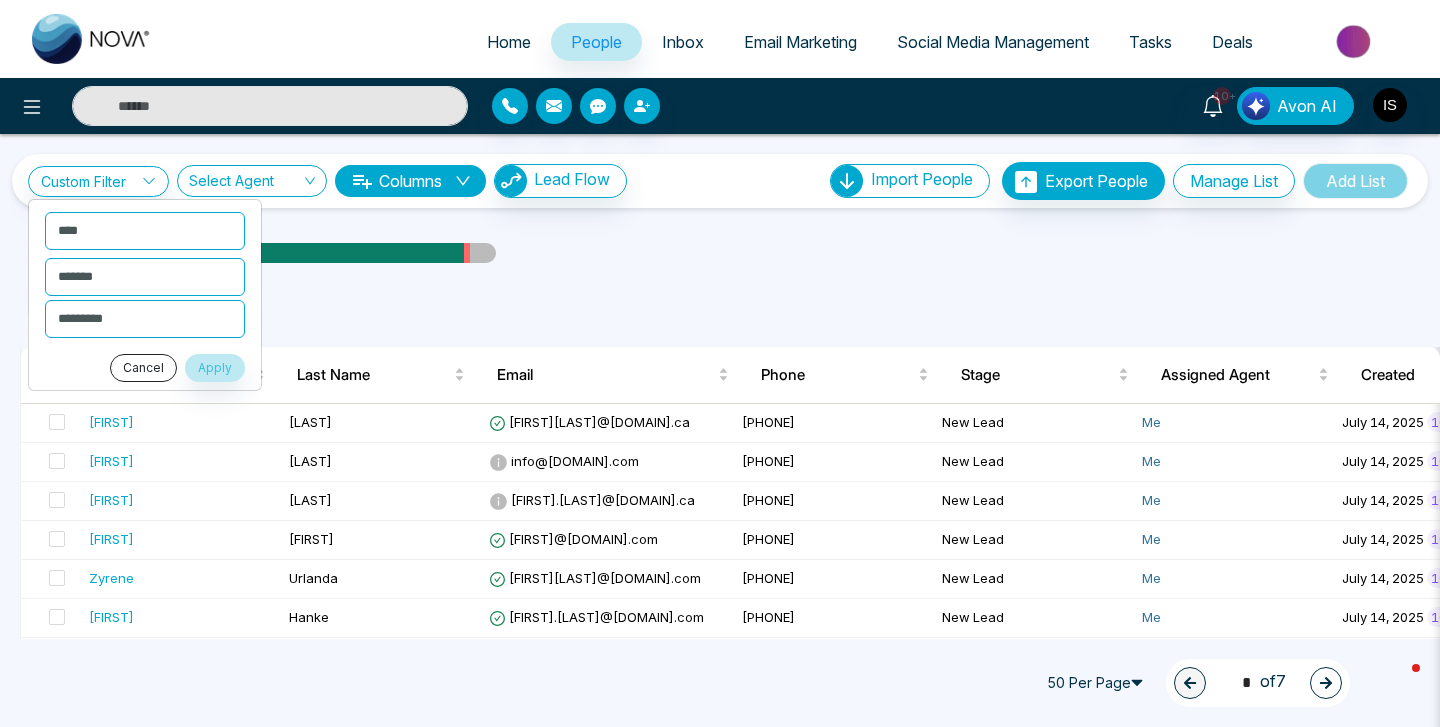 click on "Cancel" at bounding box center [143, 368] 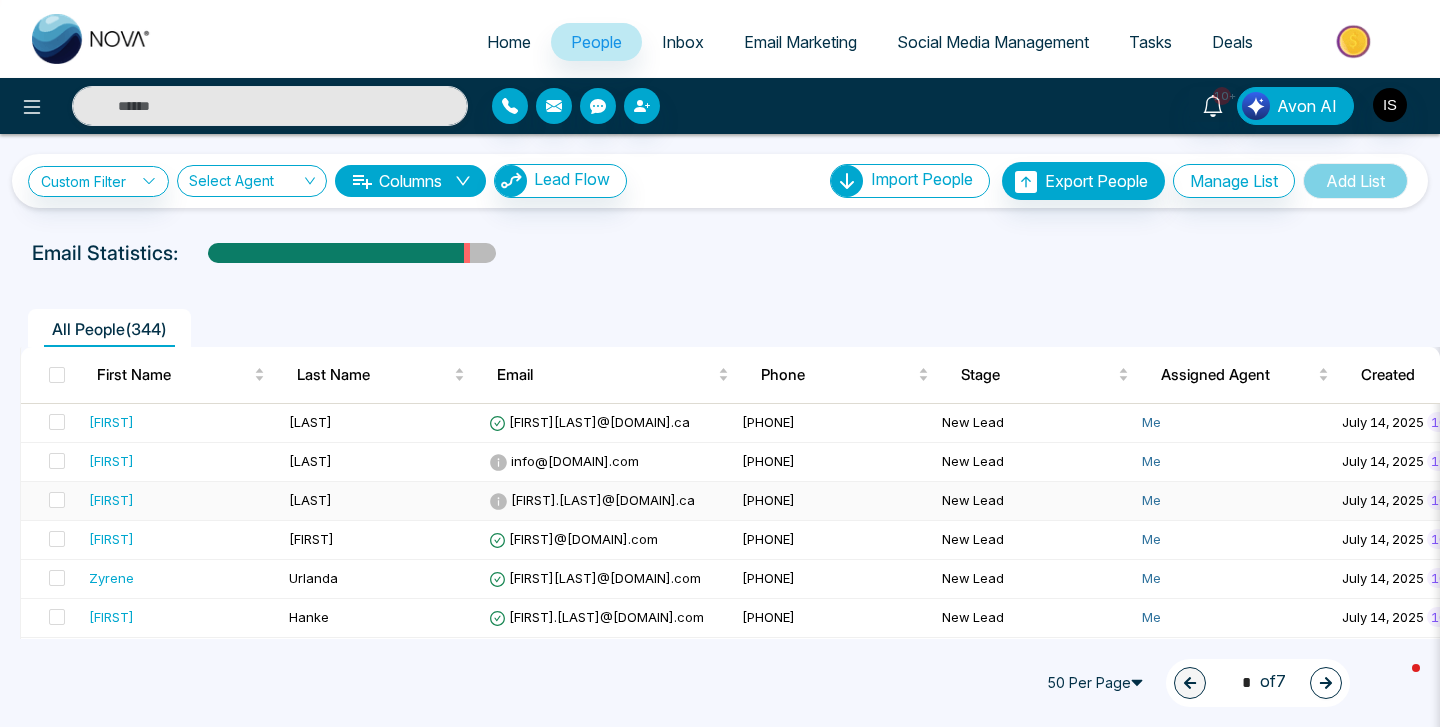 scroll, scrollTop: 0, scrollLeft: 148, axis: horizontal 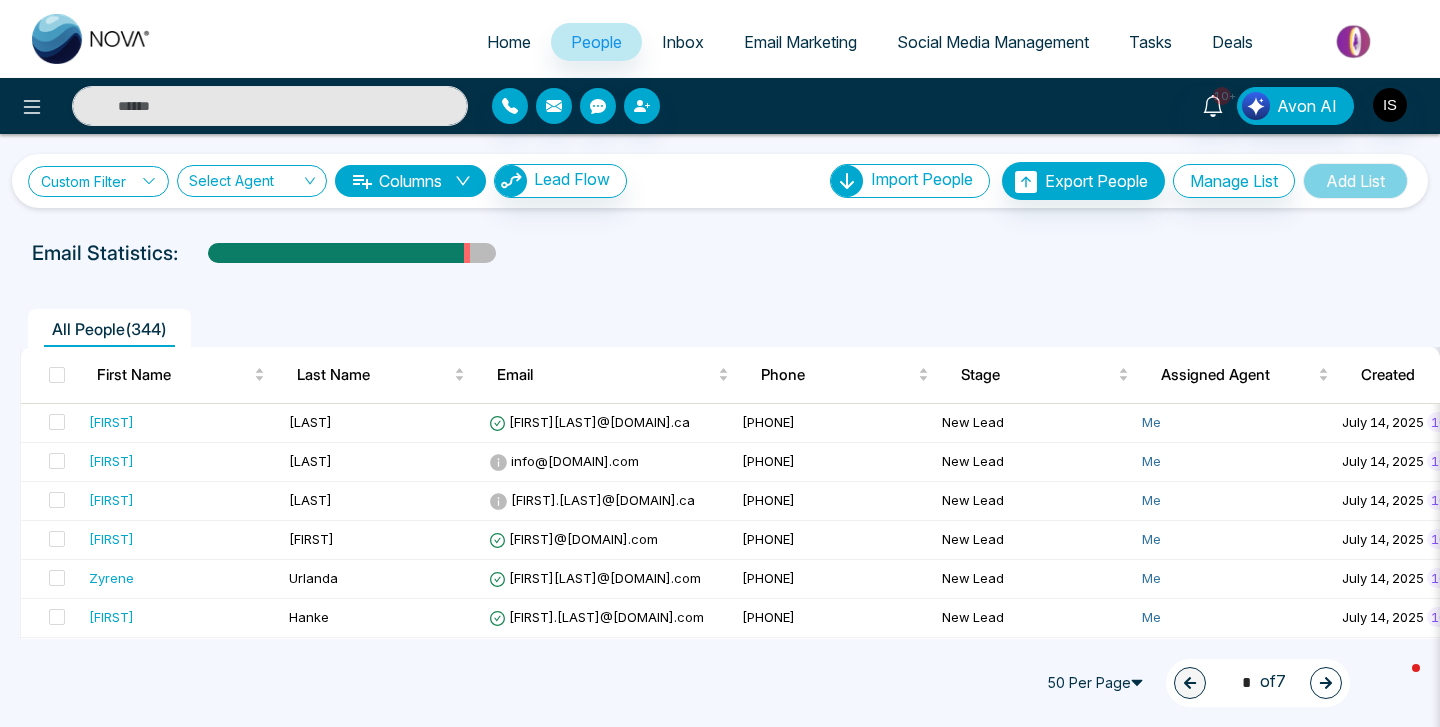click on "Custom Filter" at bounding box center (98, 181) 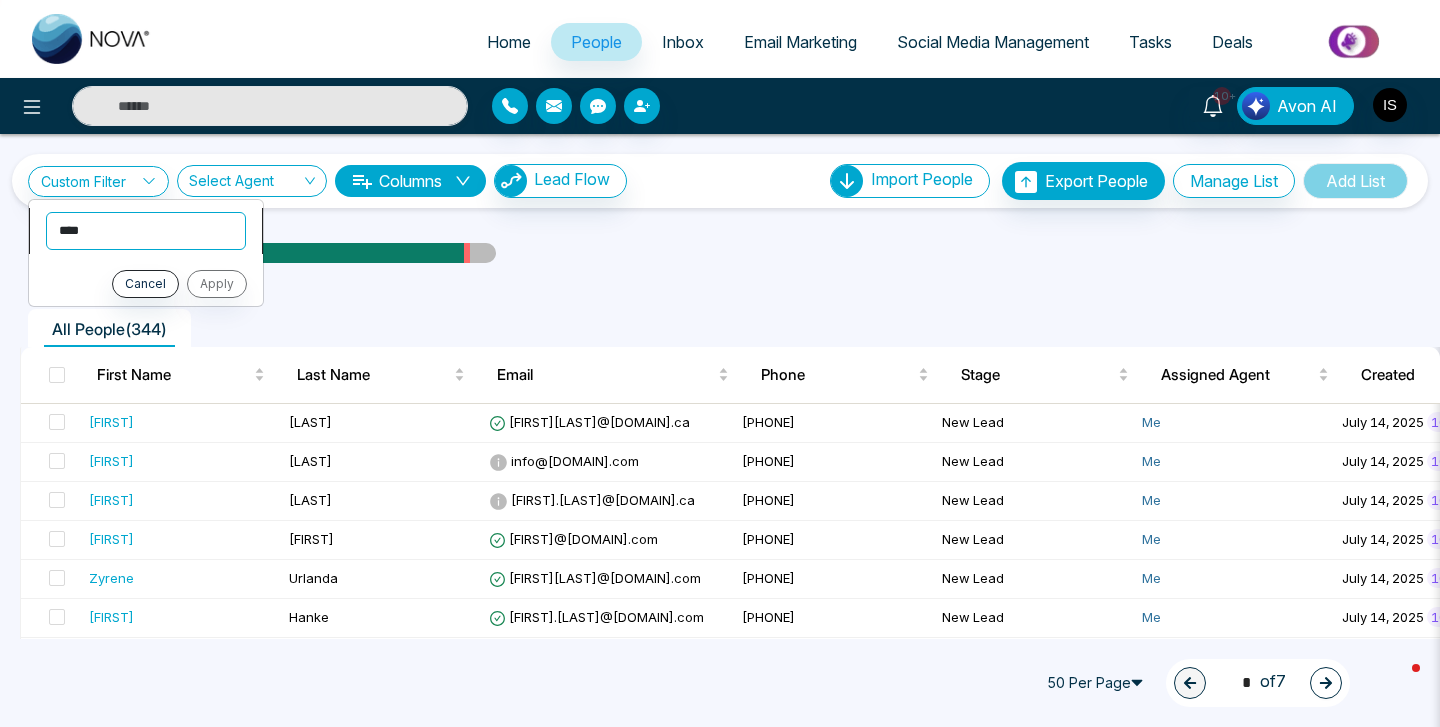 click on "**********" at bounding box center [146, 231] 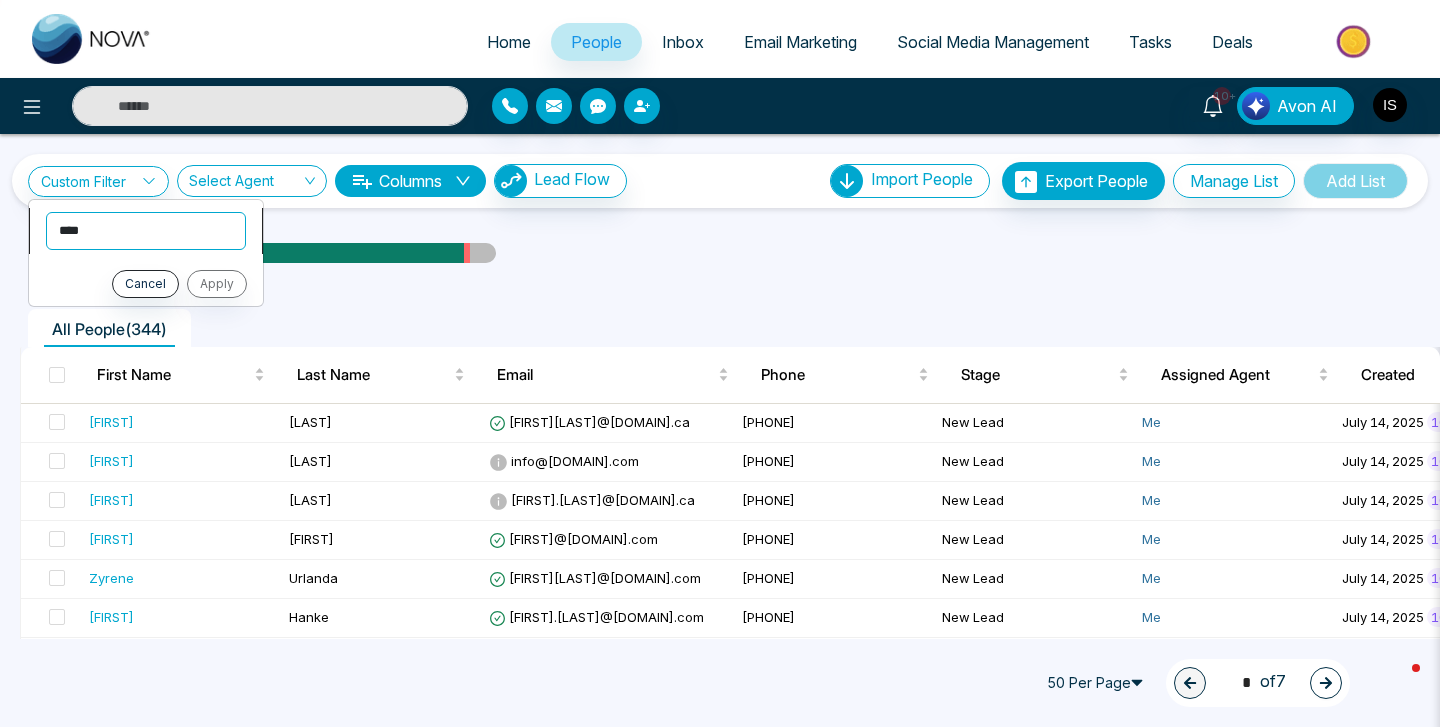 select on "*****" 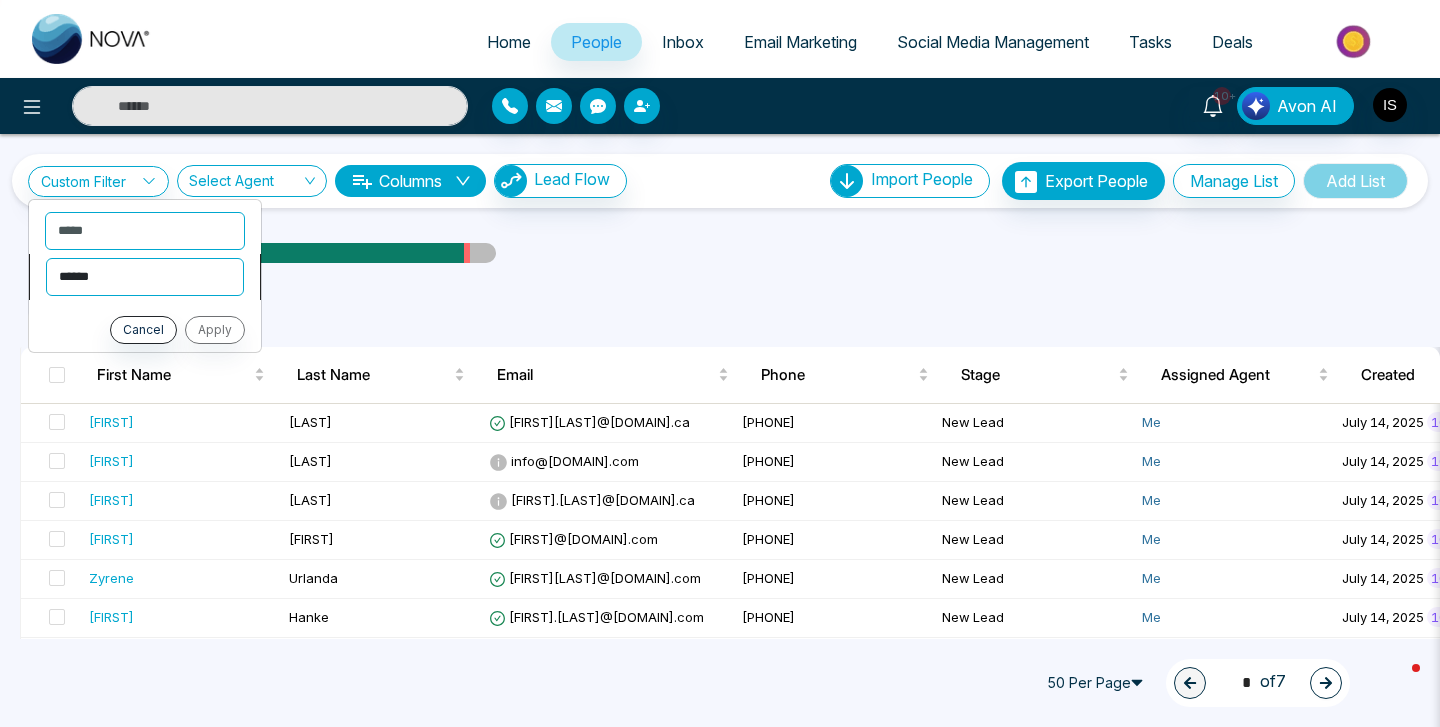 click on "**********" at bounding box center (145, 277) 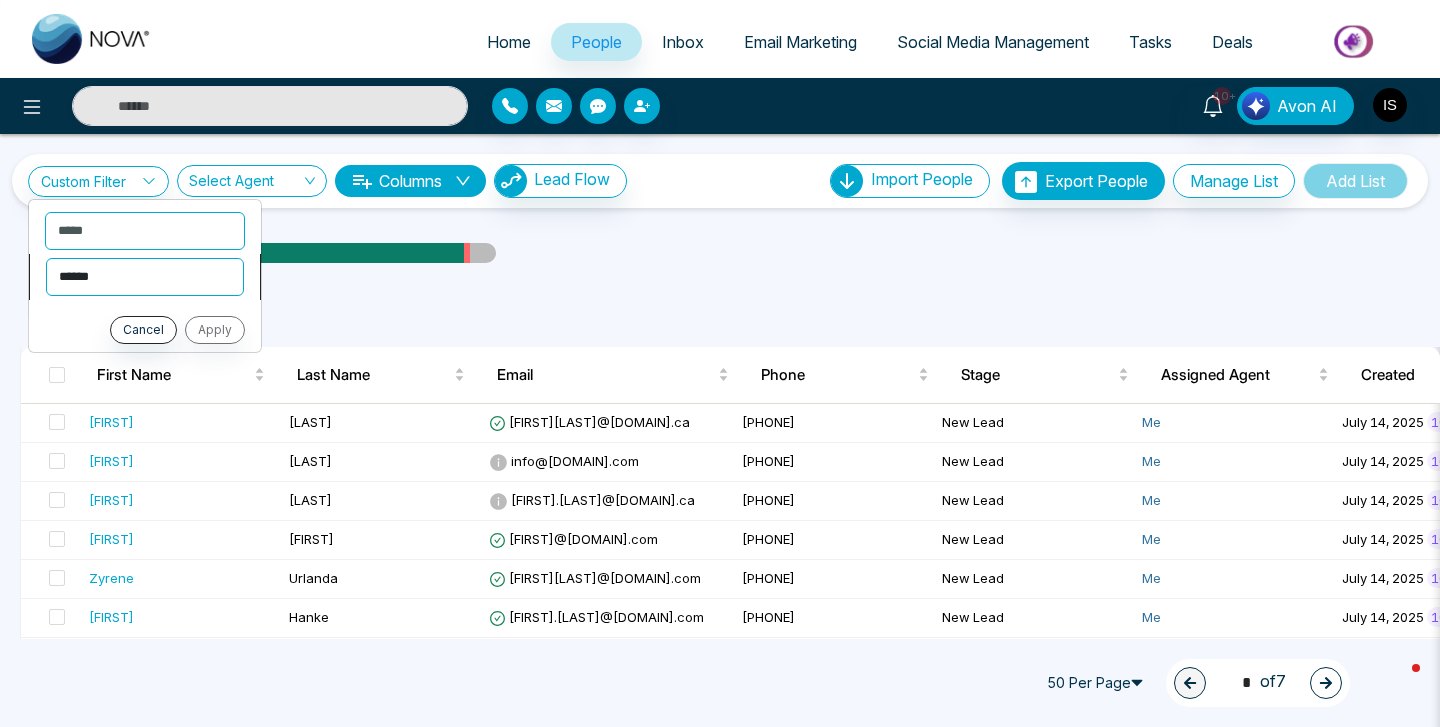 select on "*******" 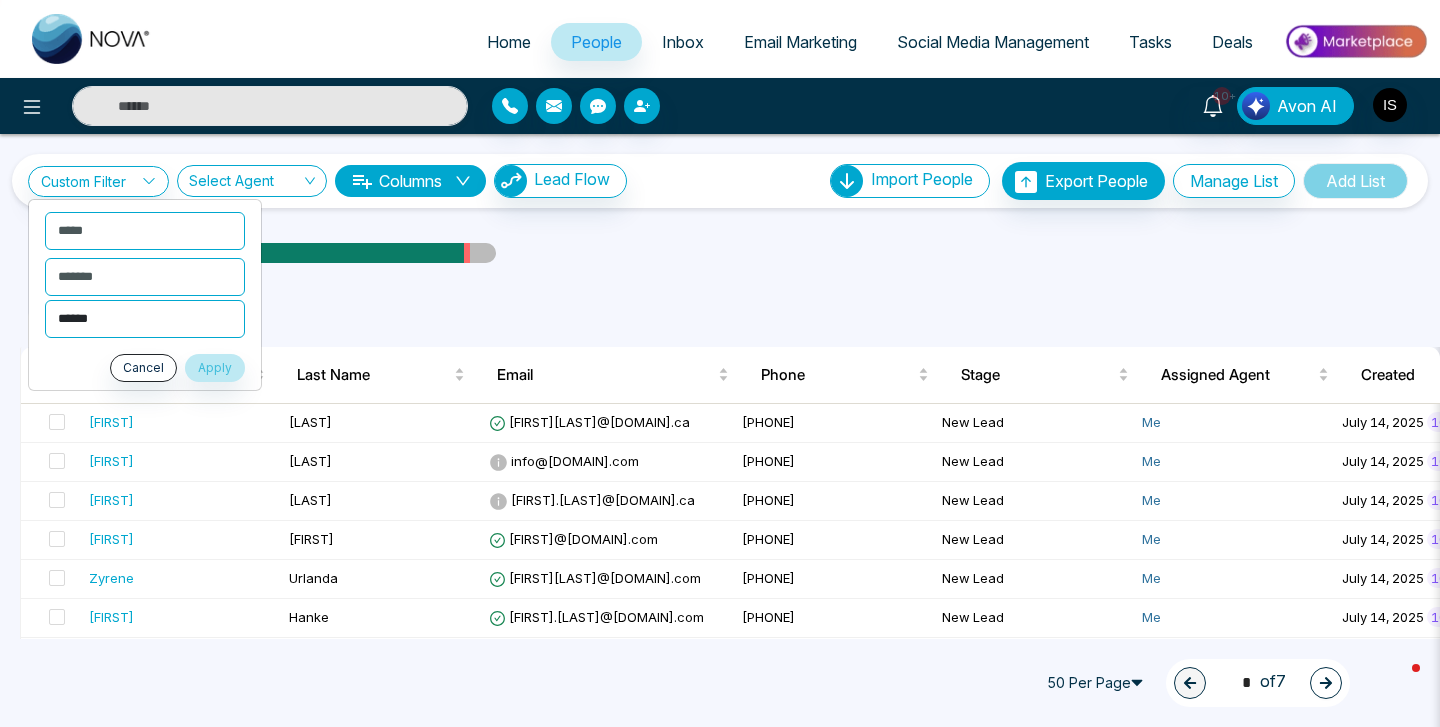 click on "**********" at bounding box center [145, 319] 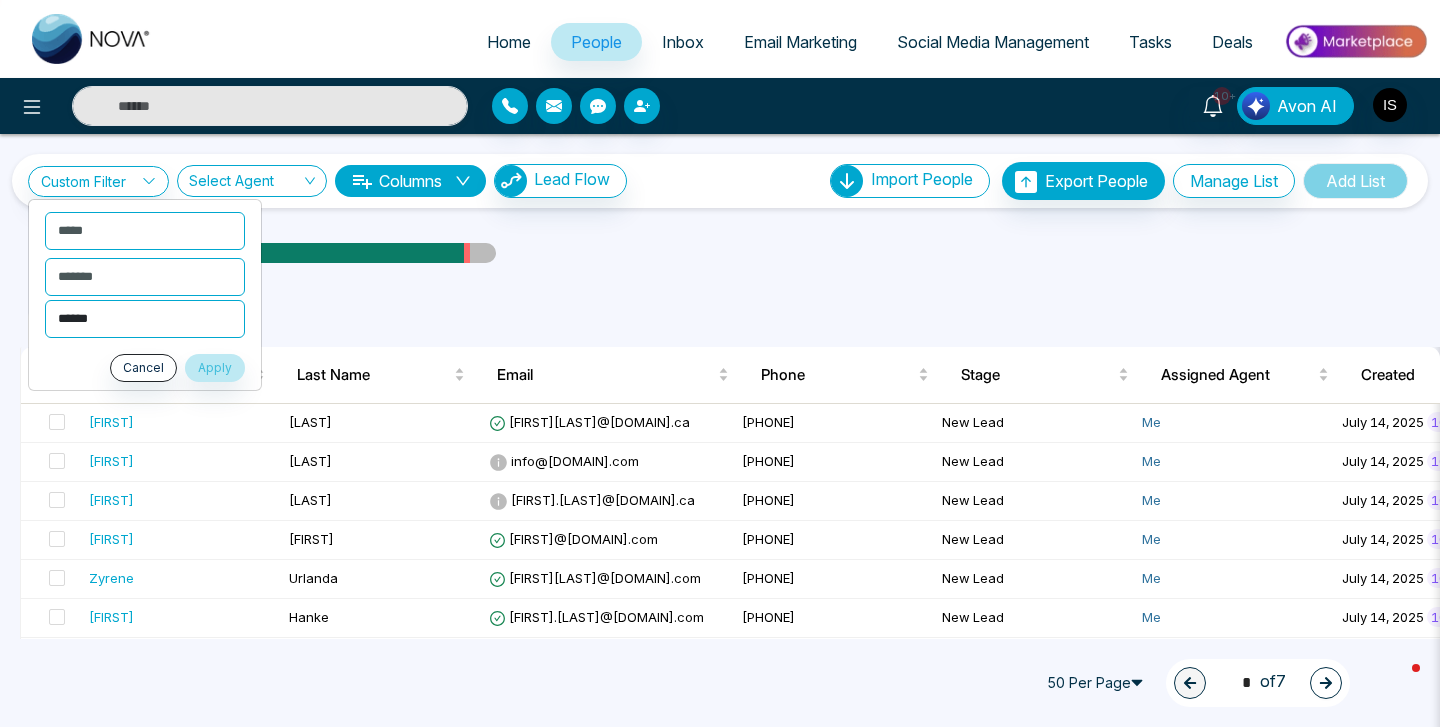 select on "********" 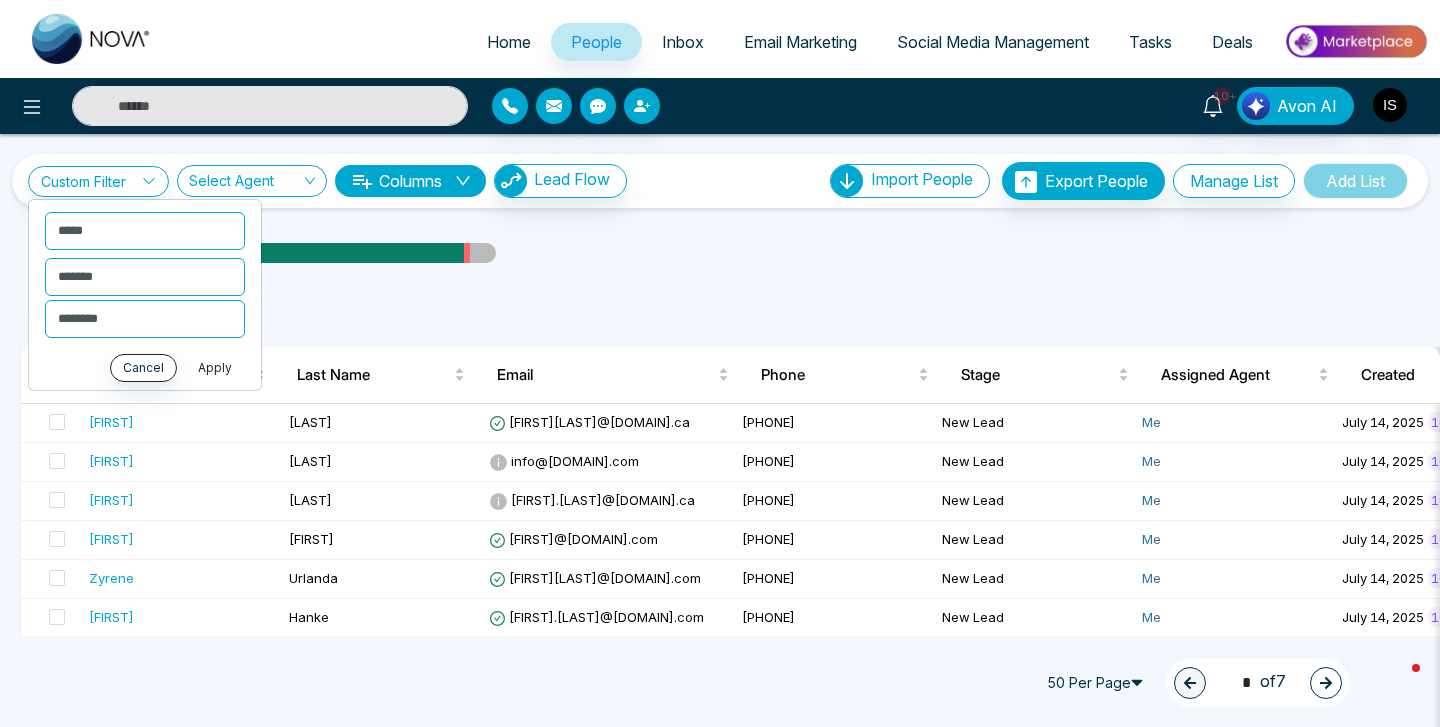 click on "Apply" at bounding box center [215, 368] 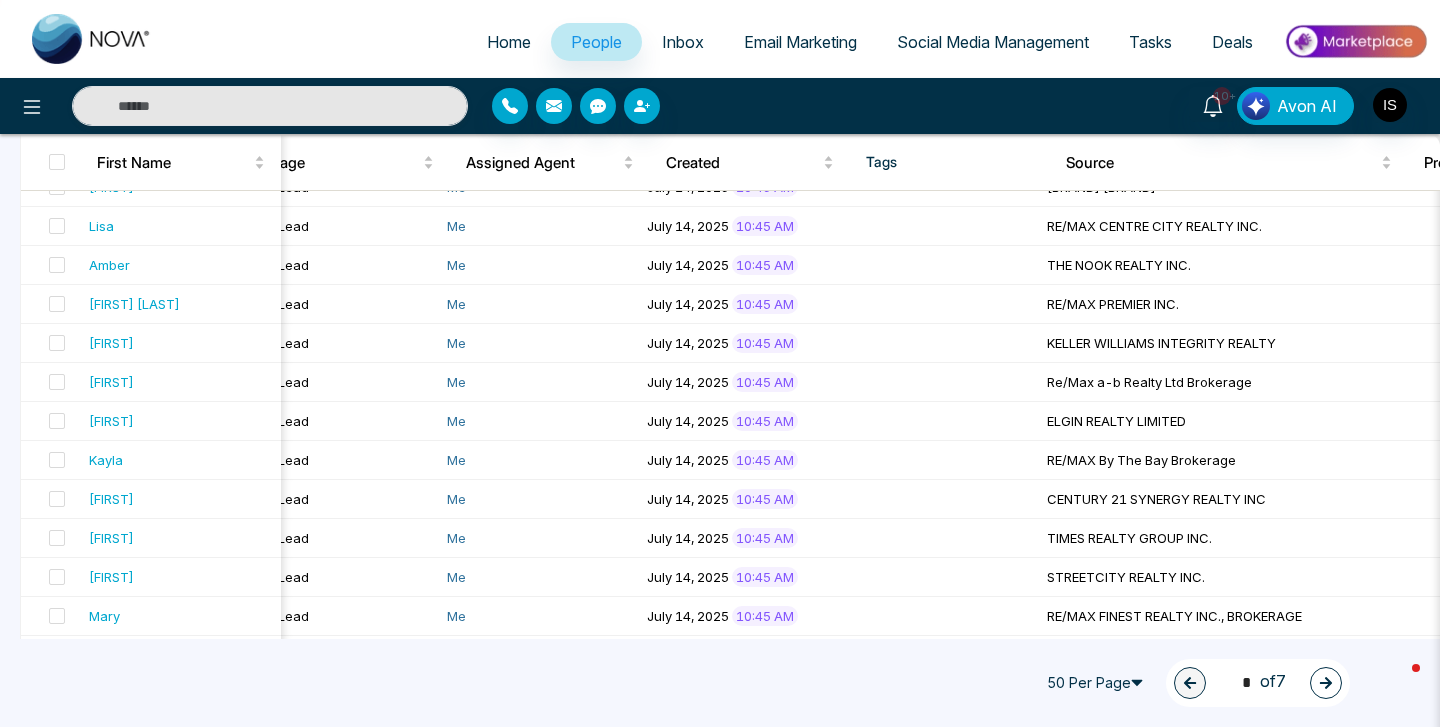 click 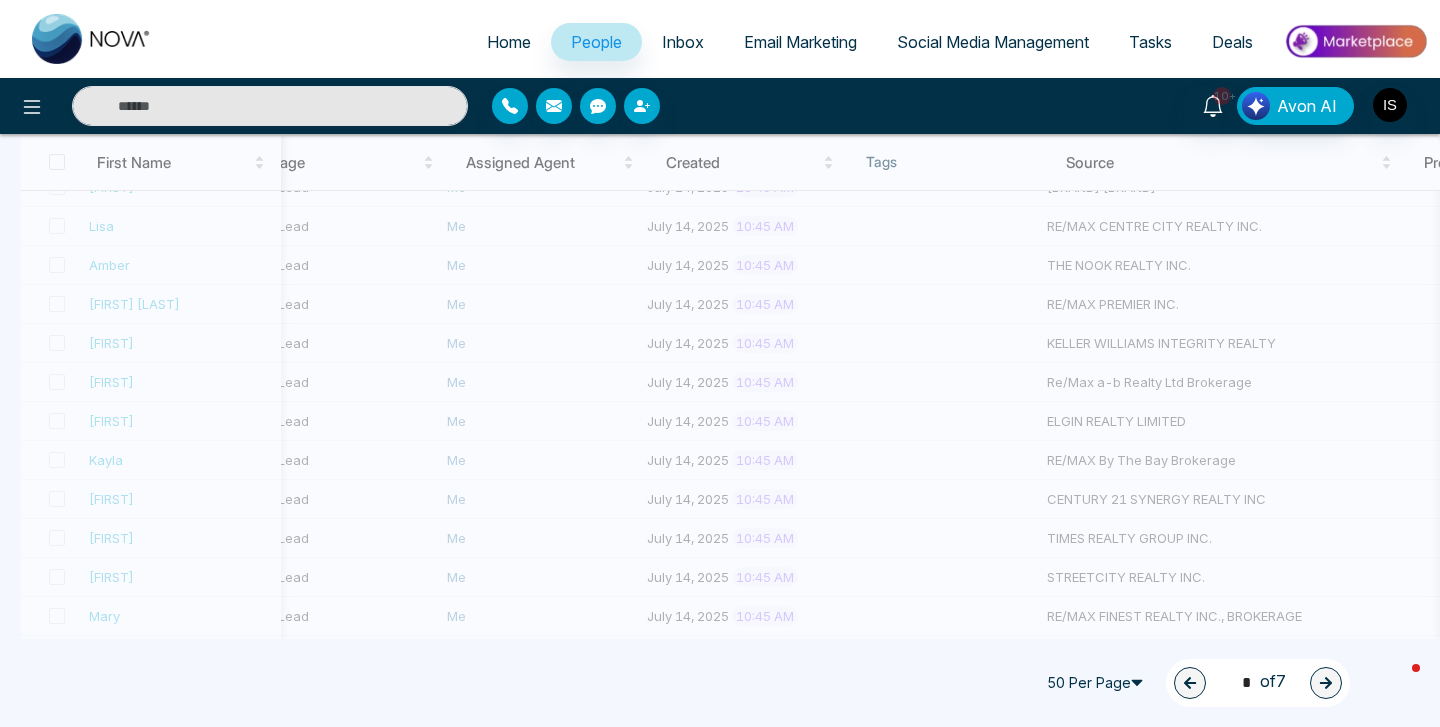 type on "*" 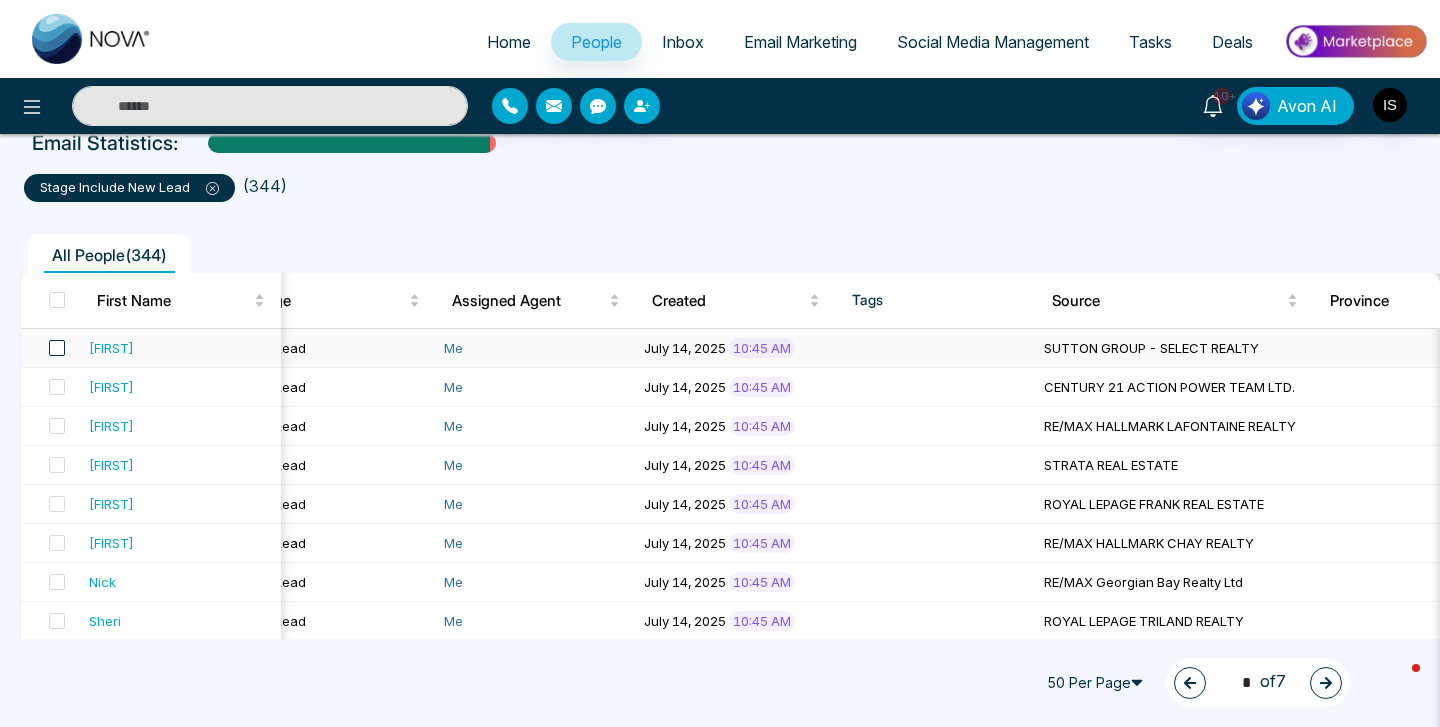 click at bounding box center [57, 348] 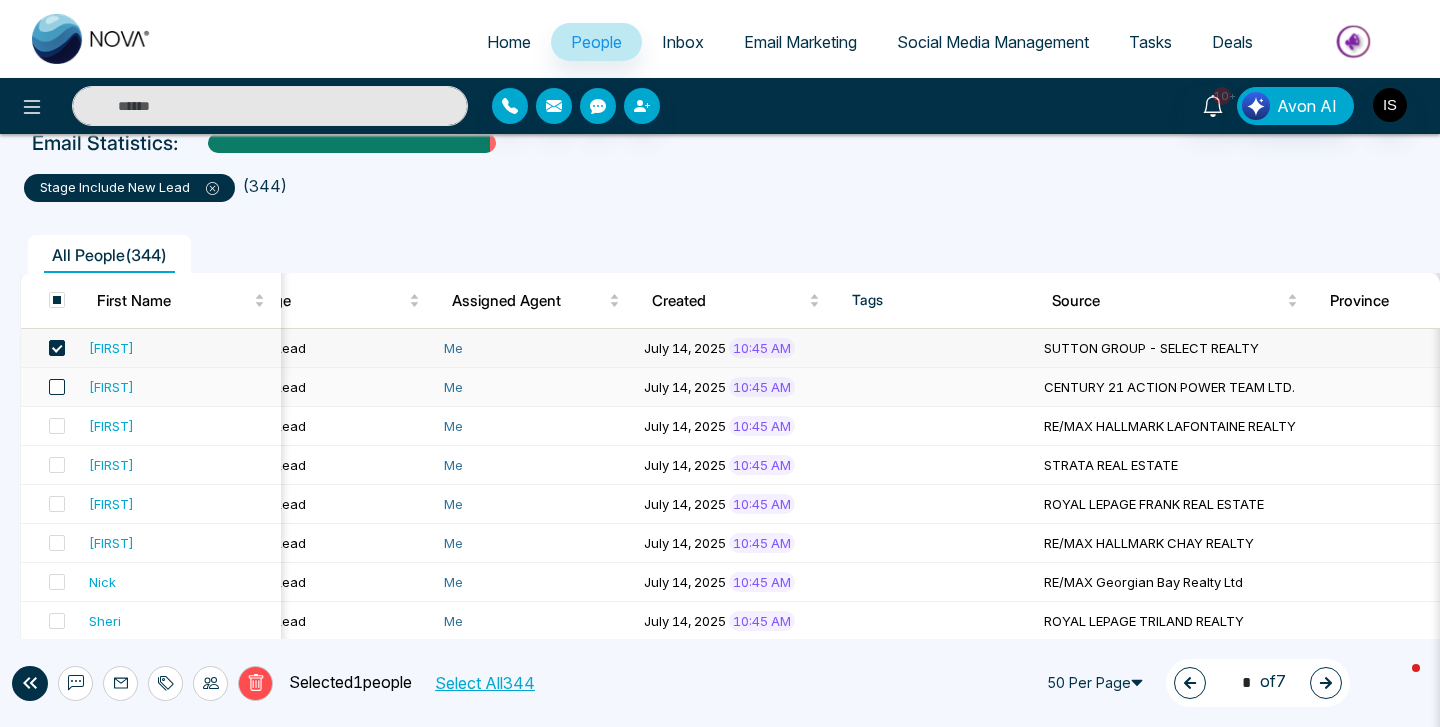 click at bounding box center (57, 387) 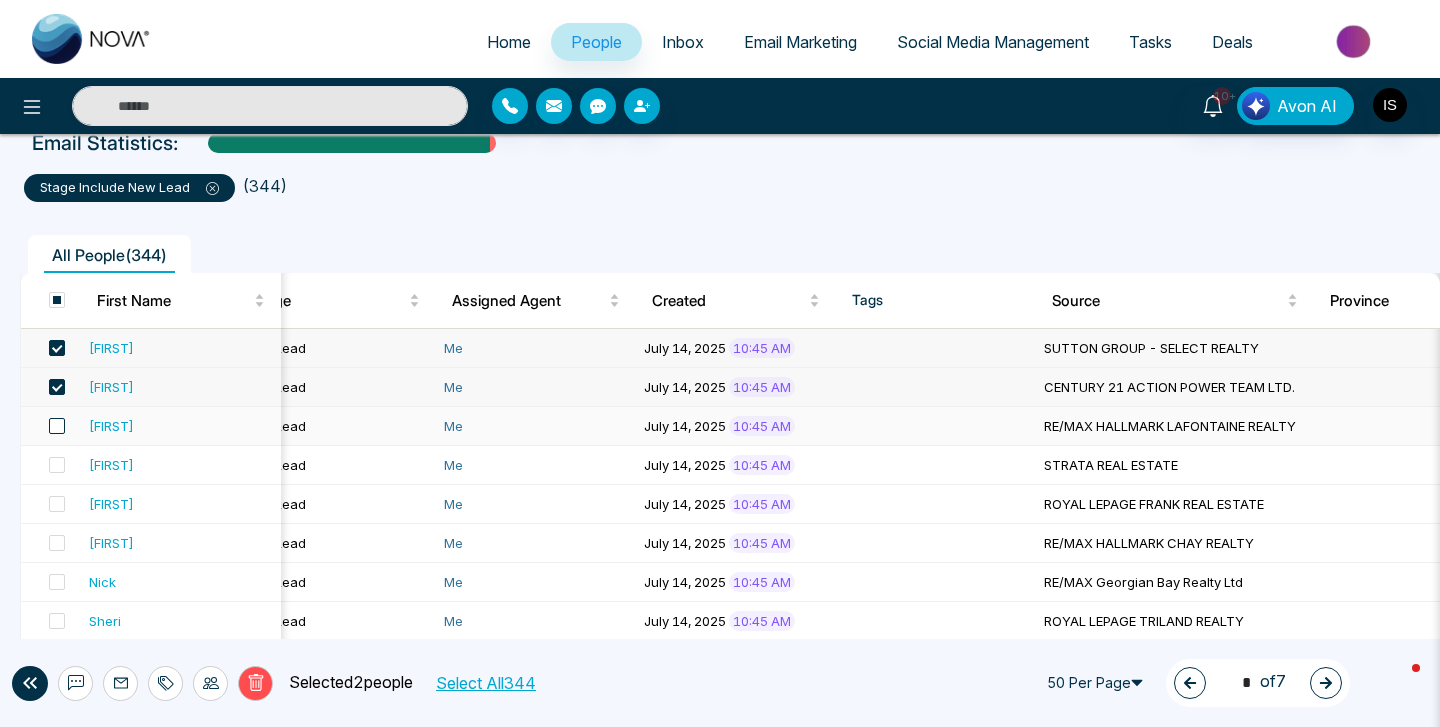 click at bounding box center (57, 426) 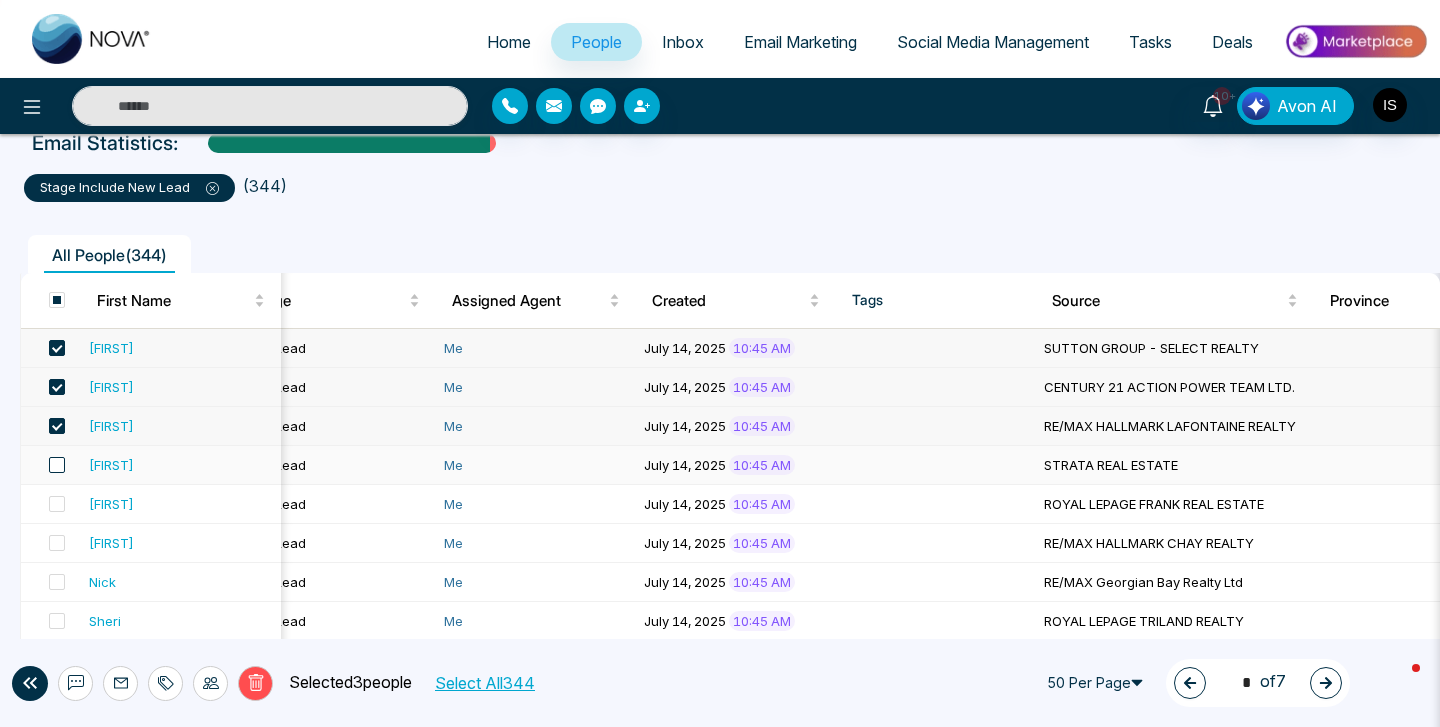 click at bounding box center [57, 465] 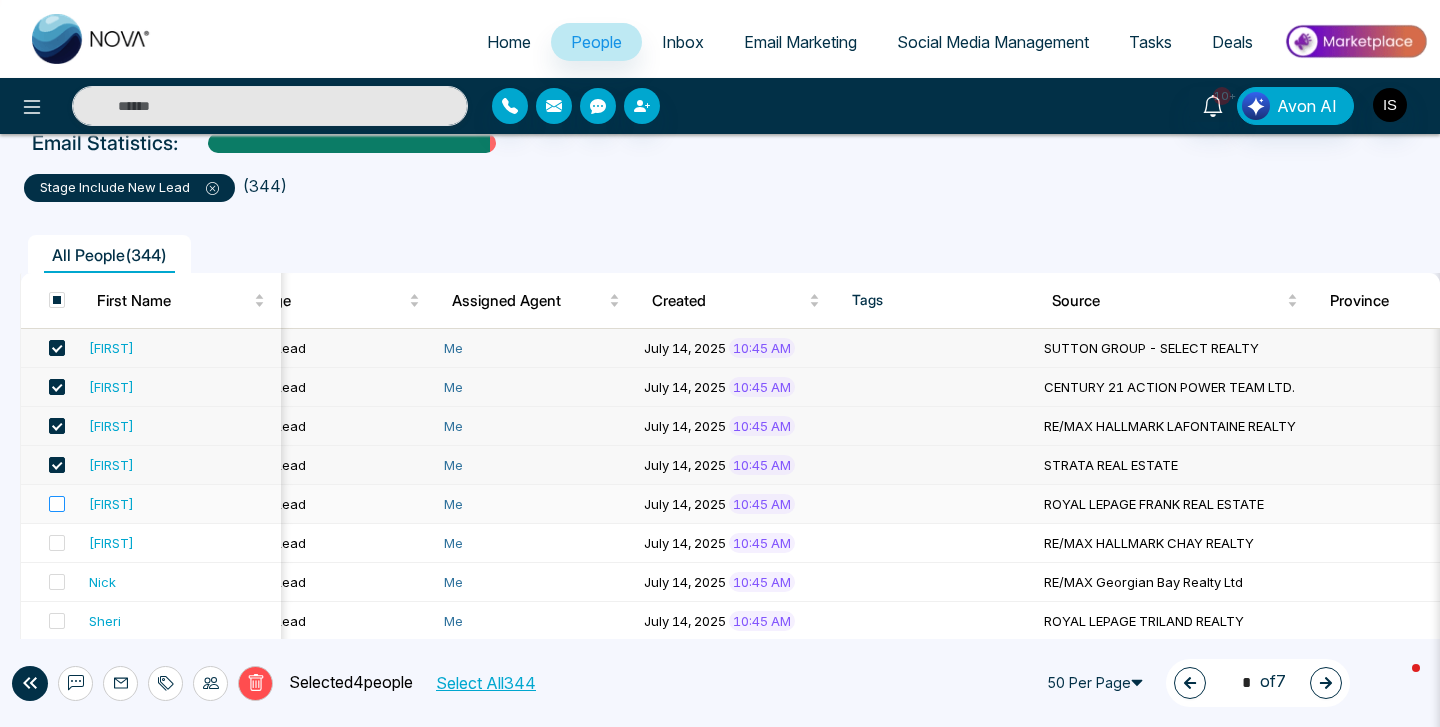 click at bounding box center (51, 504) 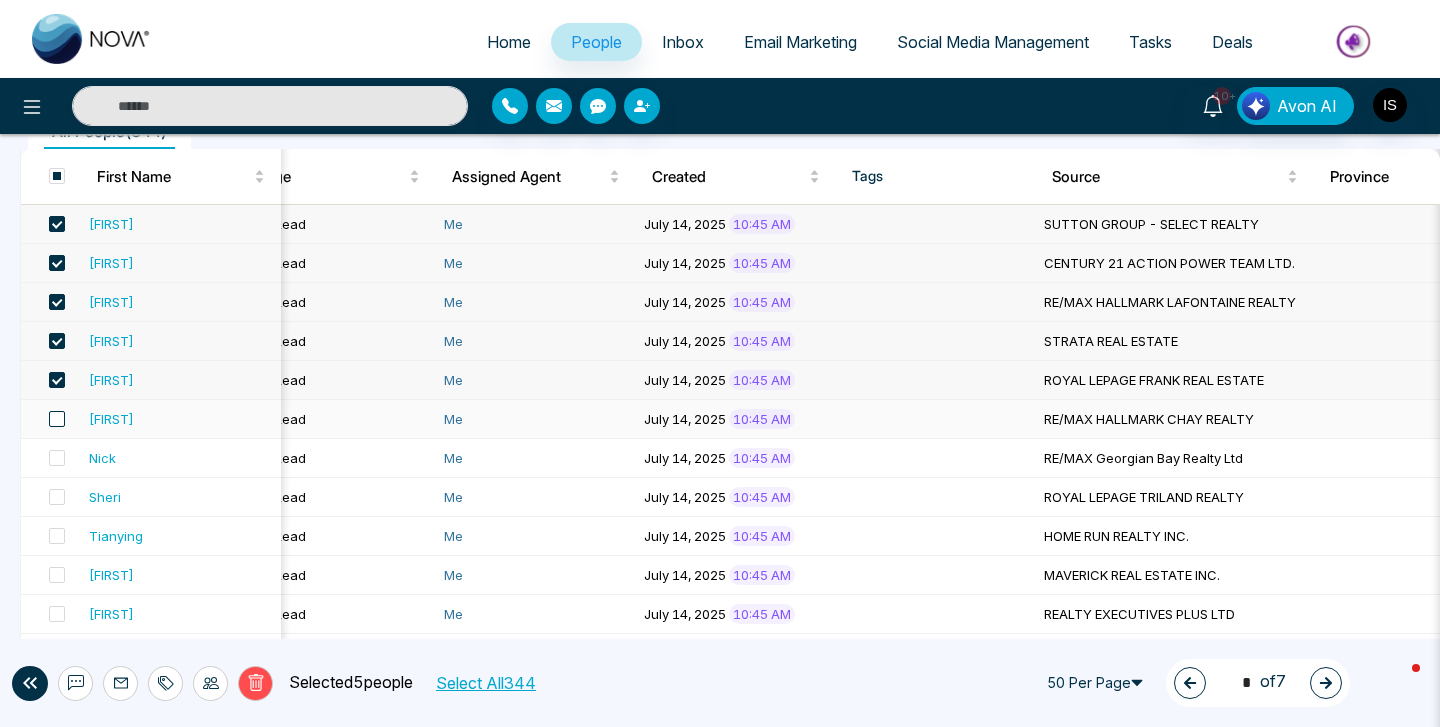 click at bounding box center [57, 419] 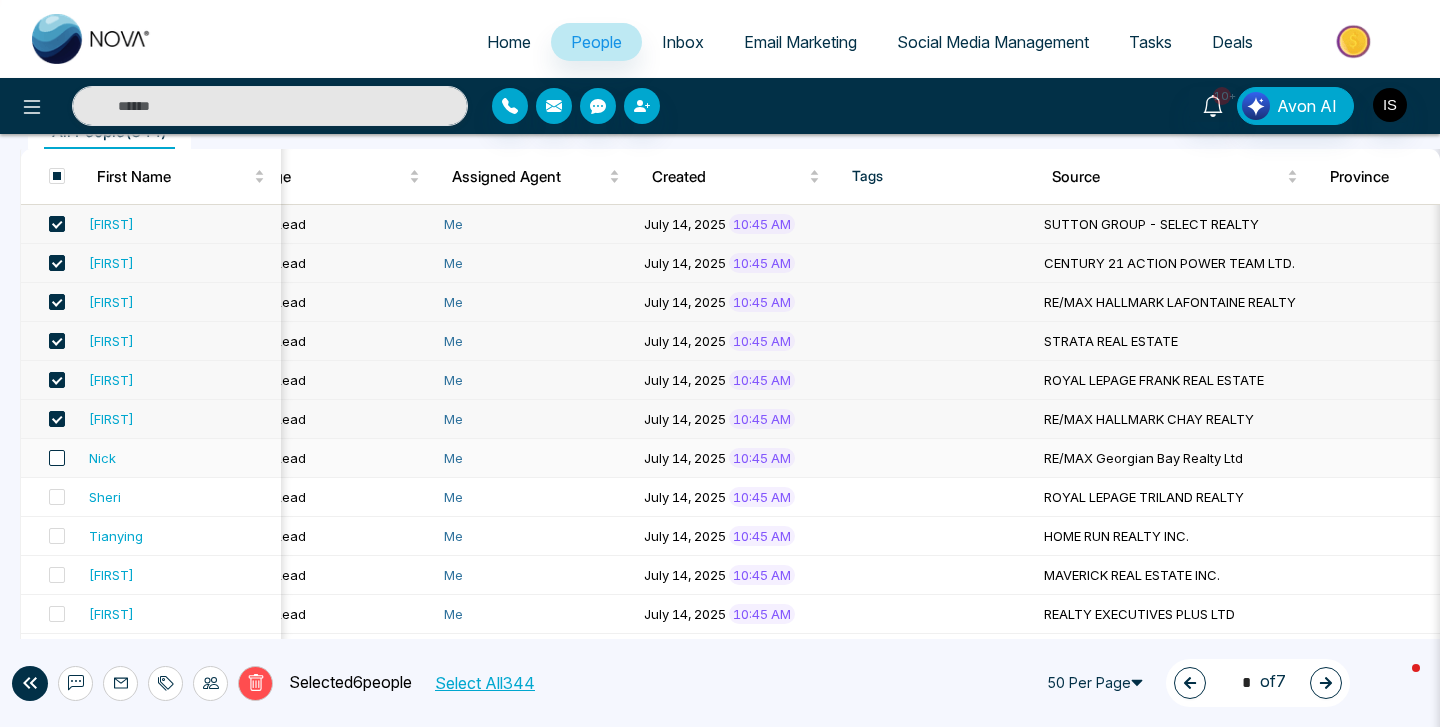 click at bounding box center [57, 458] 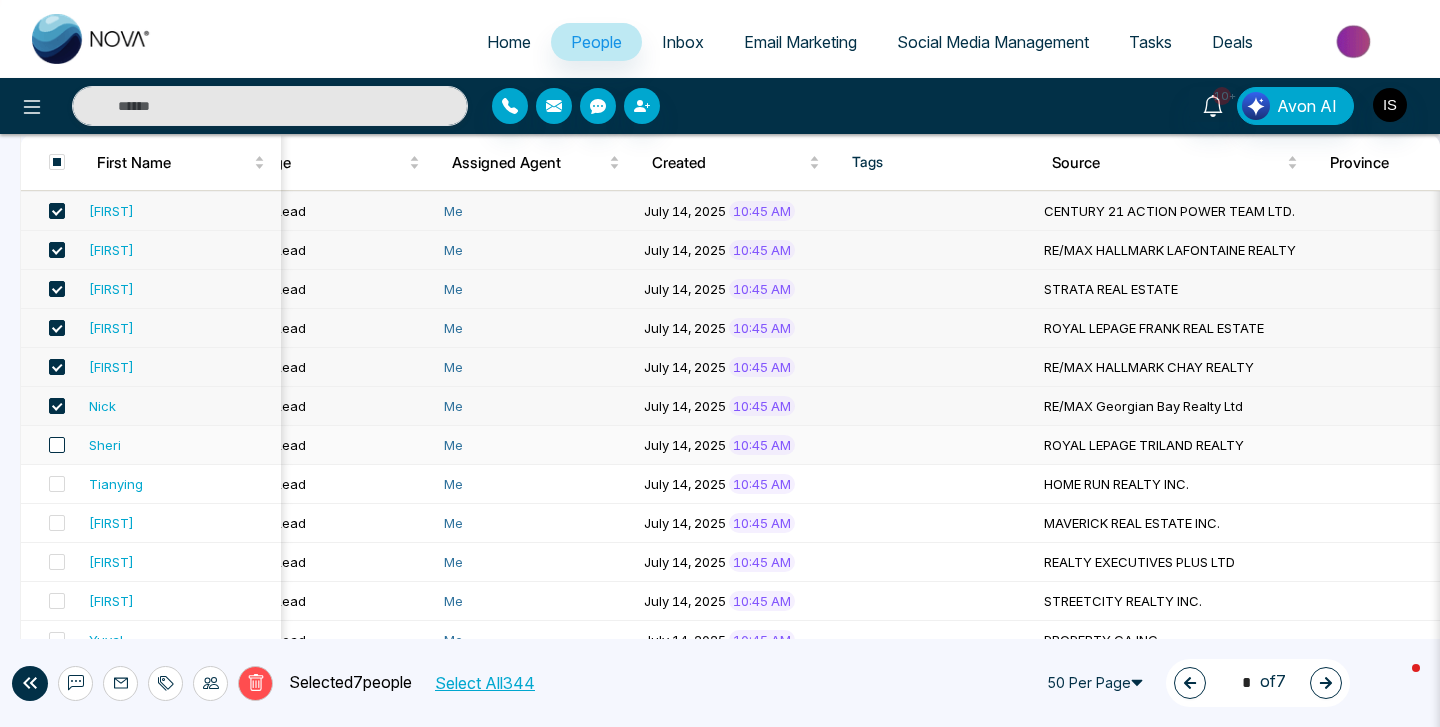 click at bounding box center (57, 445) 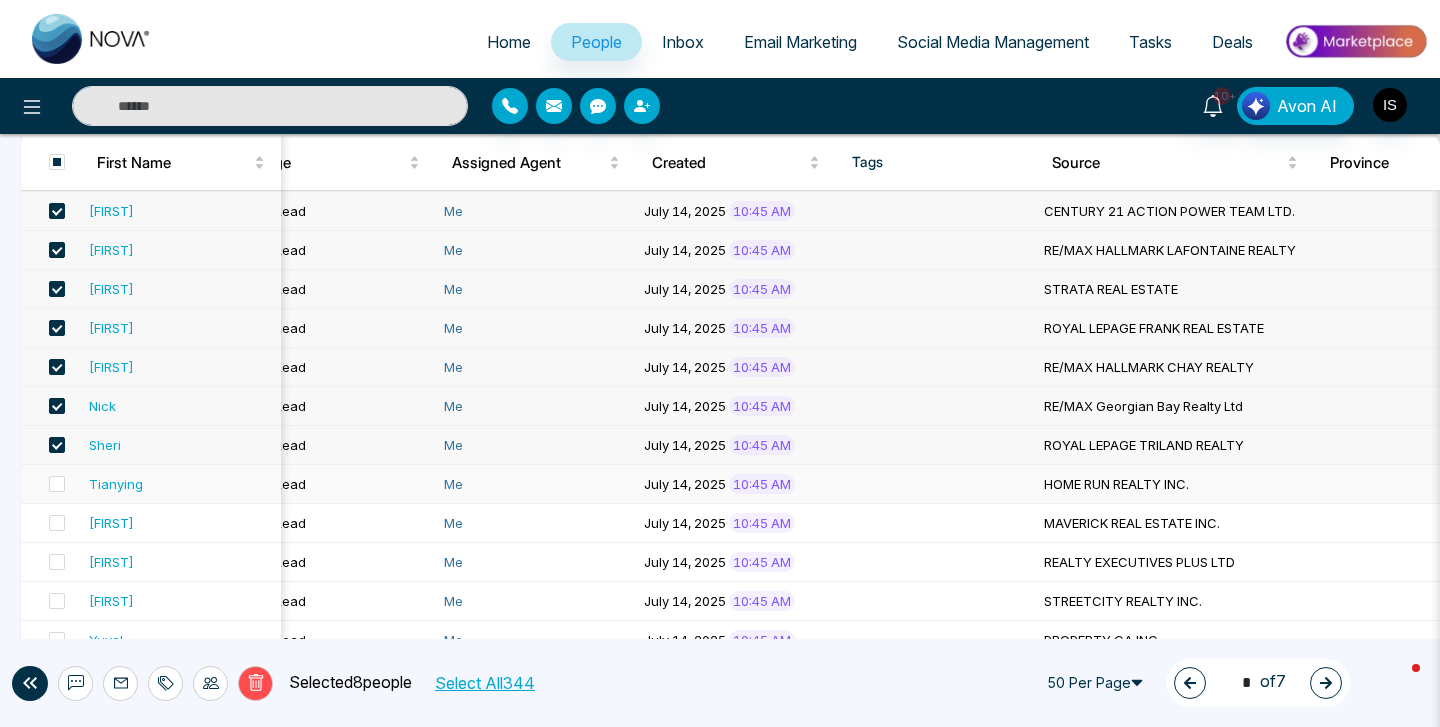 click at bounding box center (51, 484) 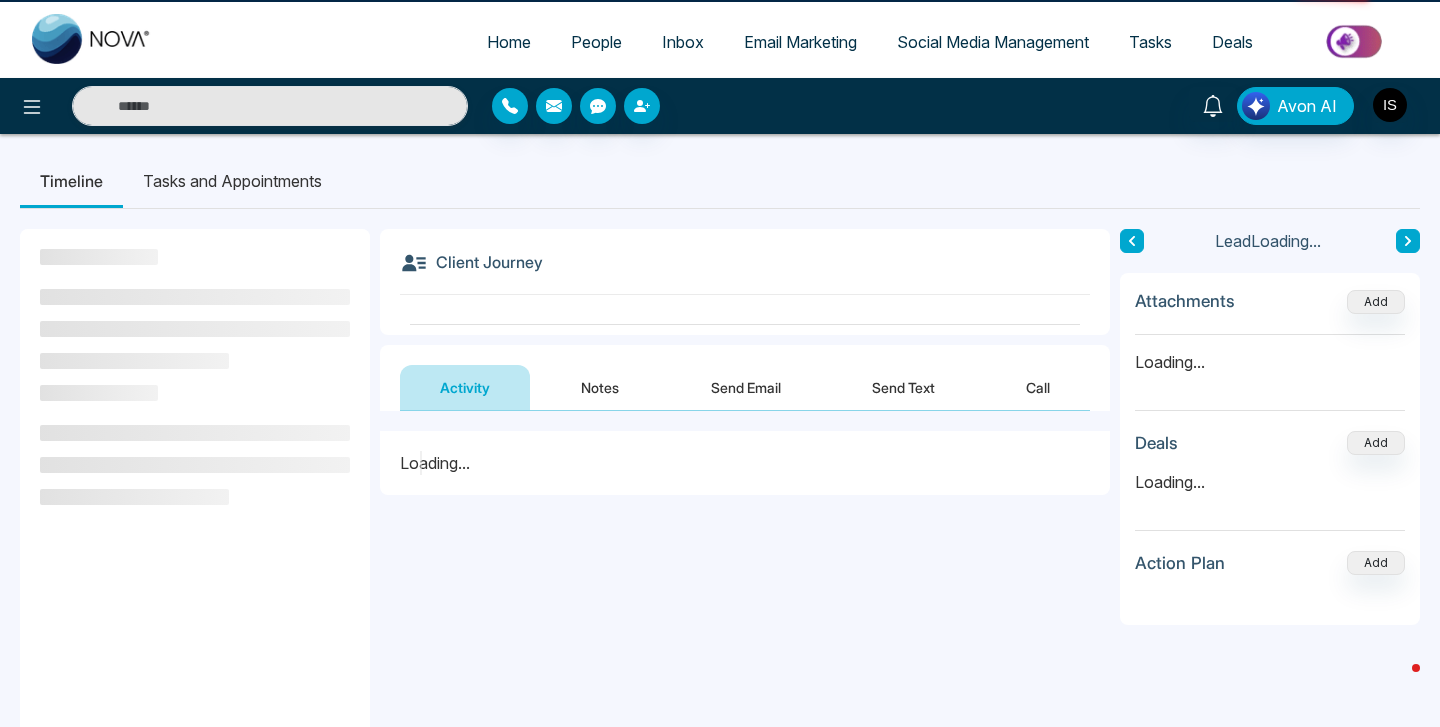 click at bounding box center (195, 465) 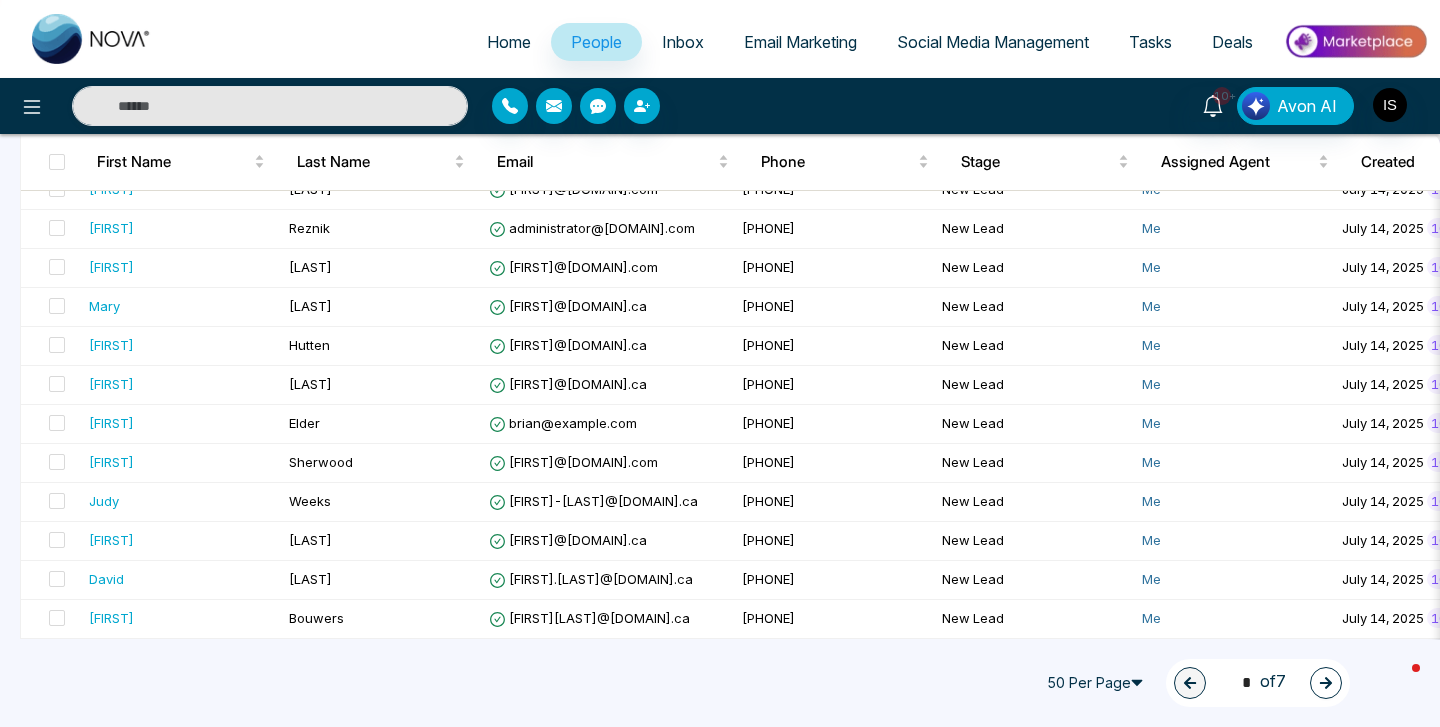 click on "50 Per Page" at bounding box center [1098, 683] 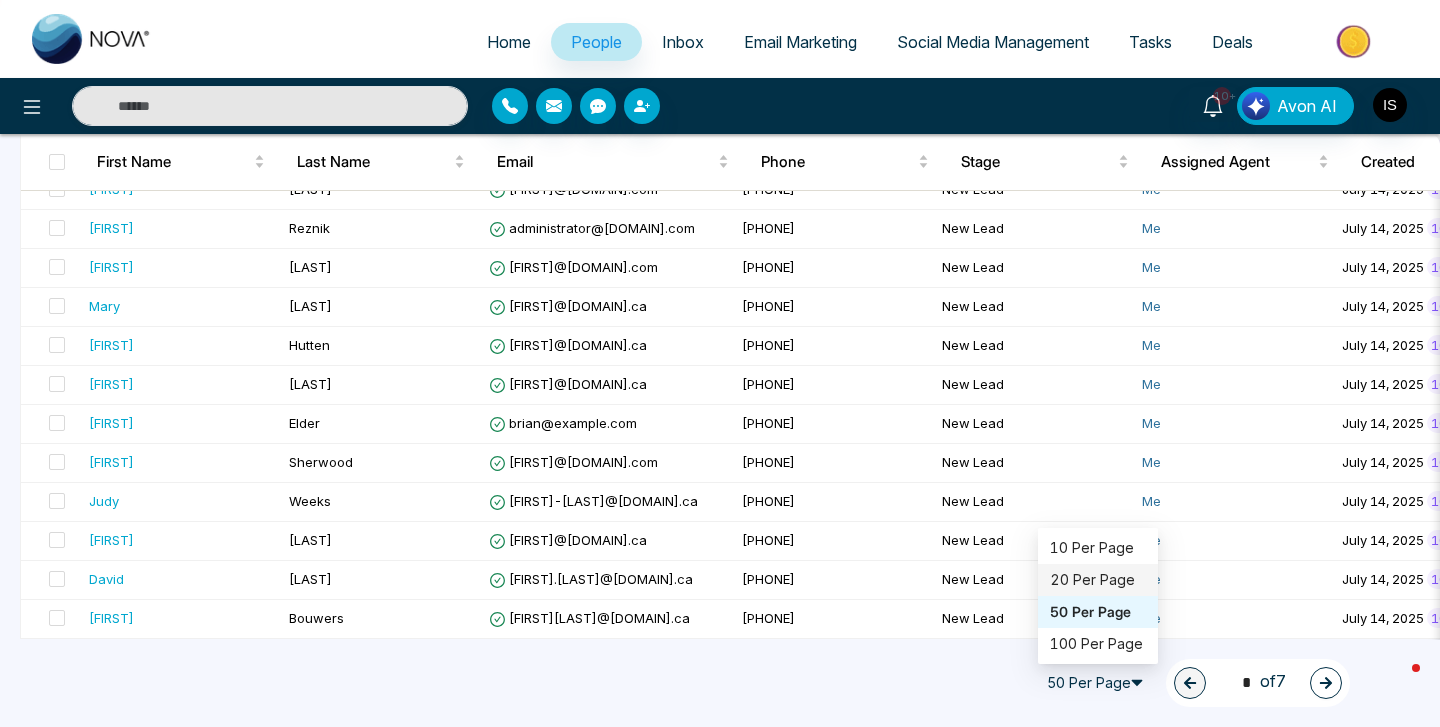click on "20 Per Page" at bounding box center [1098, 580] 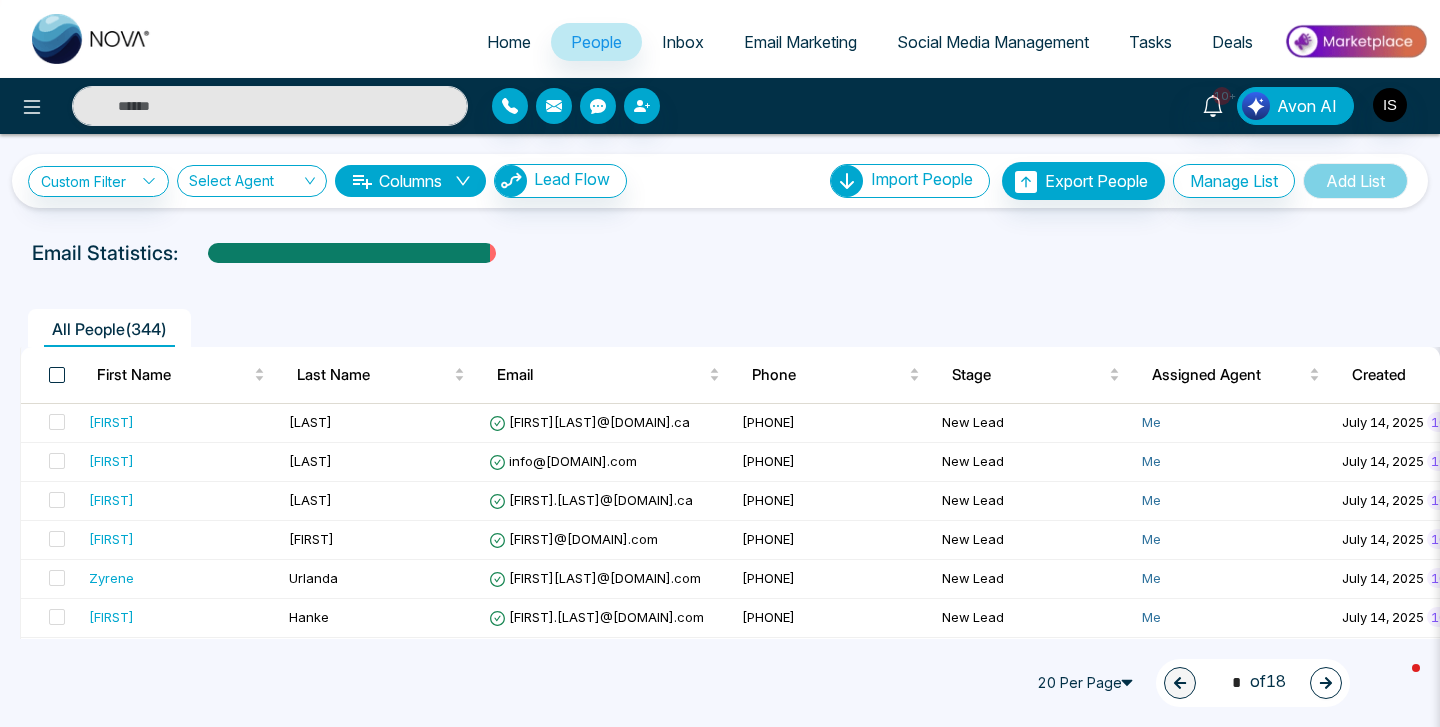 click at bounding box center [57, 375] 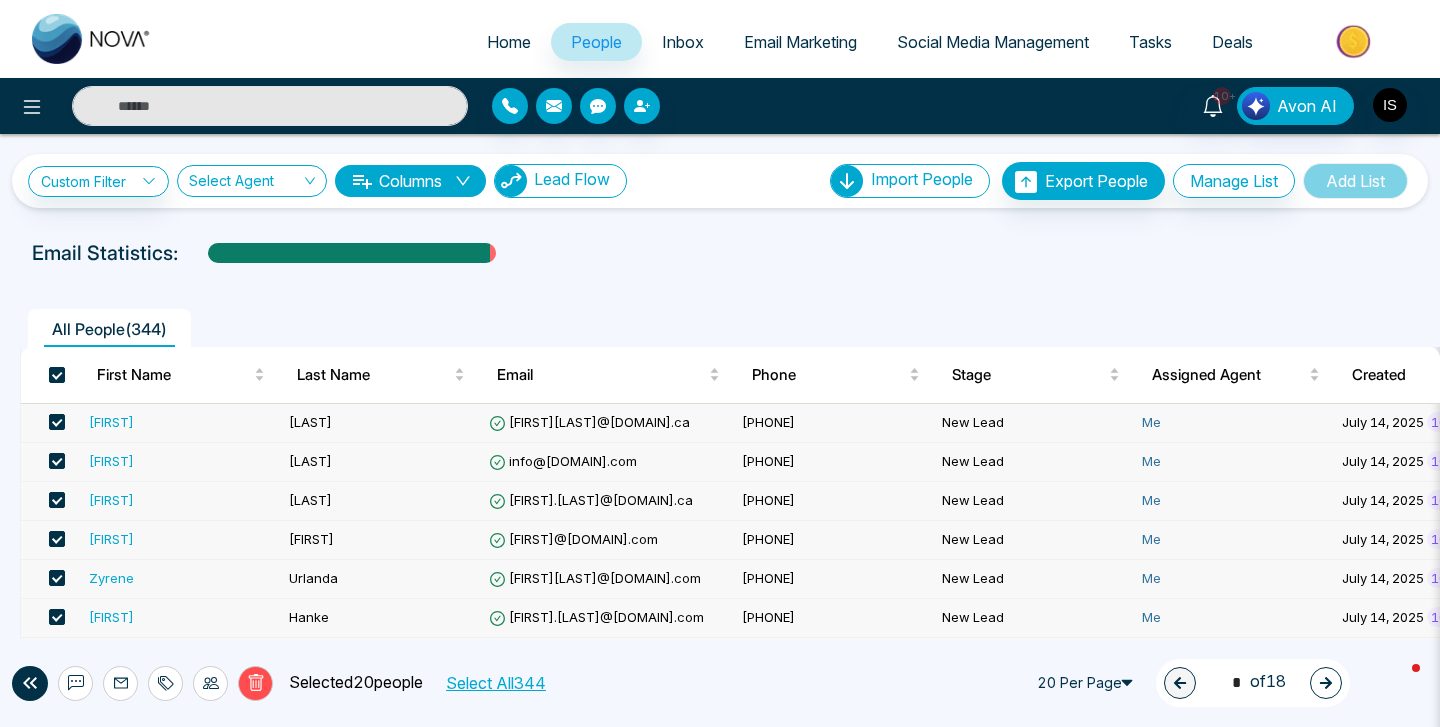 click on "Lead Flow" at bounding box center (560, 181) 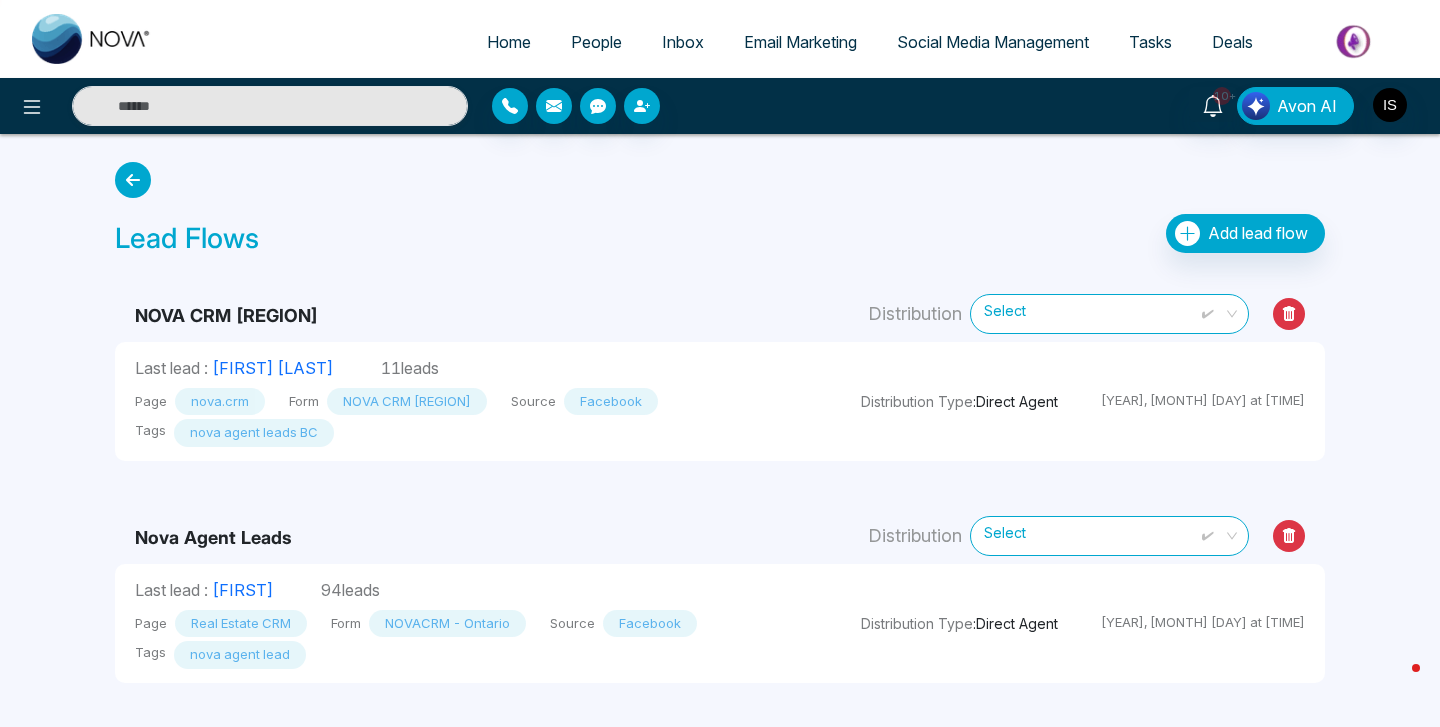 click at bounding box center [133, 180] 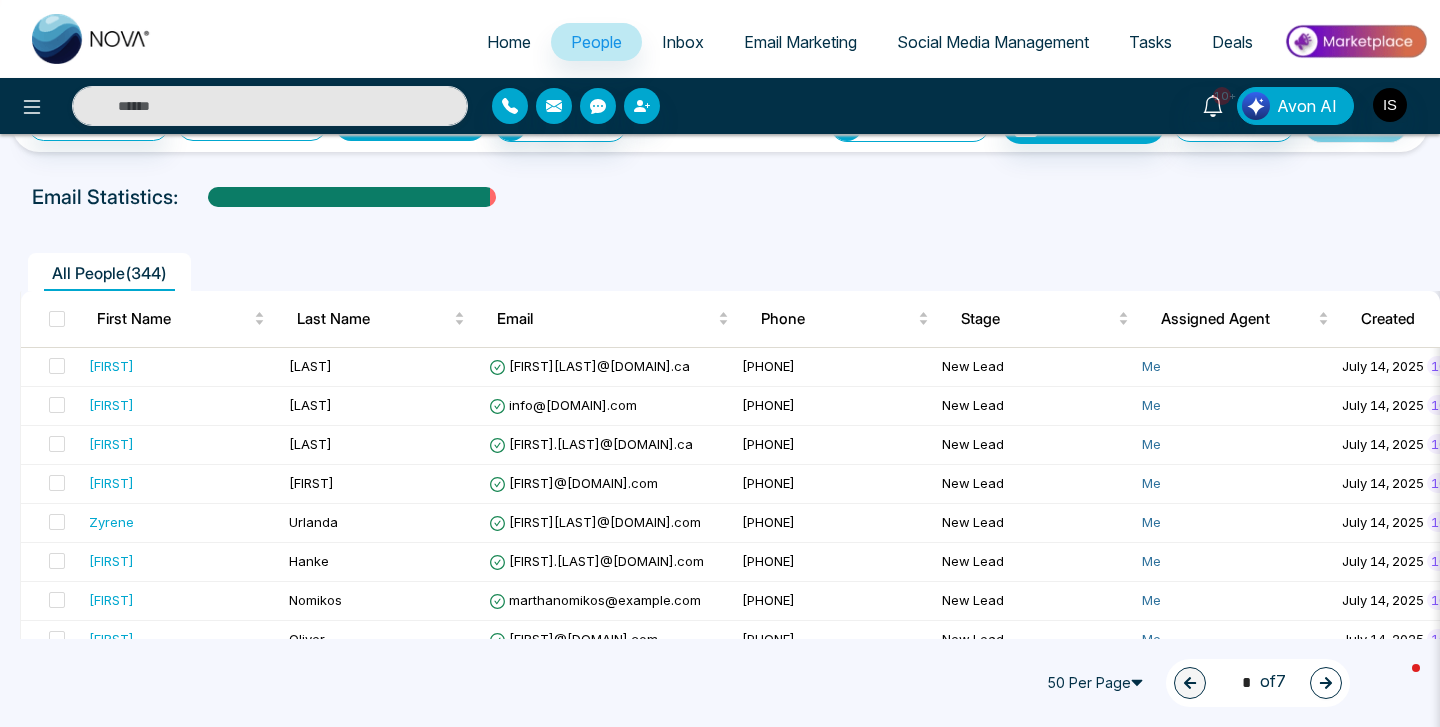 scroll, scrollTop: 0, scrollLeft: 0, axis: both 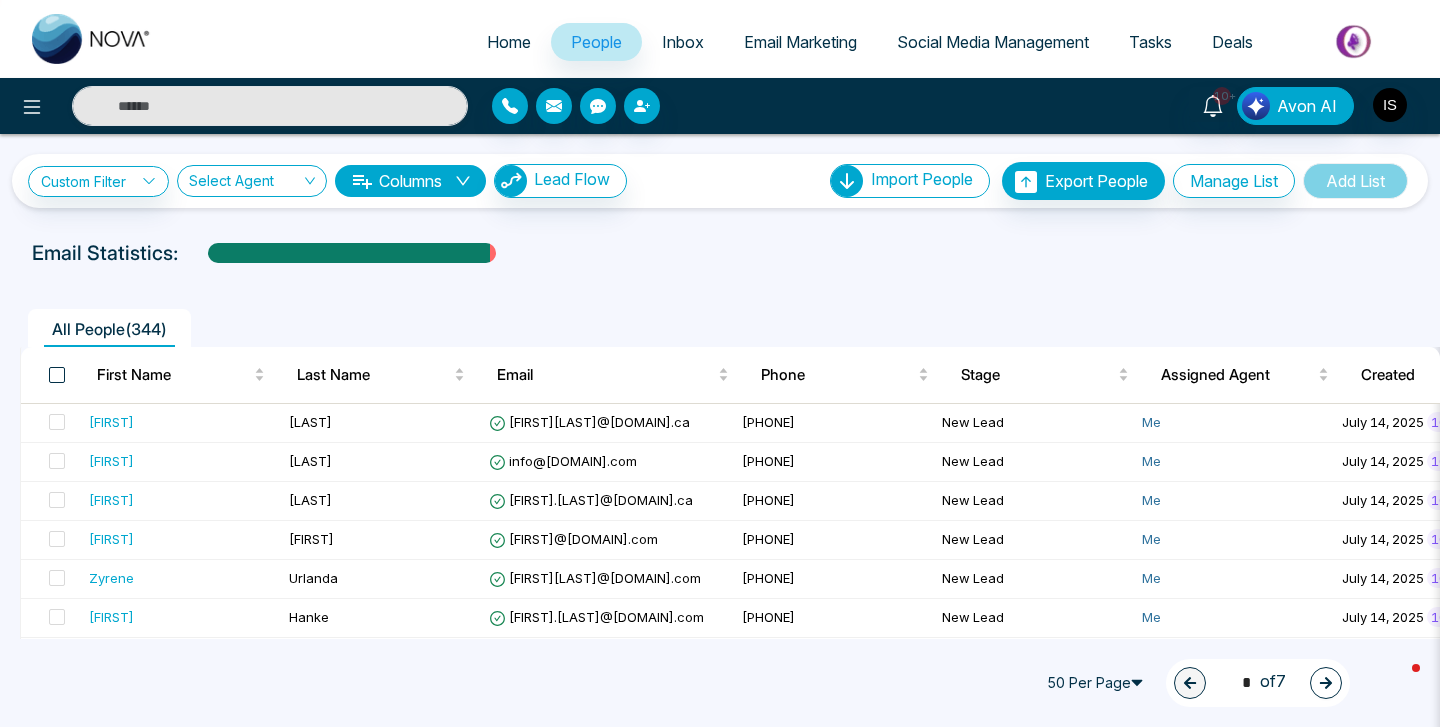 click at bounding box center (57, 375) 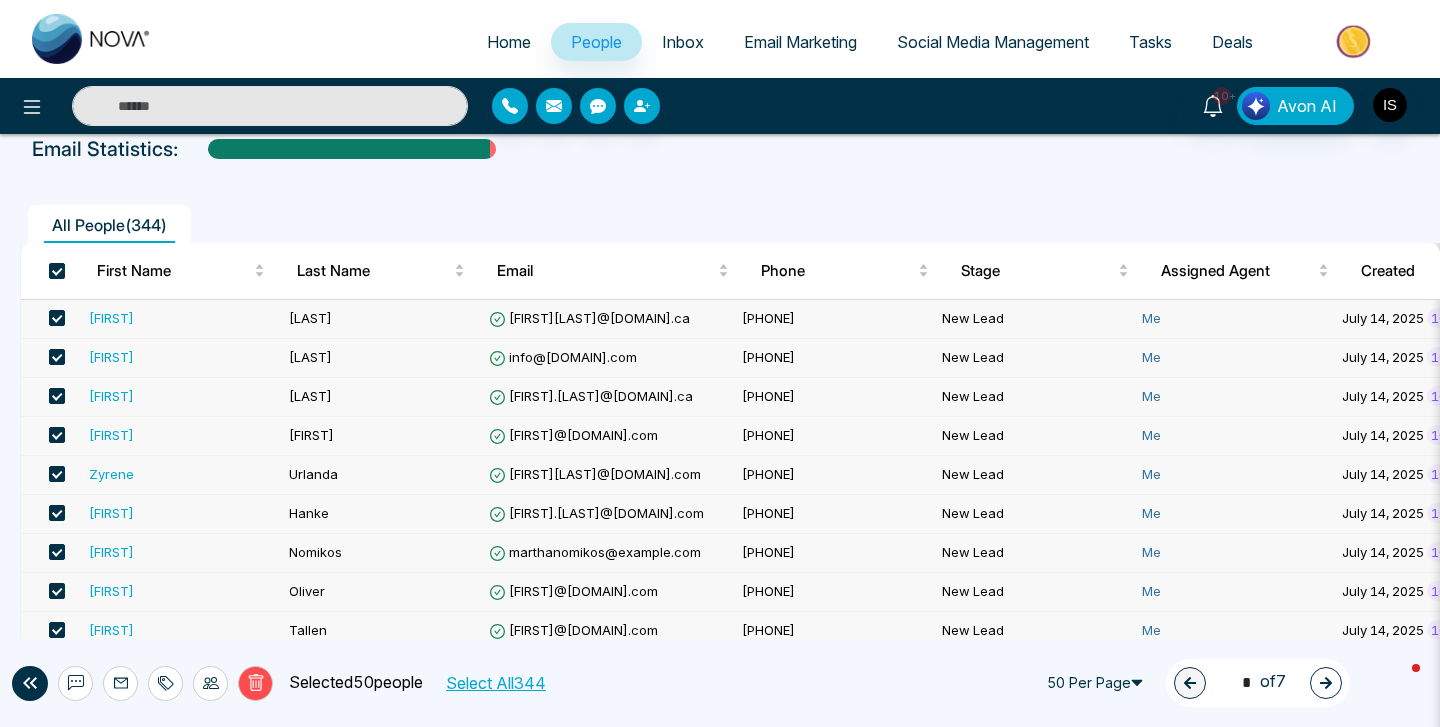 scroll, scrollTop: 150, scrollLeft: 0, axis: vertical 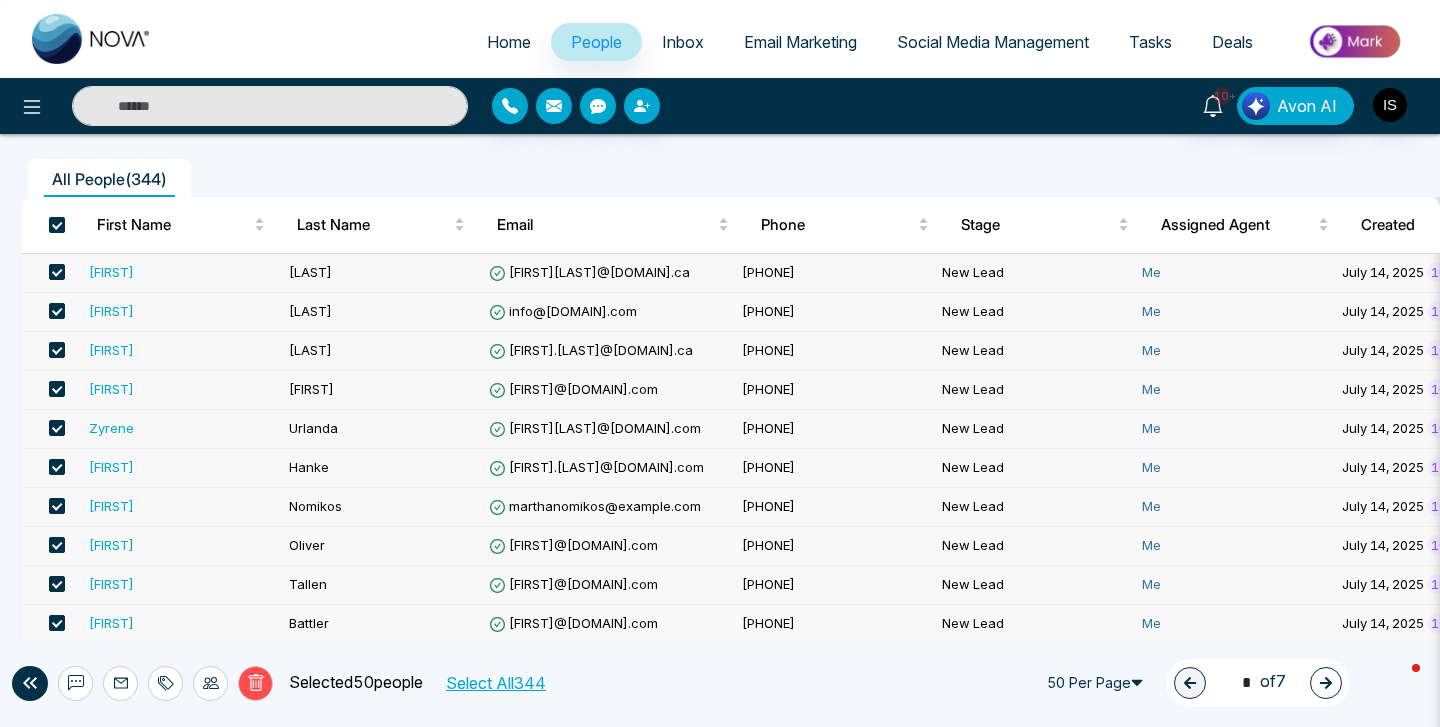 click 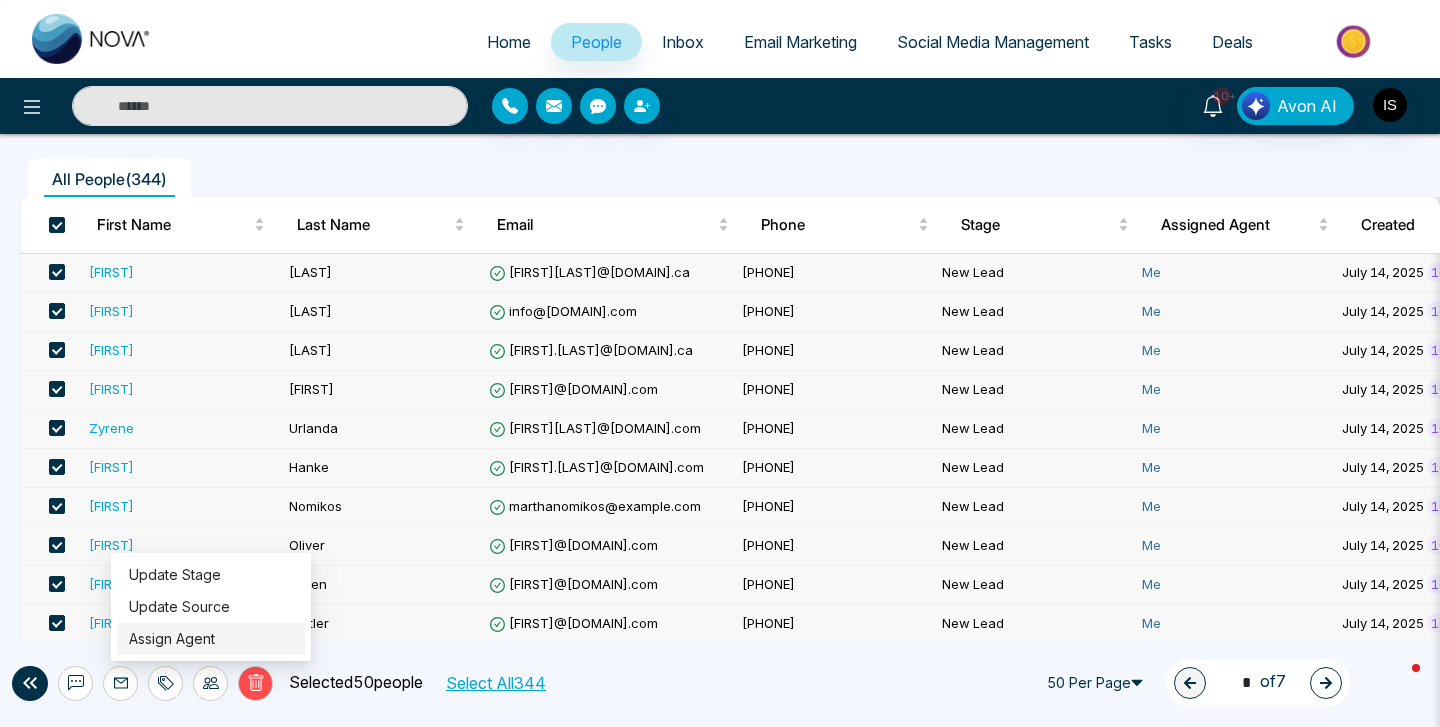click on "Assign Agent" at bounding box center [172, 638] 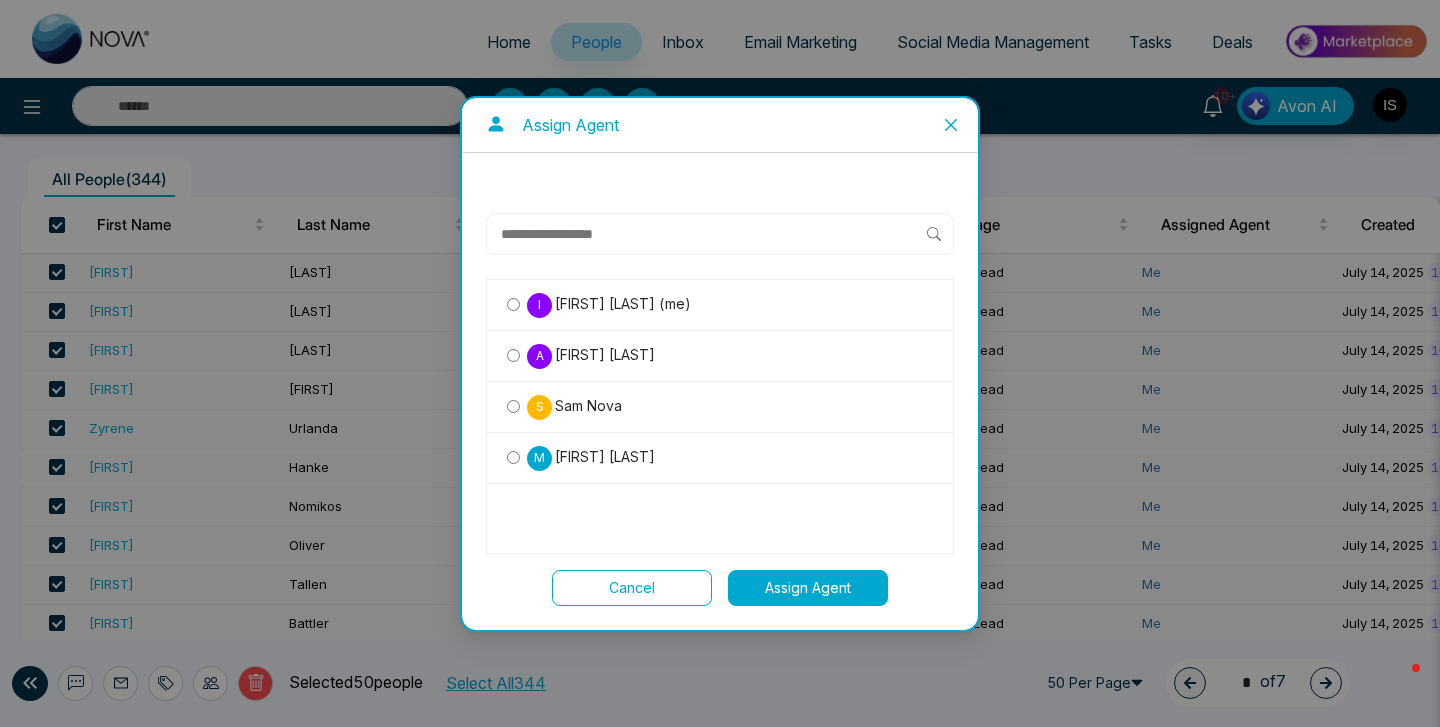 click on "[FIRST] [LAST]" at bounding box center (603, 457) 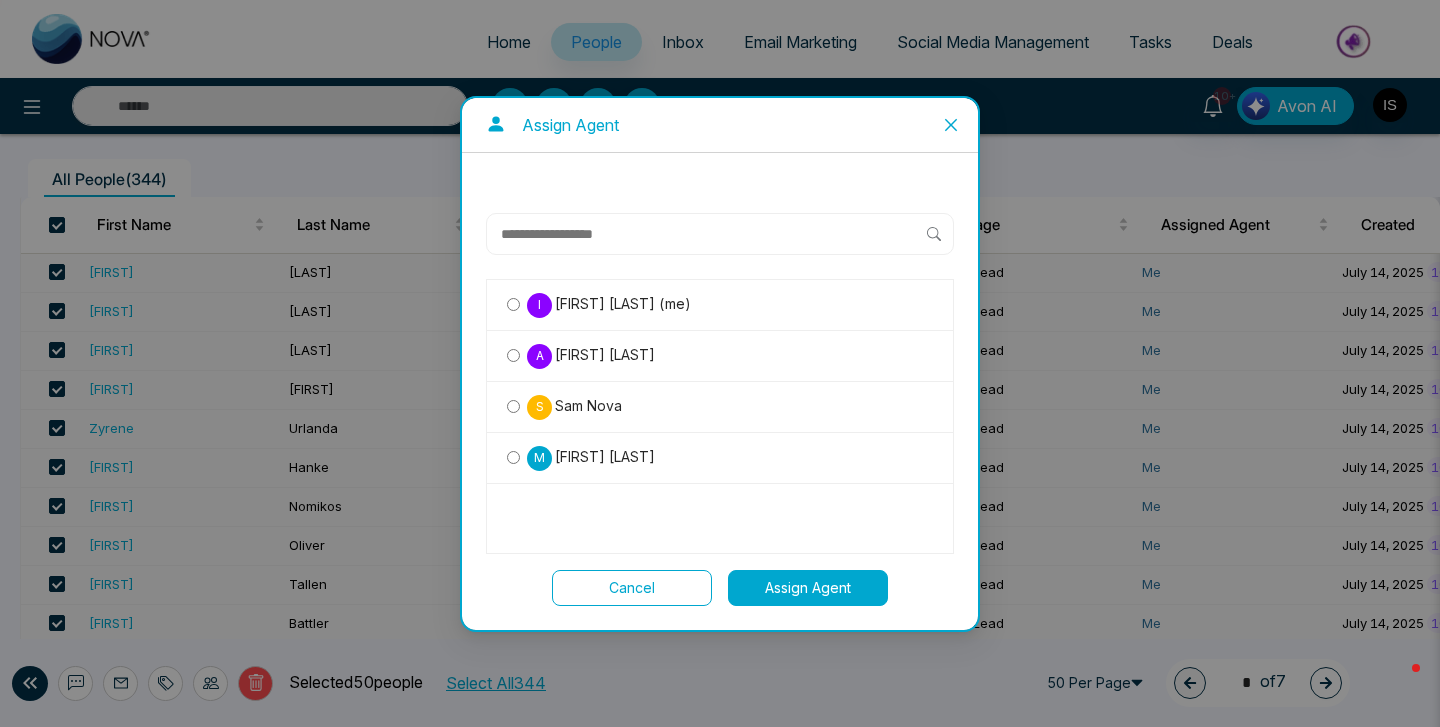 click on "Assign Agent" at bounding box center (808, 588) 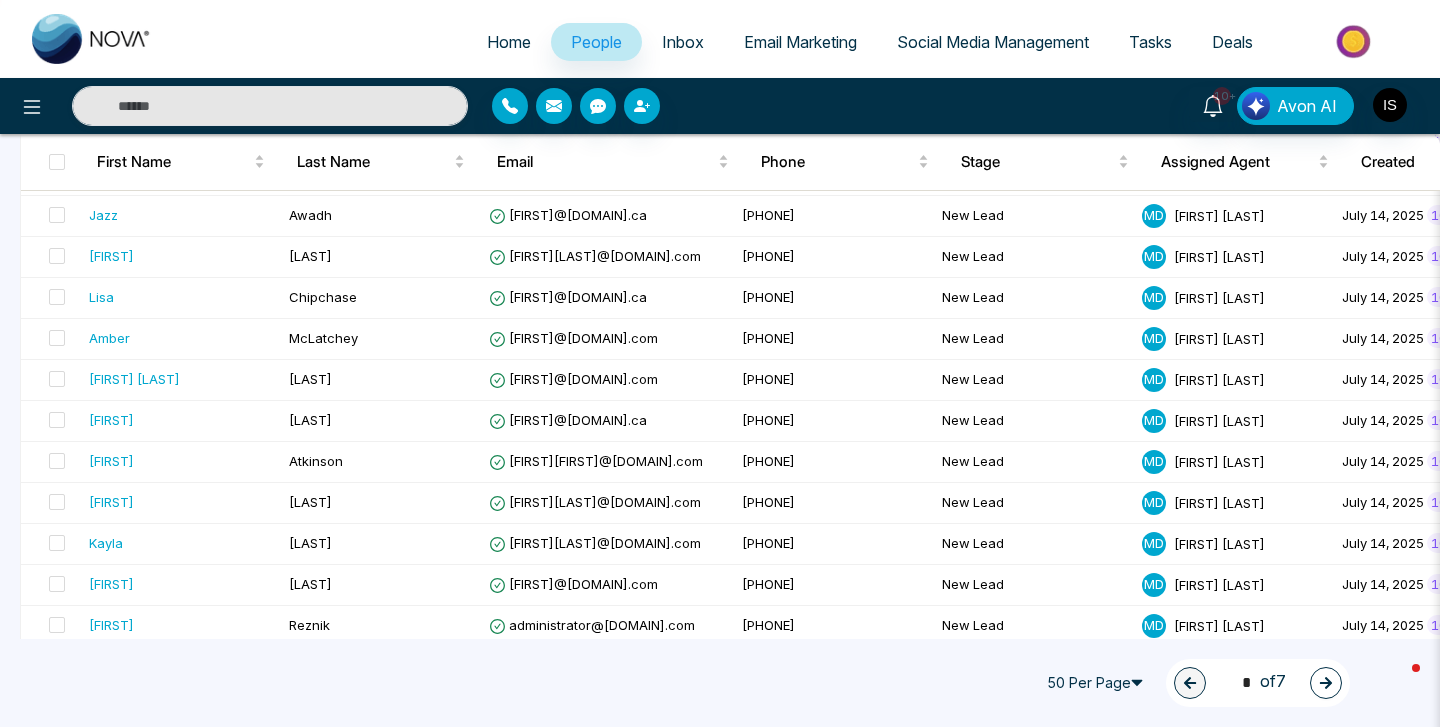 scroll, scrollTop: 1815, scrollLeft: 0, axis: vertical 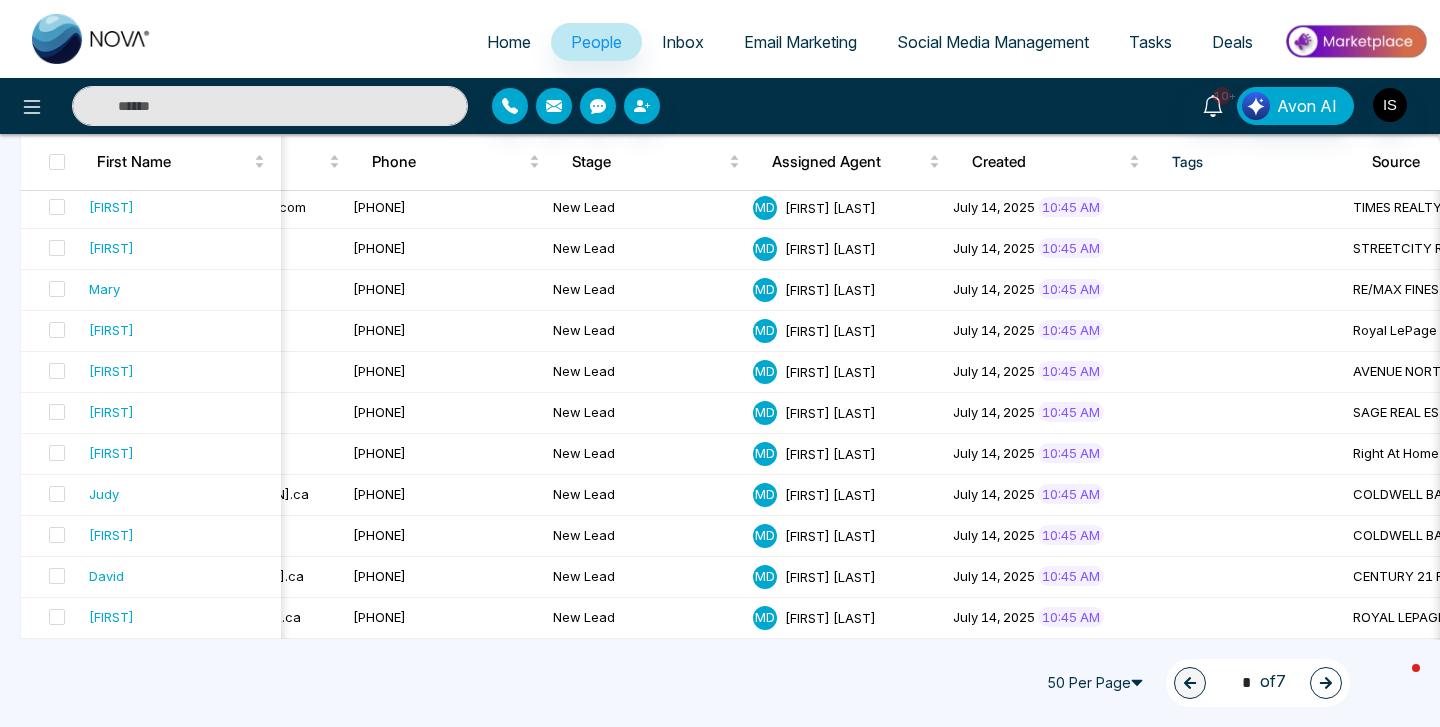 click at bounding box center (1326, 683) 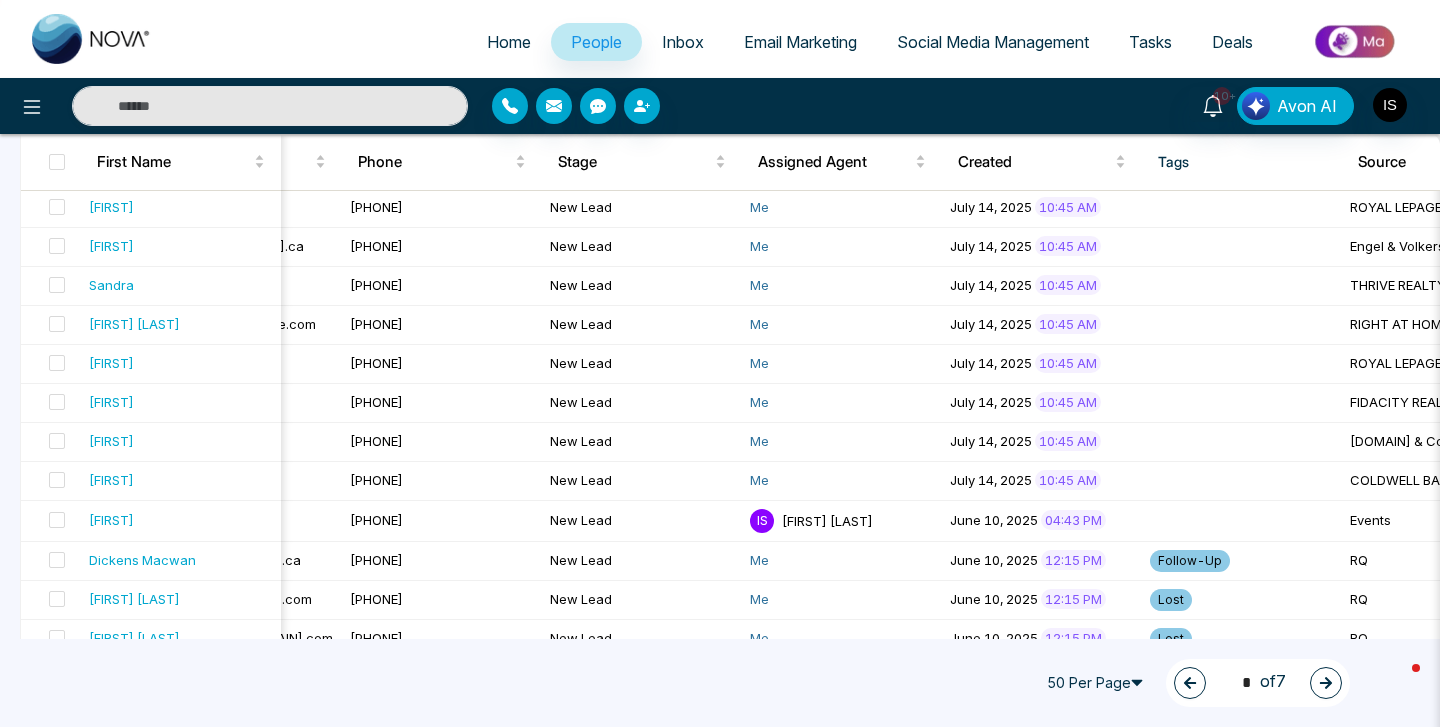 scroll, scrollTop: 939, scrollLeft: 0, axis: vertical 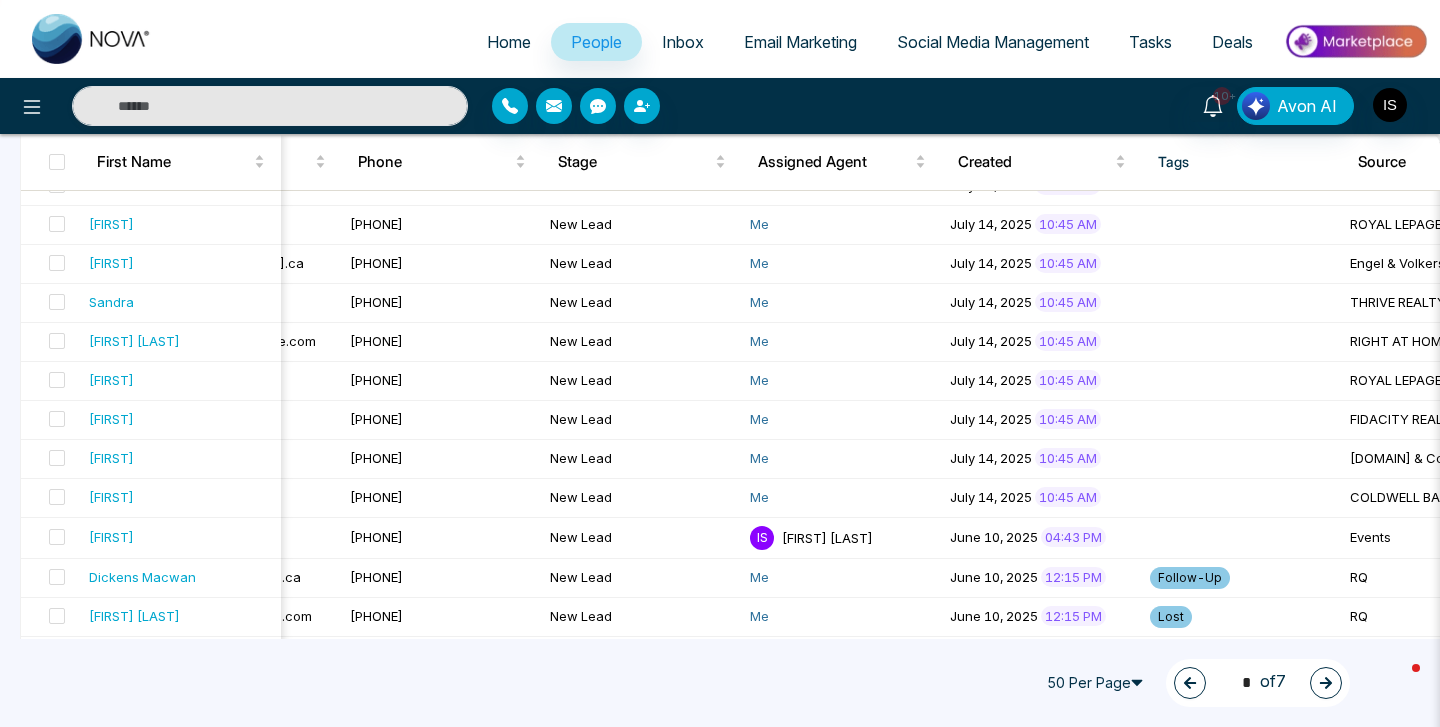 click on "50 Per Page 2 *  of  7" at bounding box center [1194, 683] 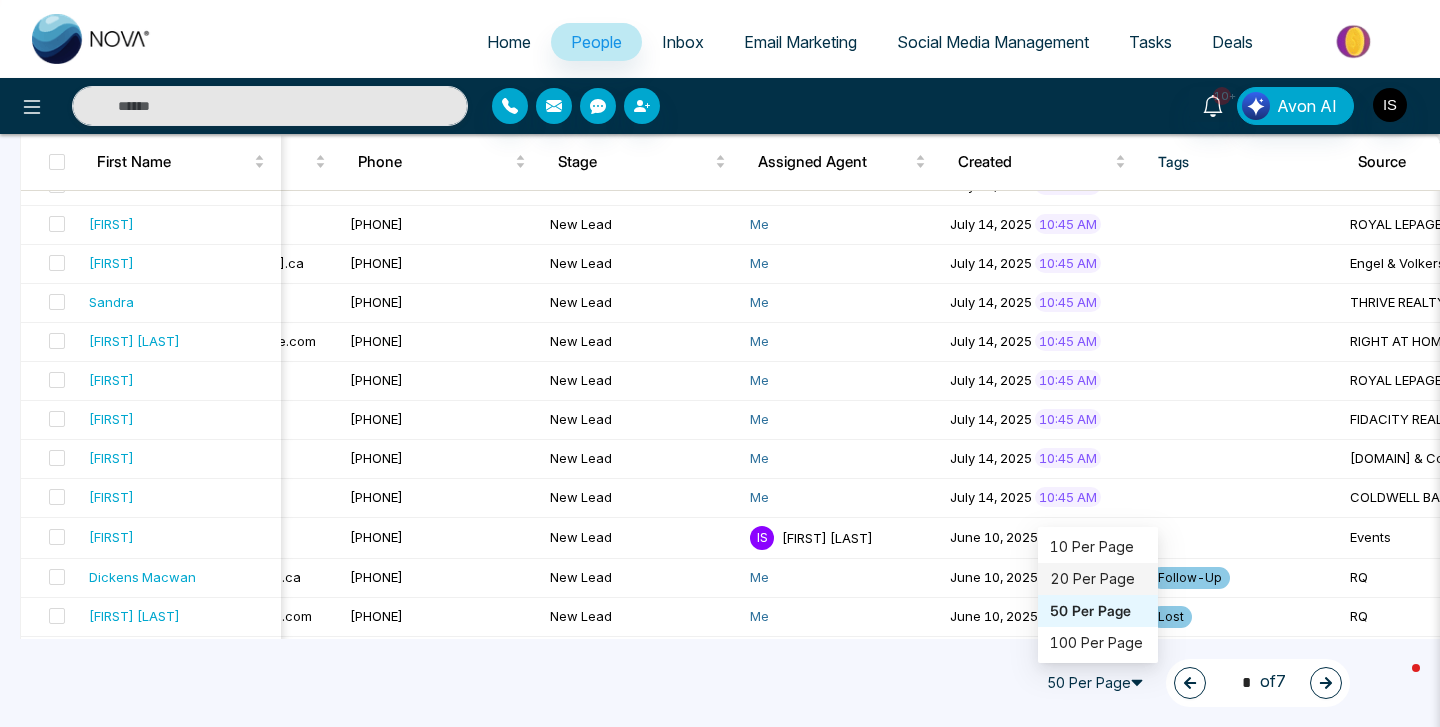 click on "20 Per Page" at bounding box center (1098, 579) 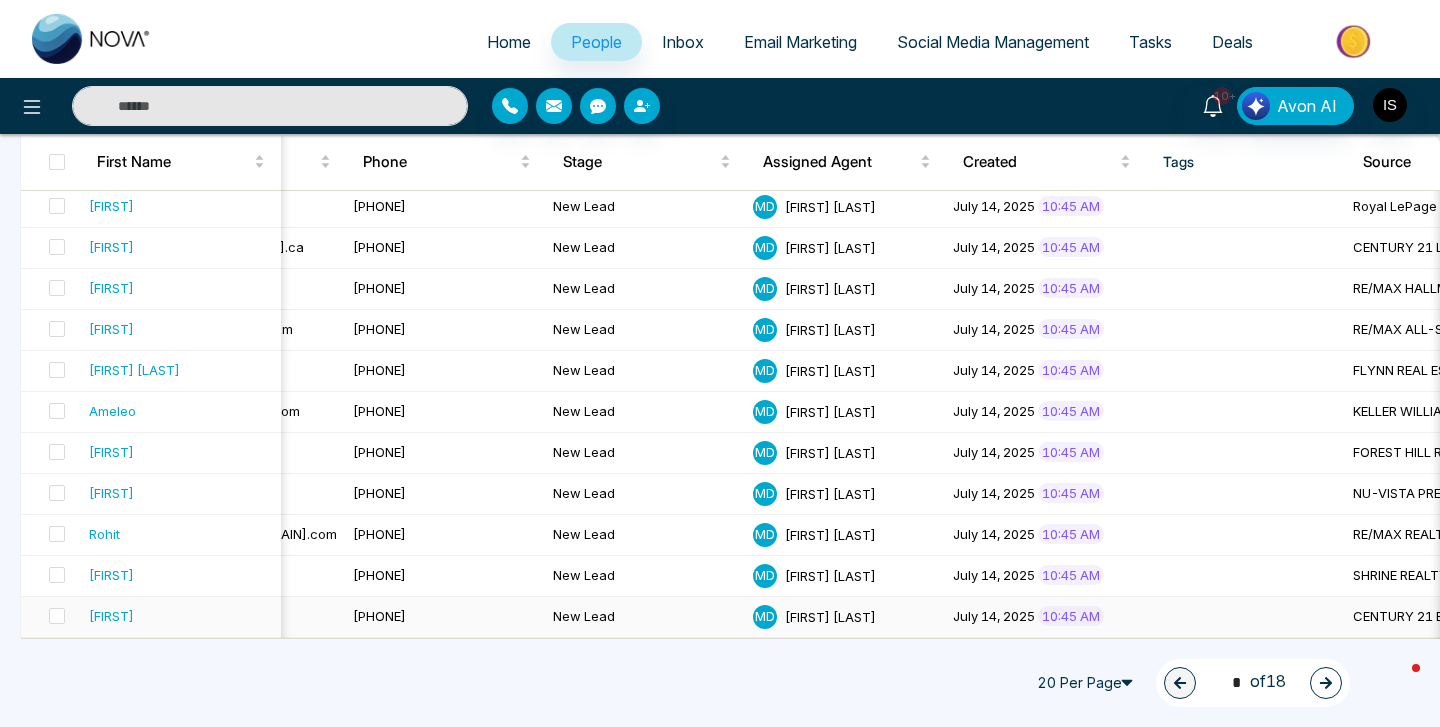 scroll, scrollTop: 585, scrollLeft: 0, axis: vertical 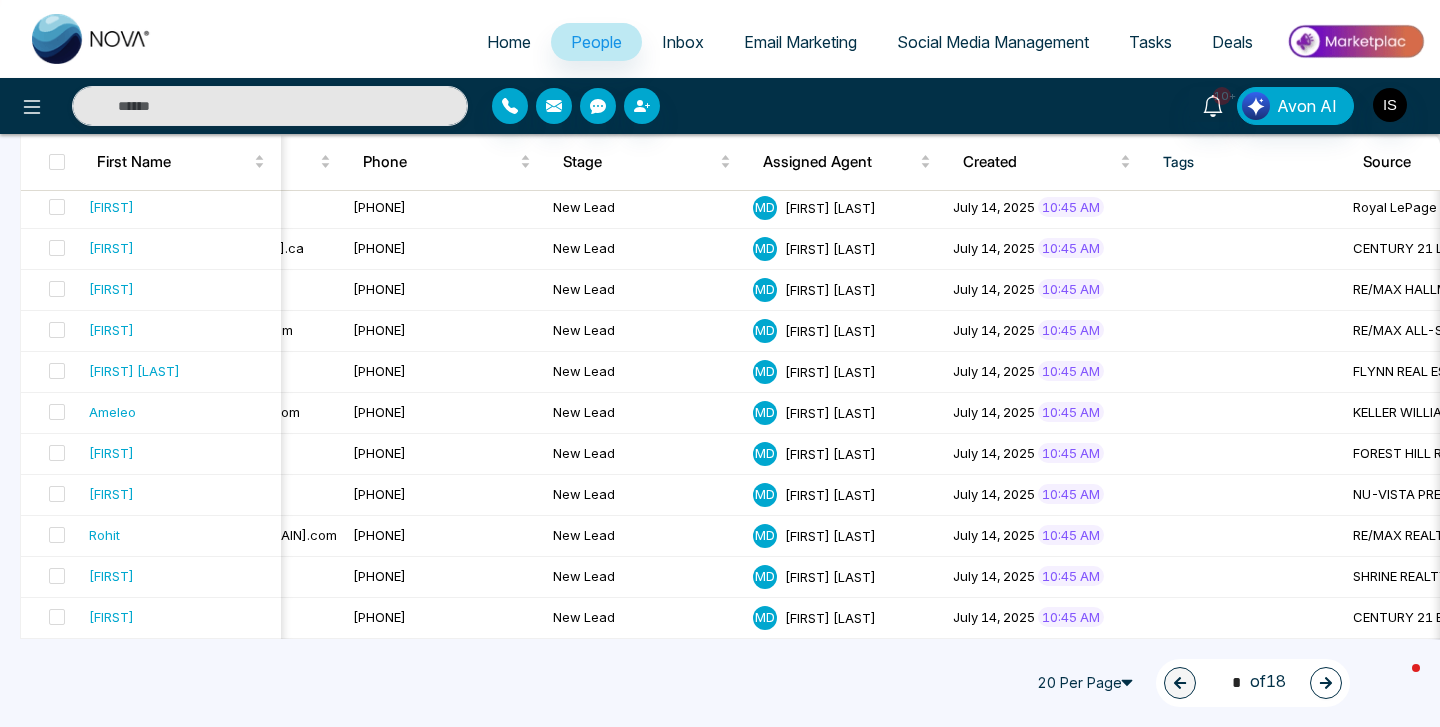 click on "1 *  of  18" at bounding box center [1253, 683] 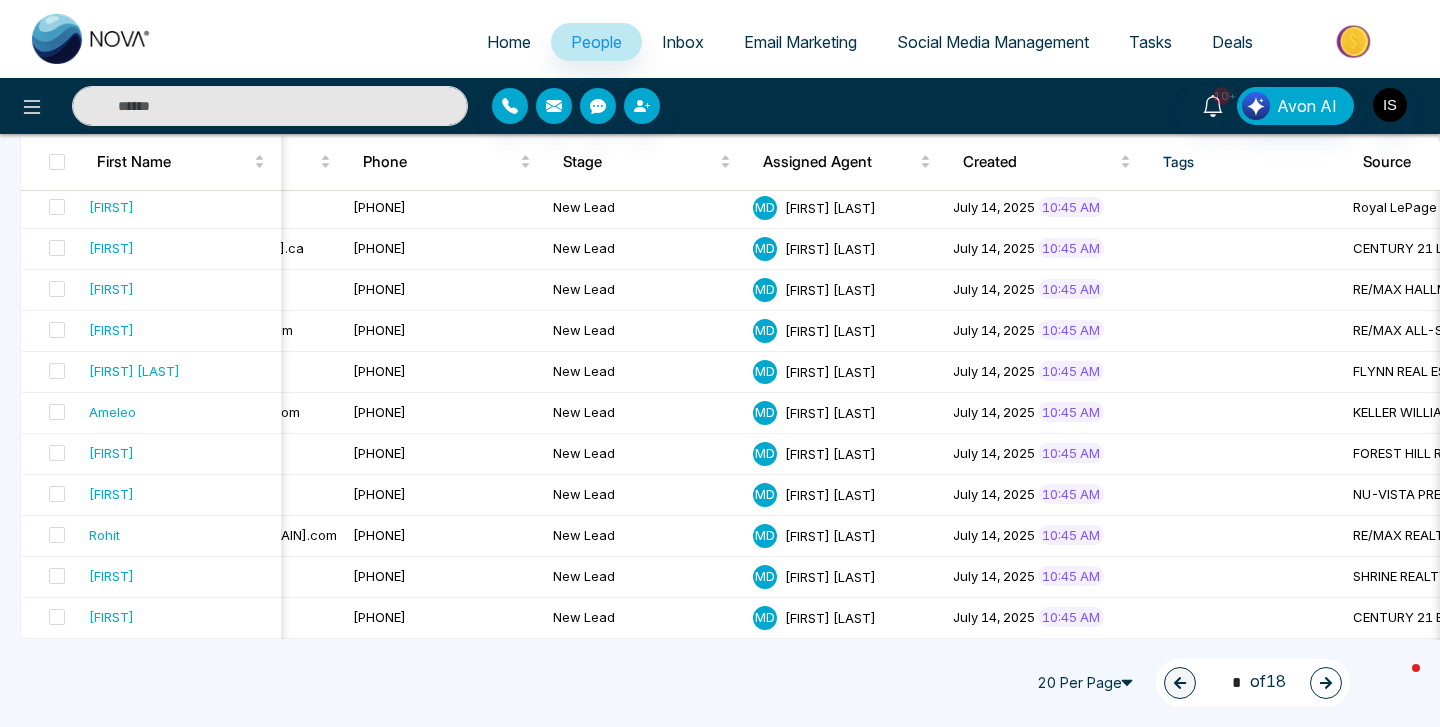 click at bounding box center [1326, 683] 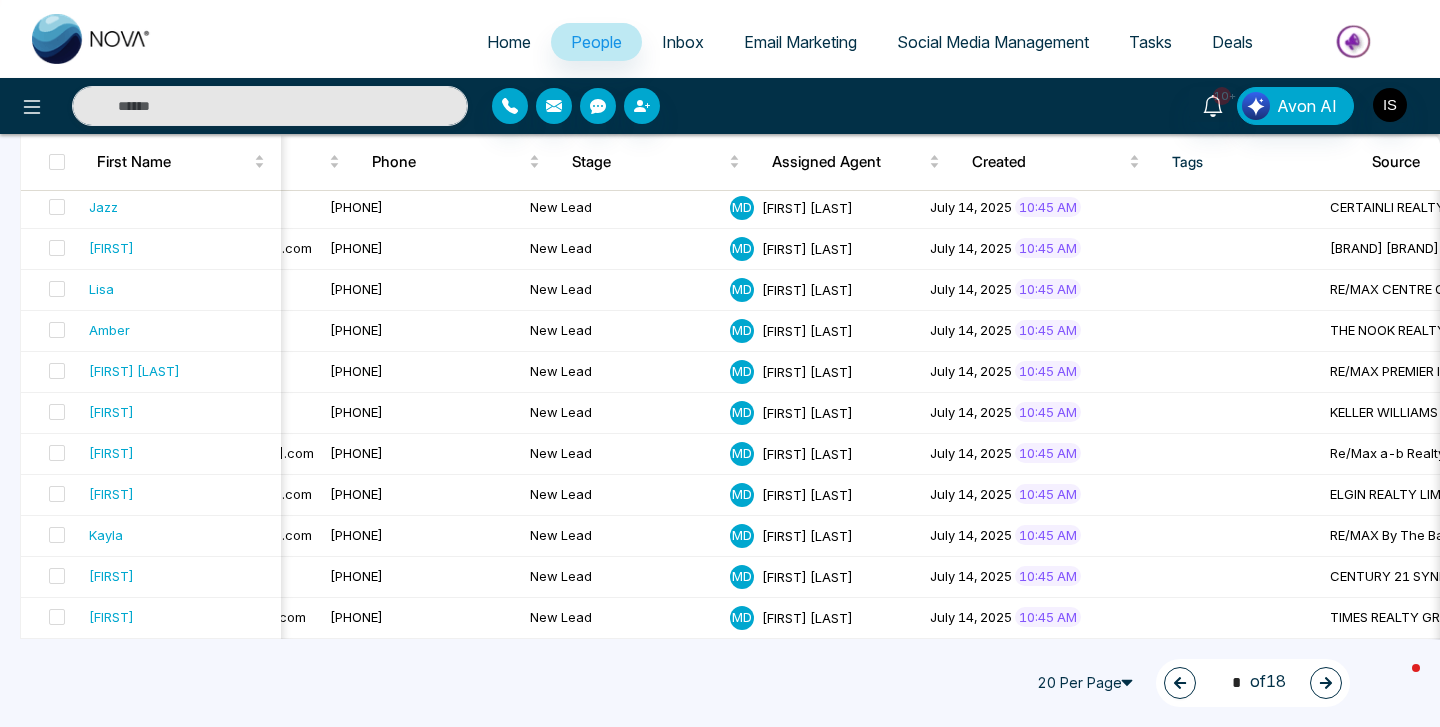 click at bounding box center [1326, 683] 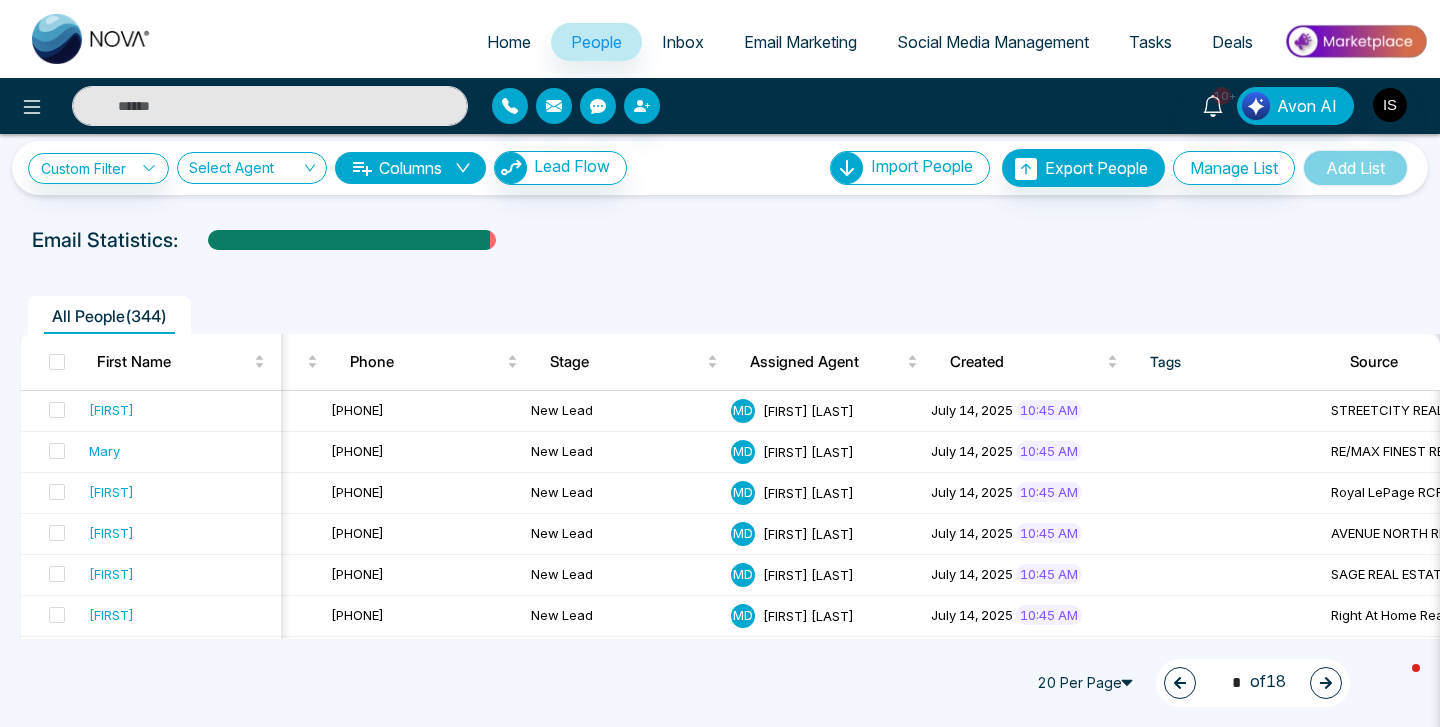 scroll, scrollTop: 0, scrollLeft: 0, axis: both 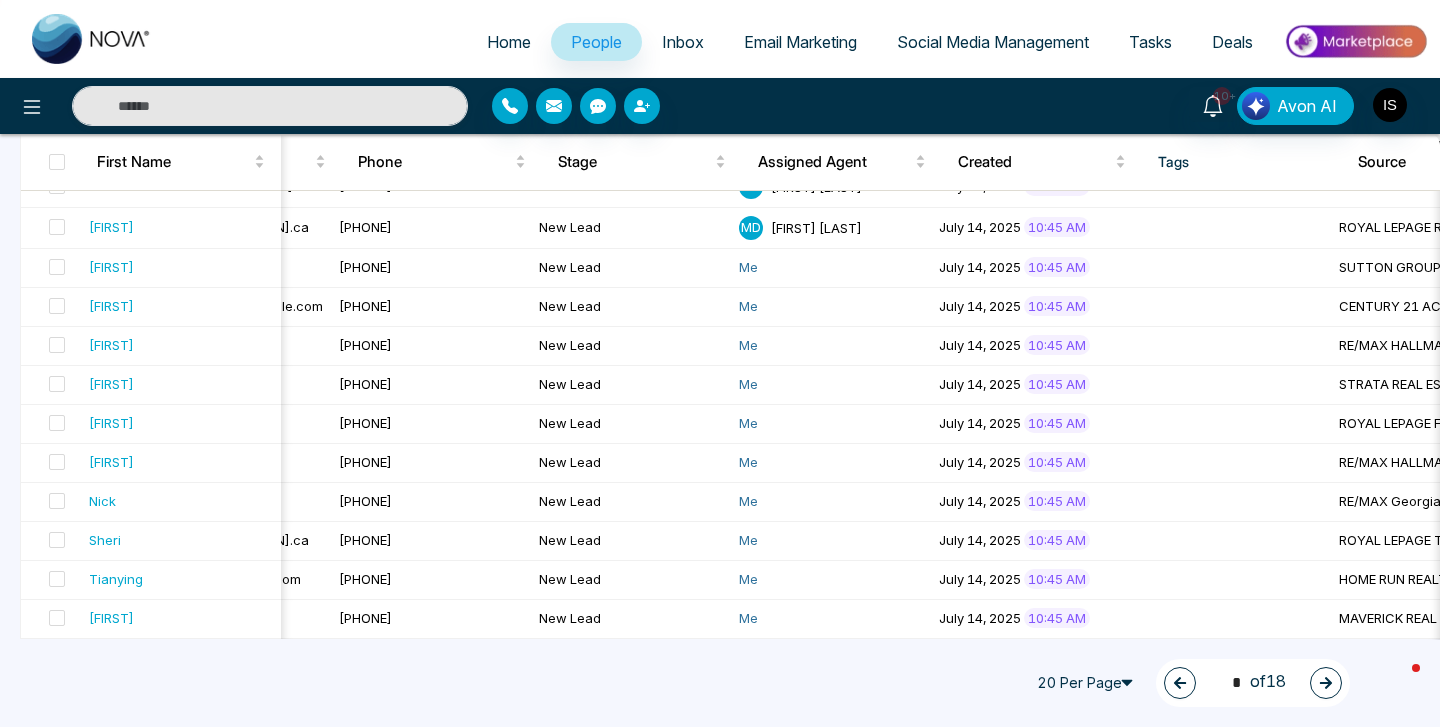 click on "20 Per Page" at bounding box center [1088, 683] 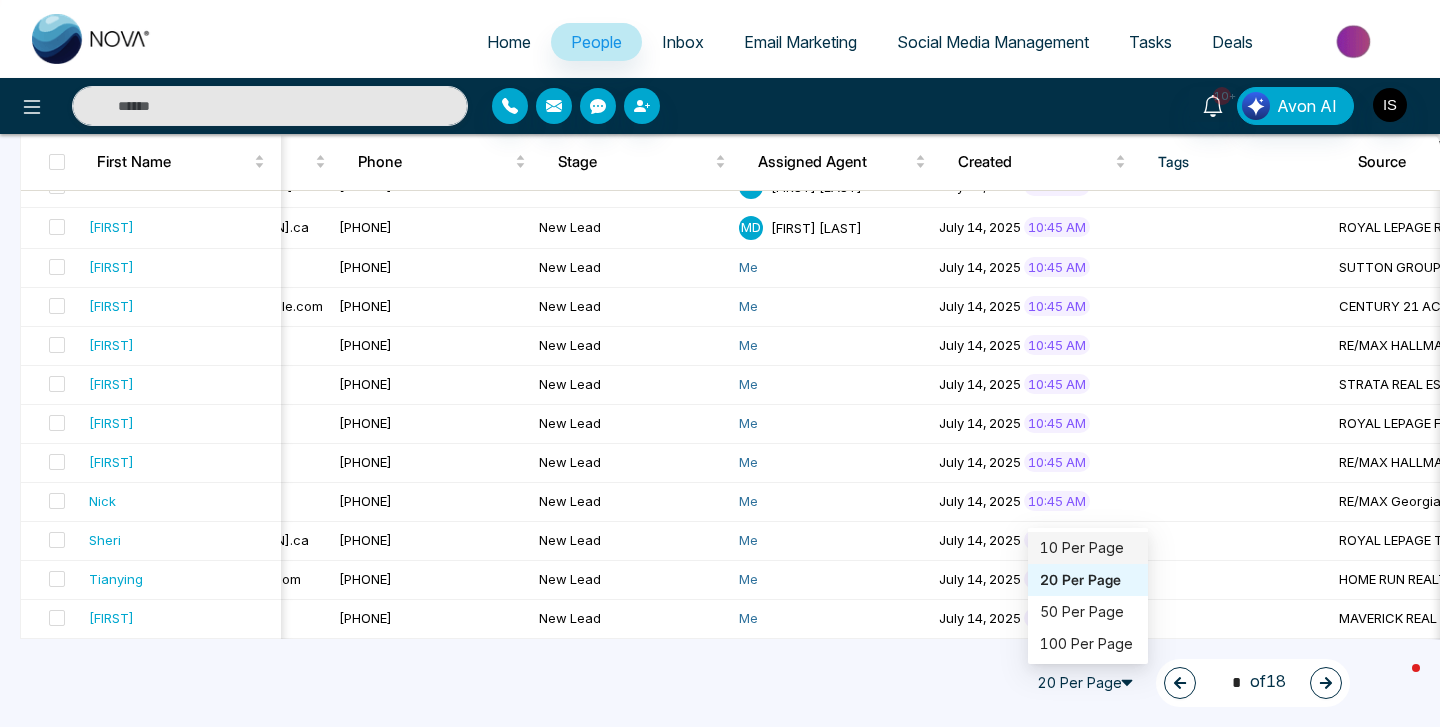 click on "10 Per Page" at bounding box center (1088, 548) 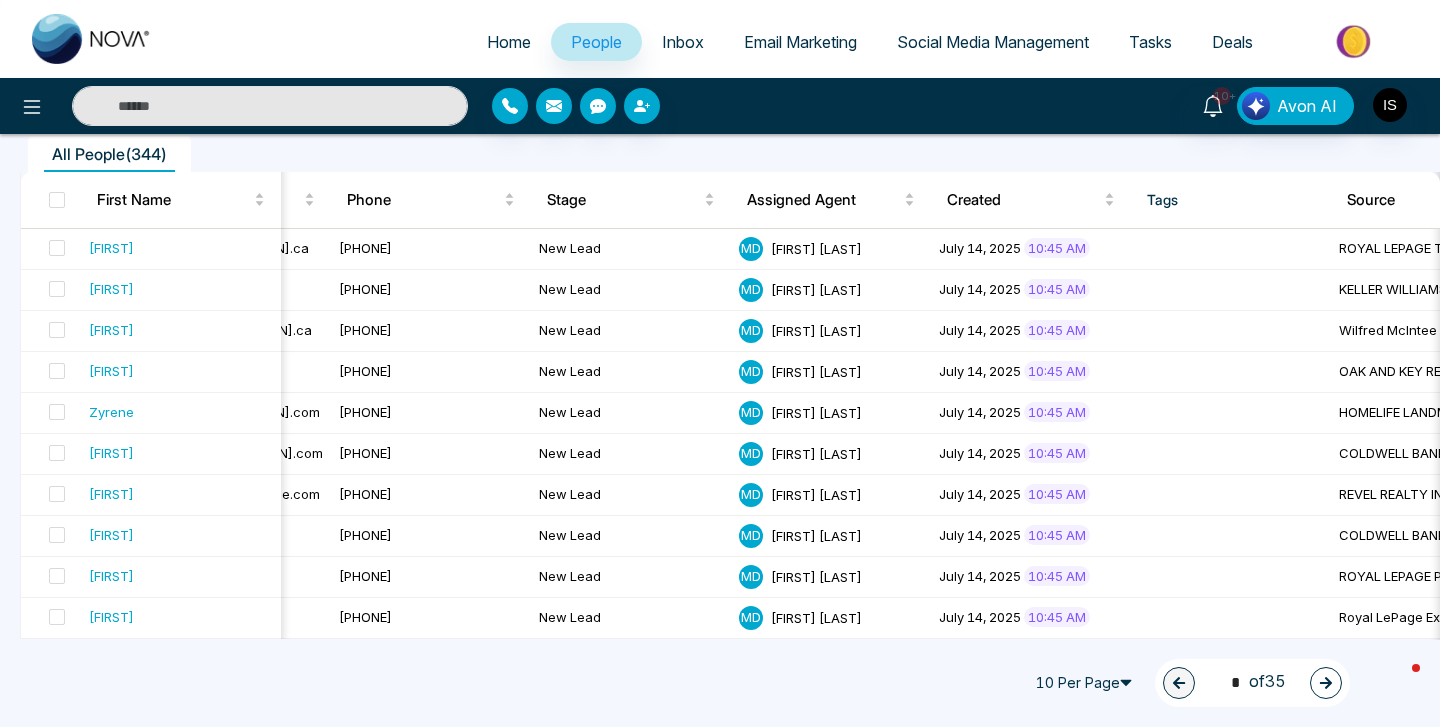 click on "1 *  of  35" at bounding box center [1252, 683] 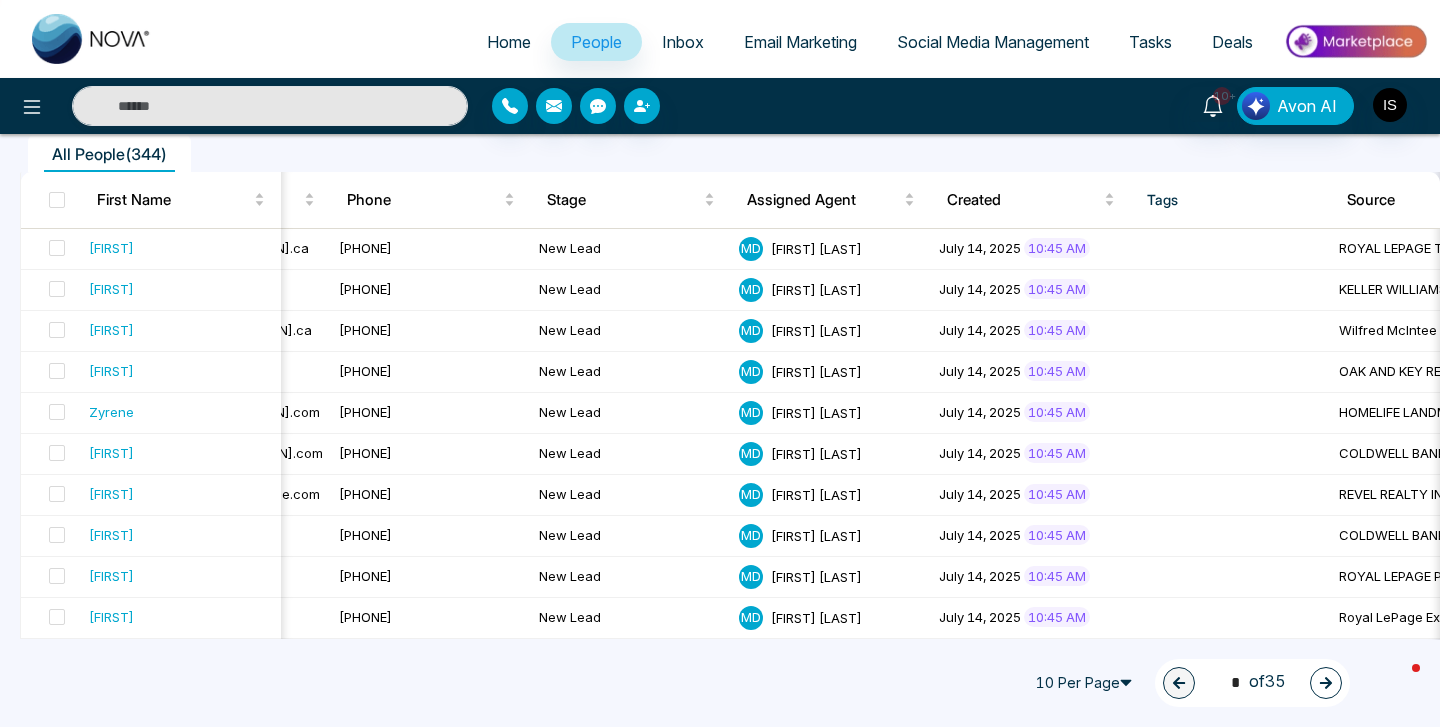 click 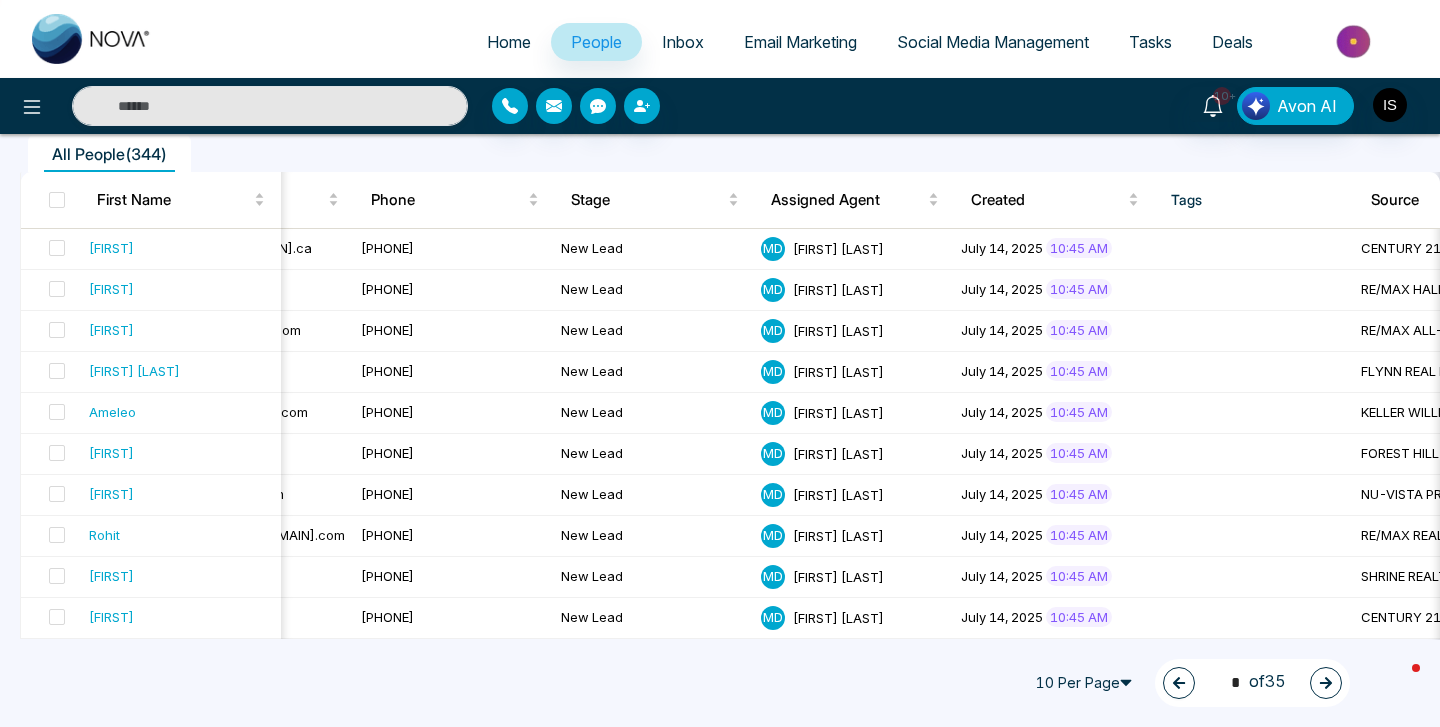 click 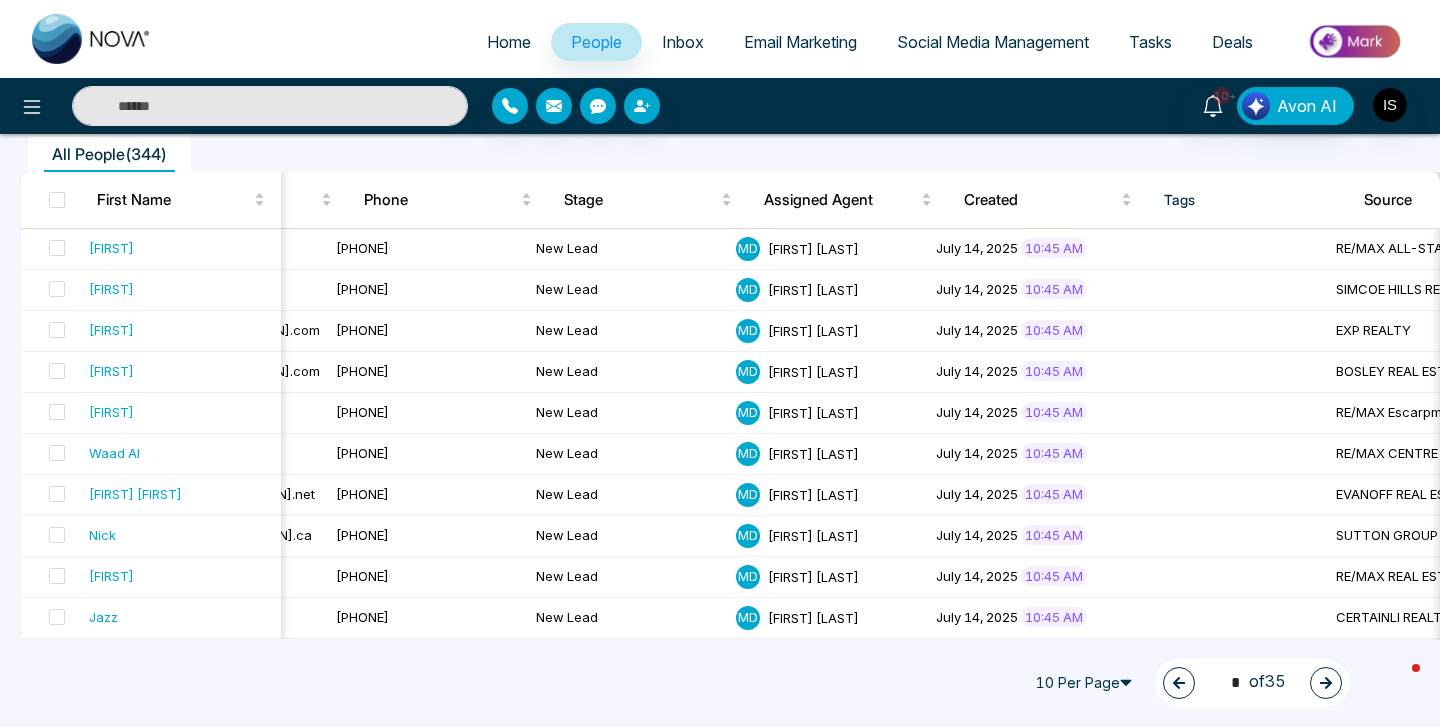 click 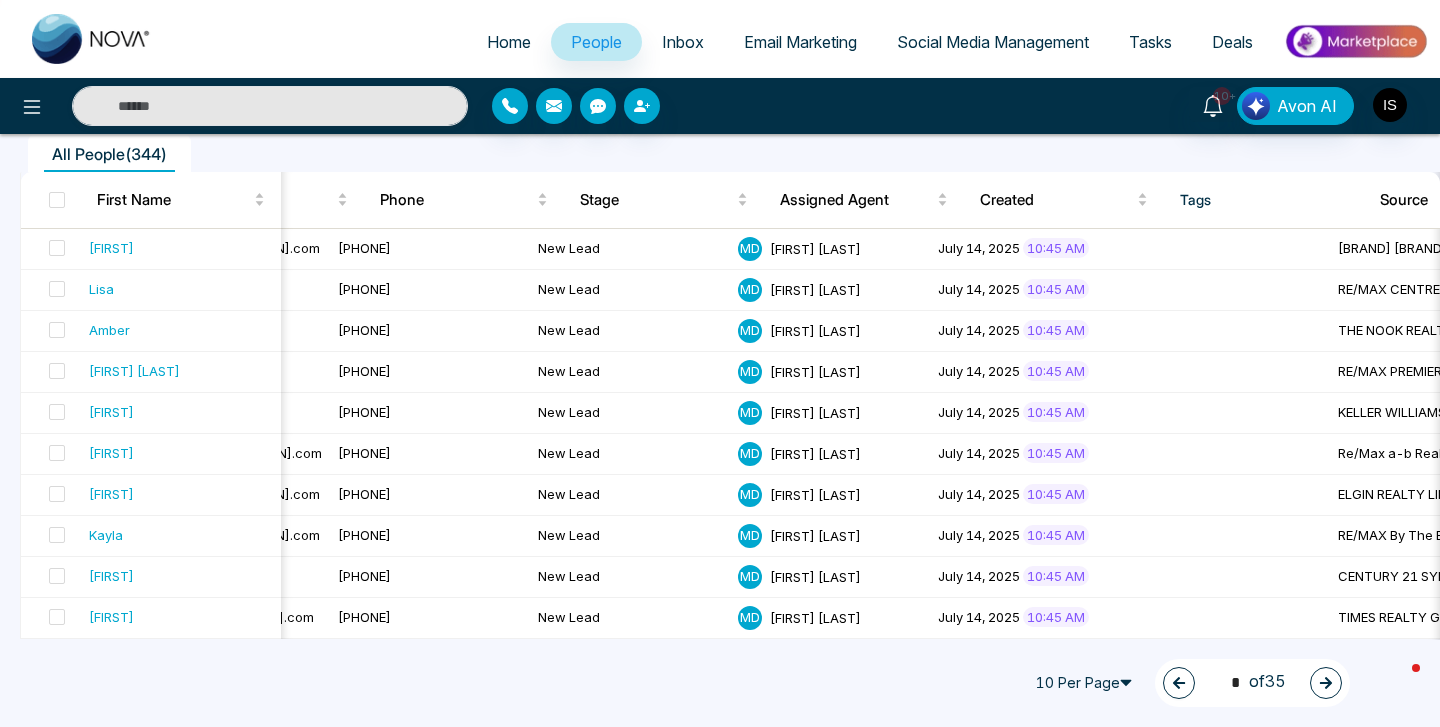 click 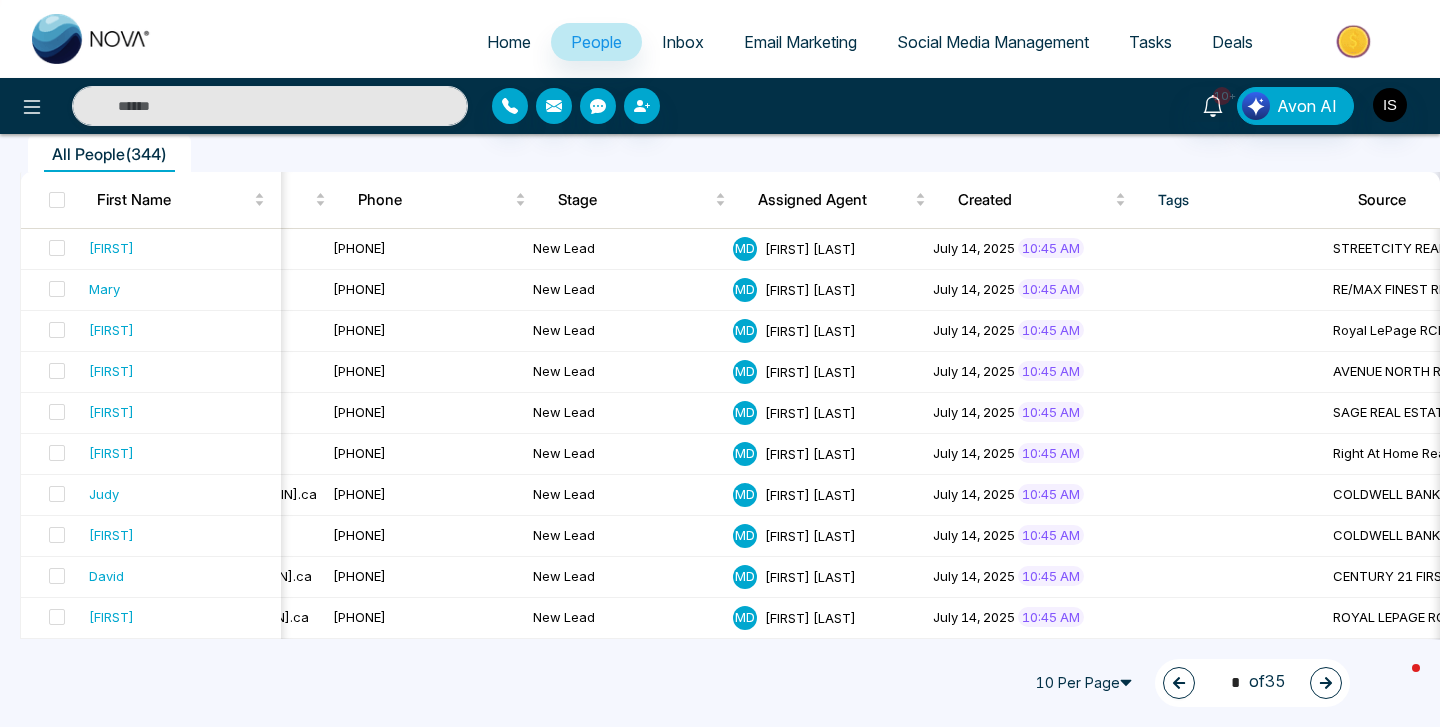 click 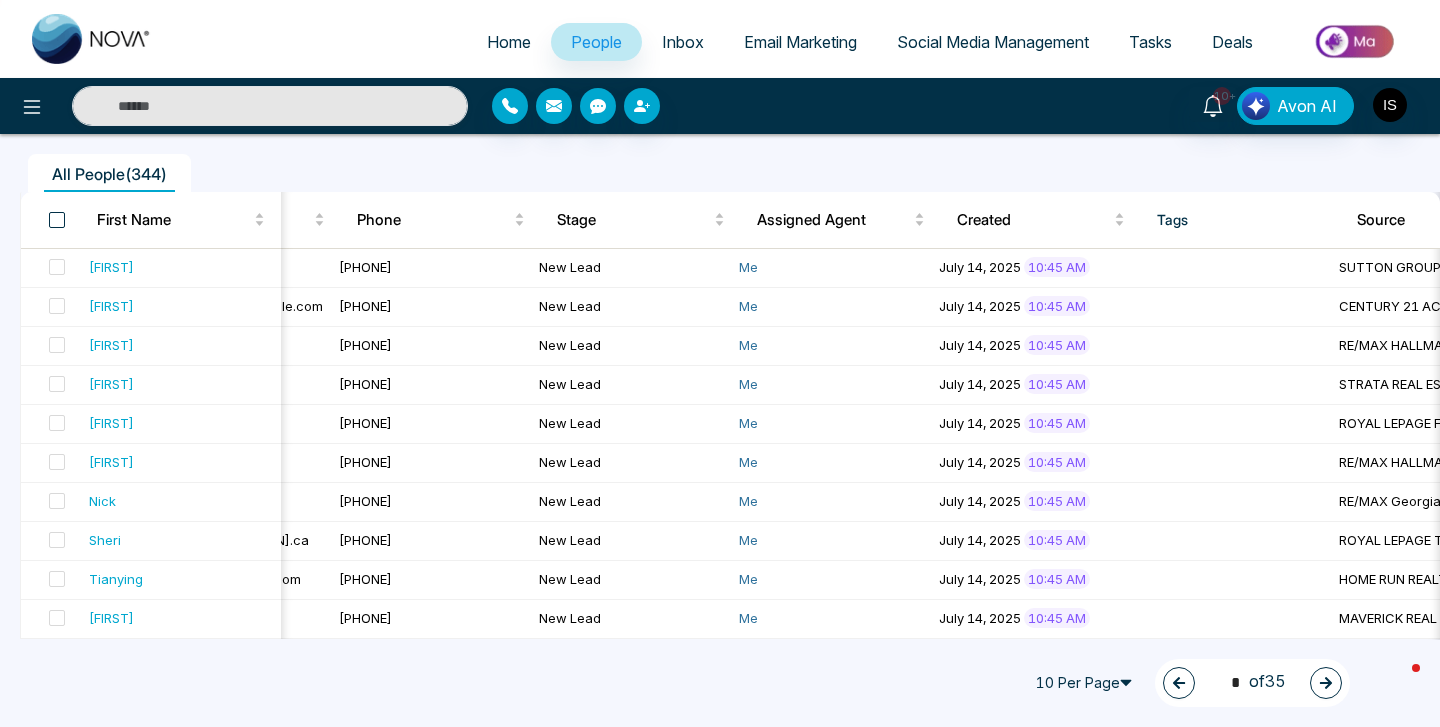 click at bounding box center [57, 220] 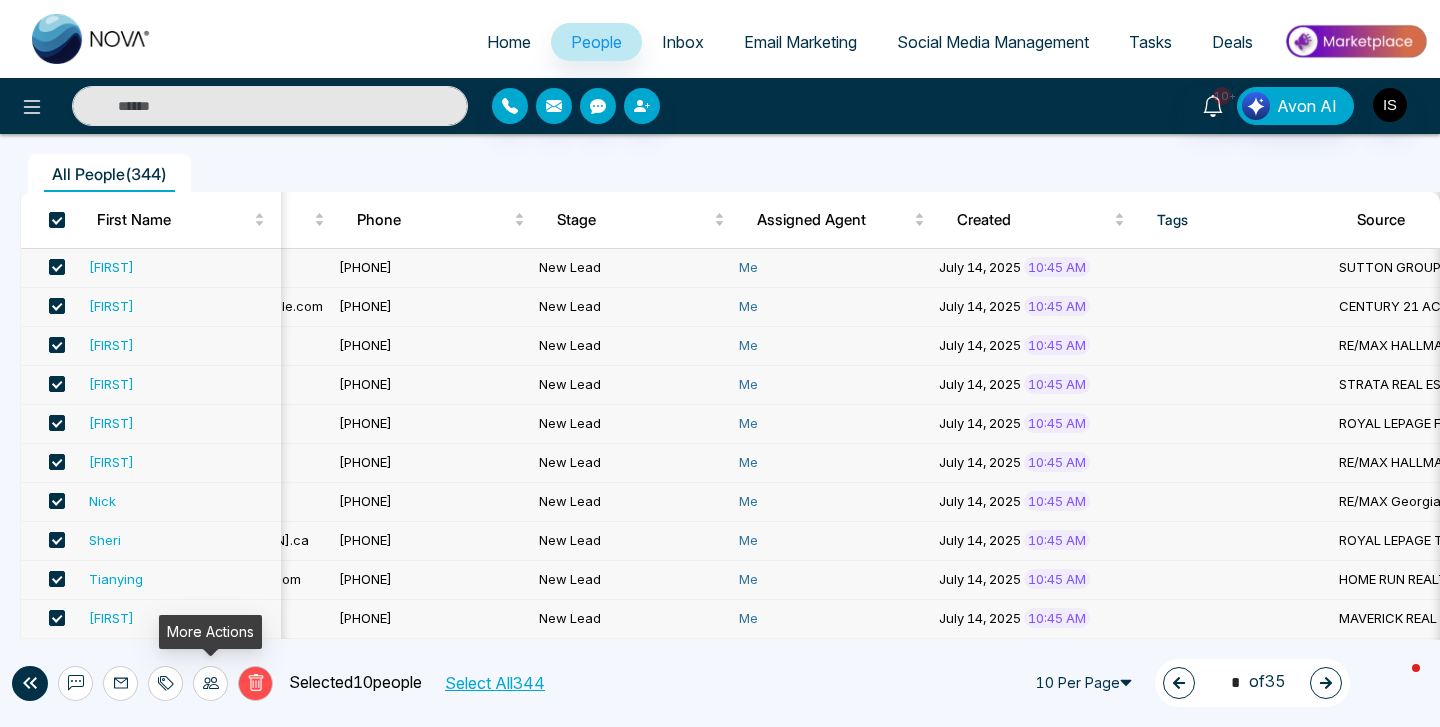 click 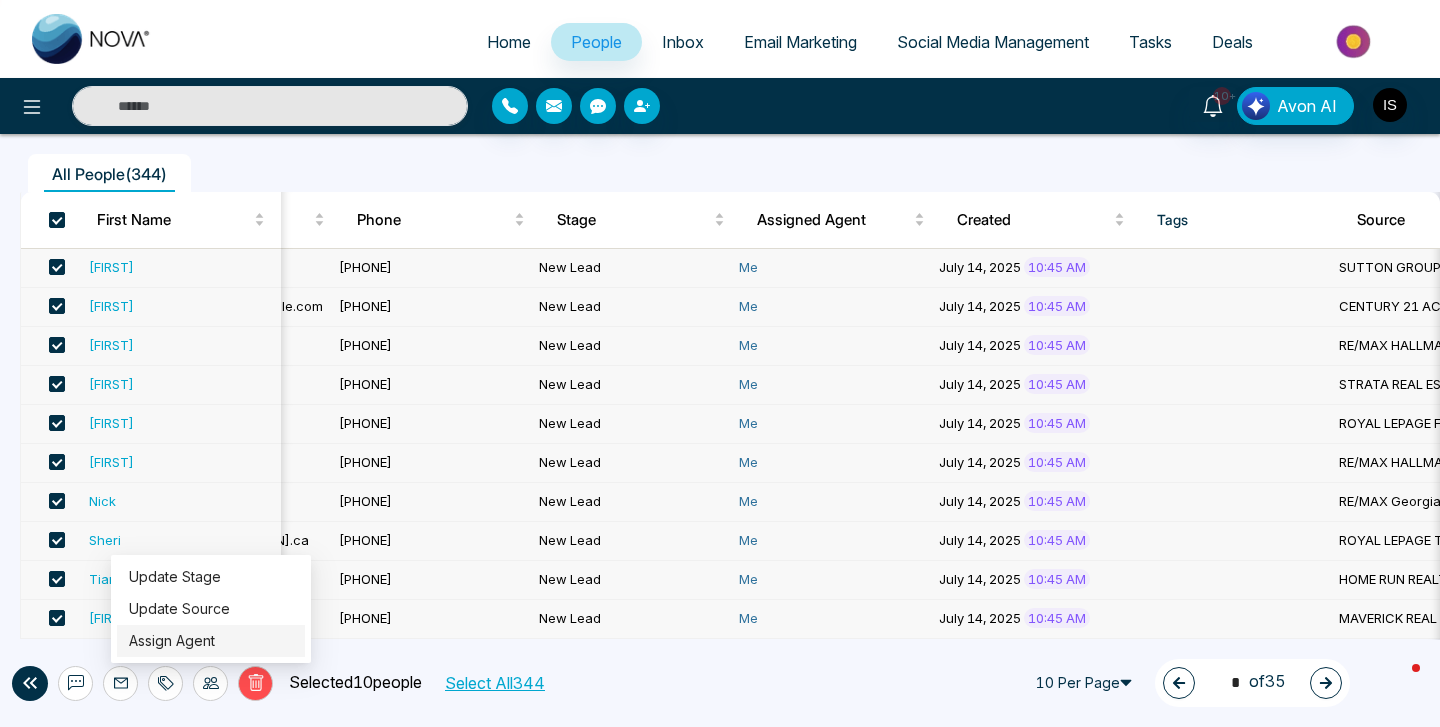 click on "Assign Agent" at bounding box center (172, 640) 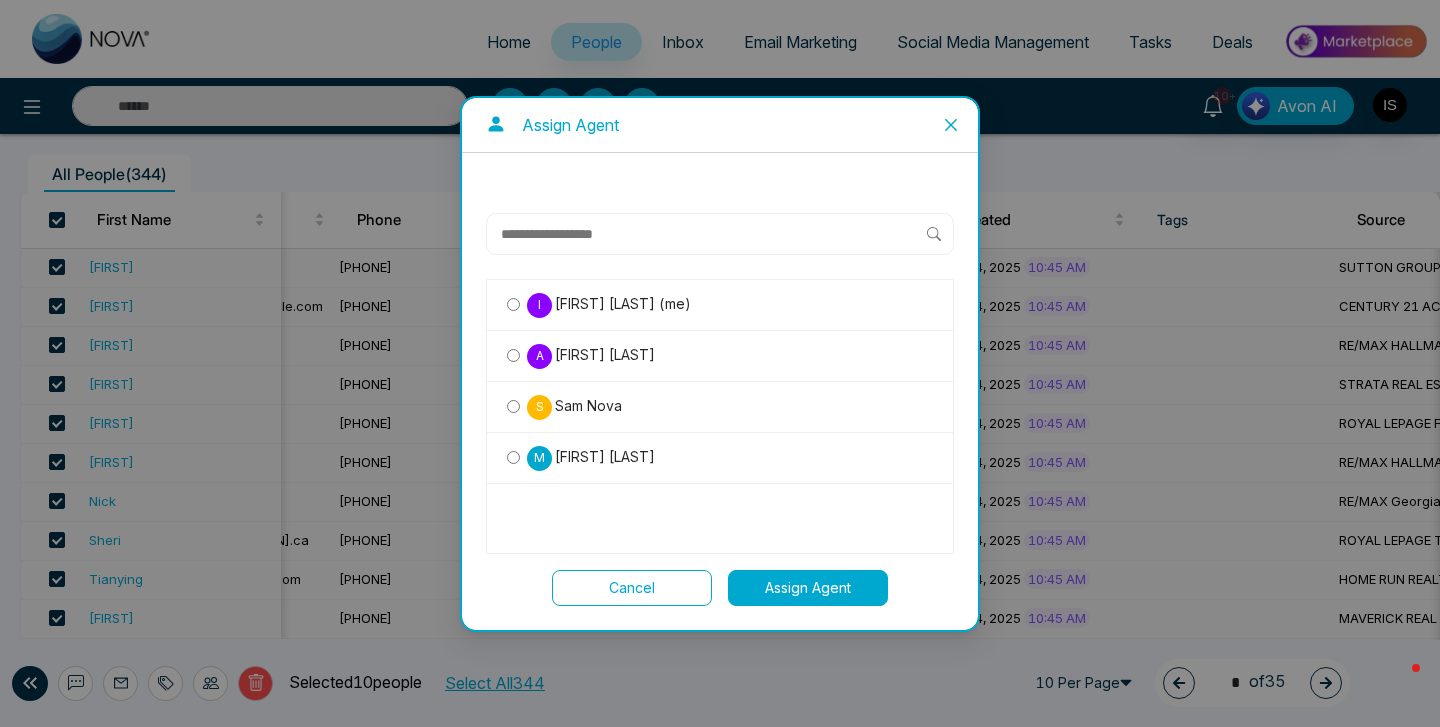 click on "Assign Agent" at bounding box center (808, 588) 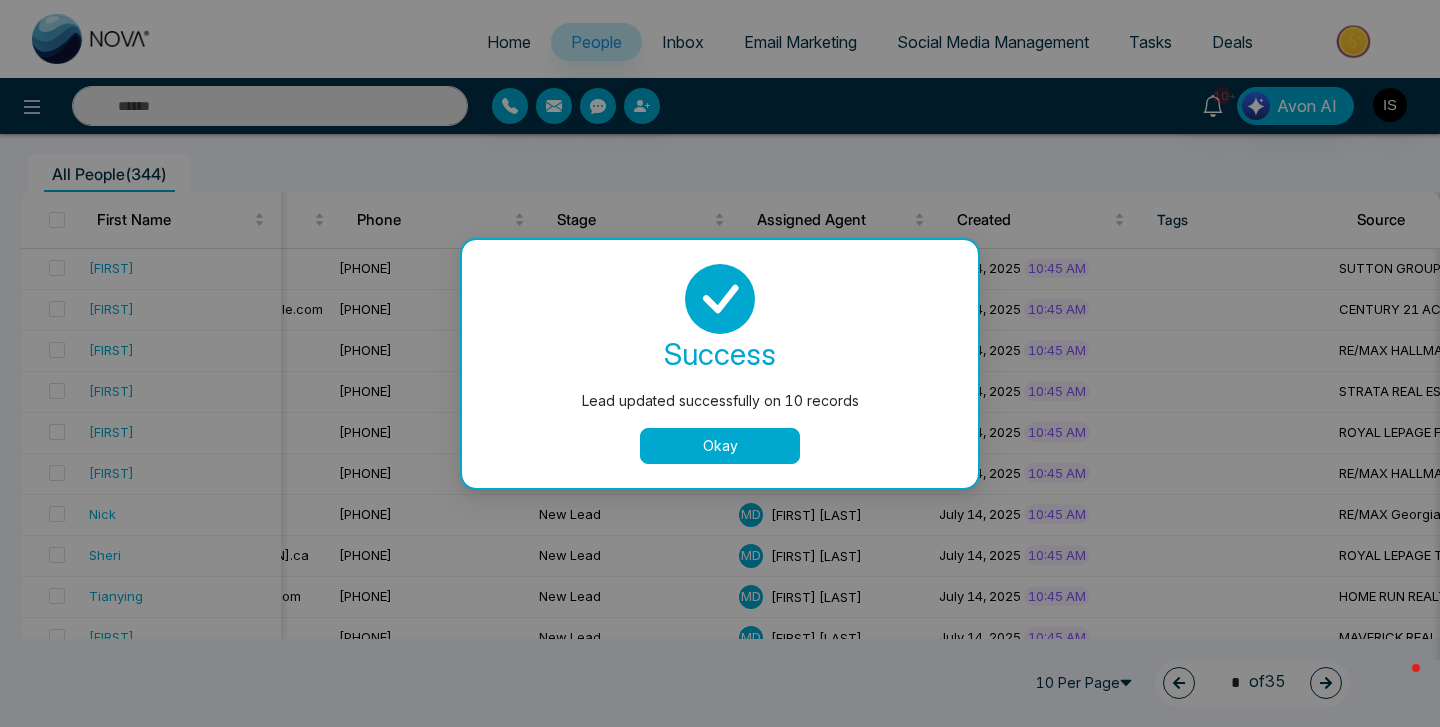 click on "Okay" at bounding box center [720, 446] 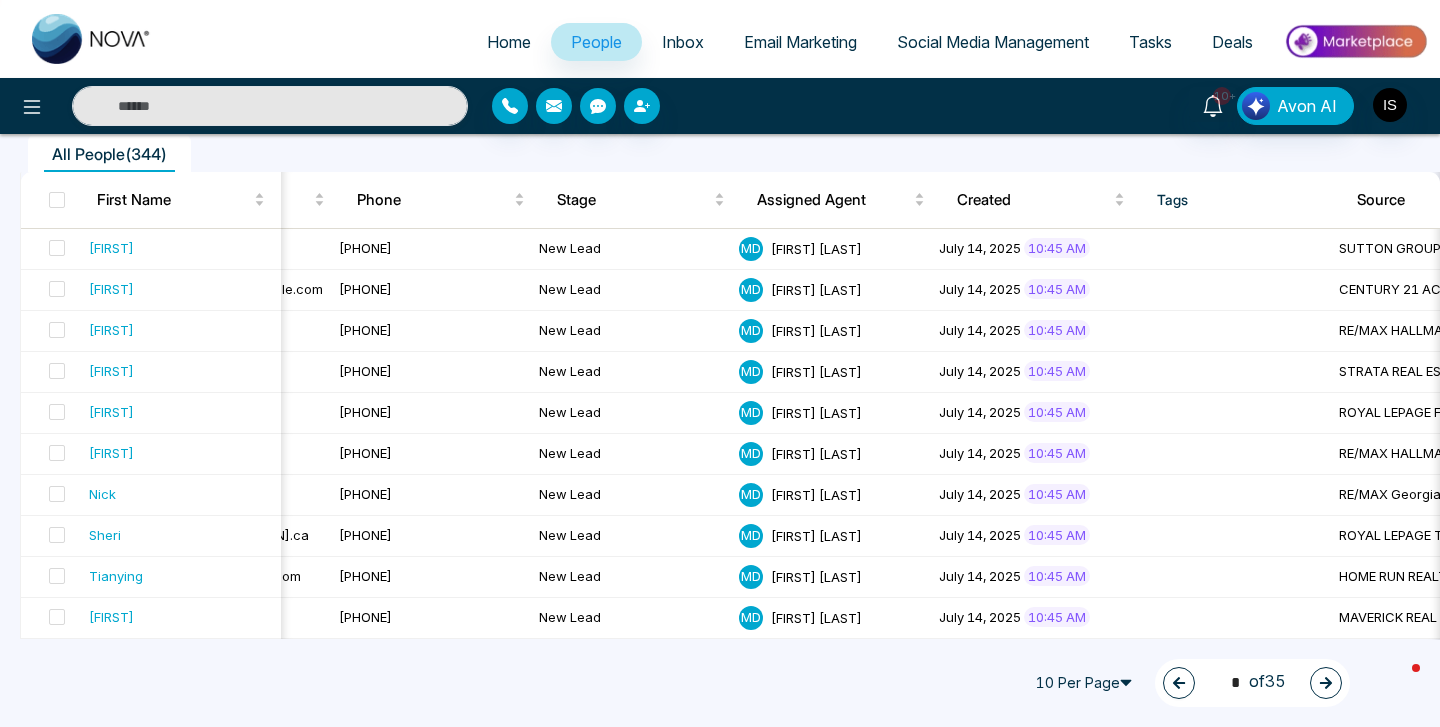 click at bounding box center (1326, 683) 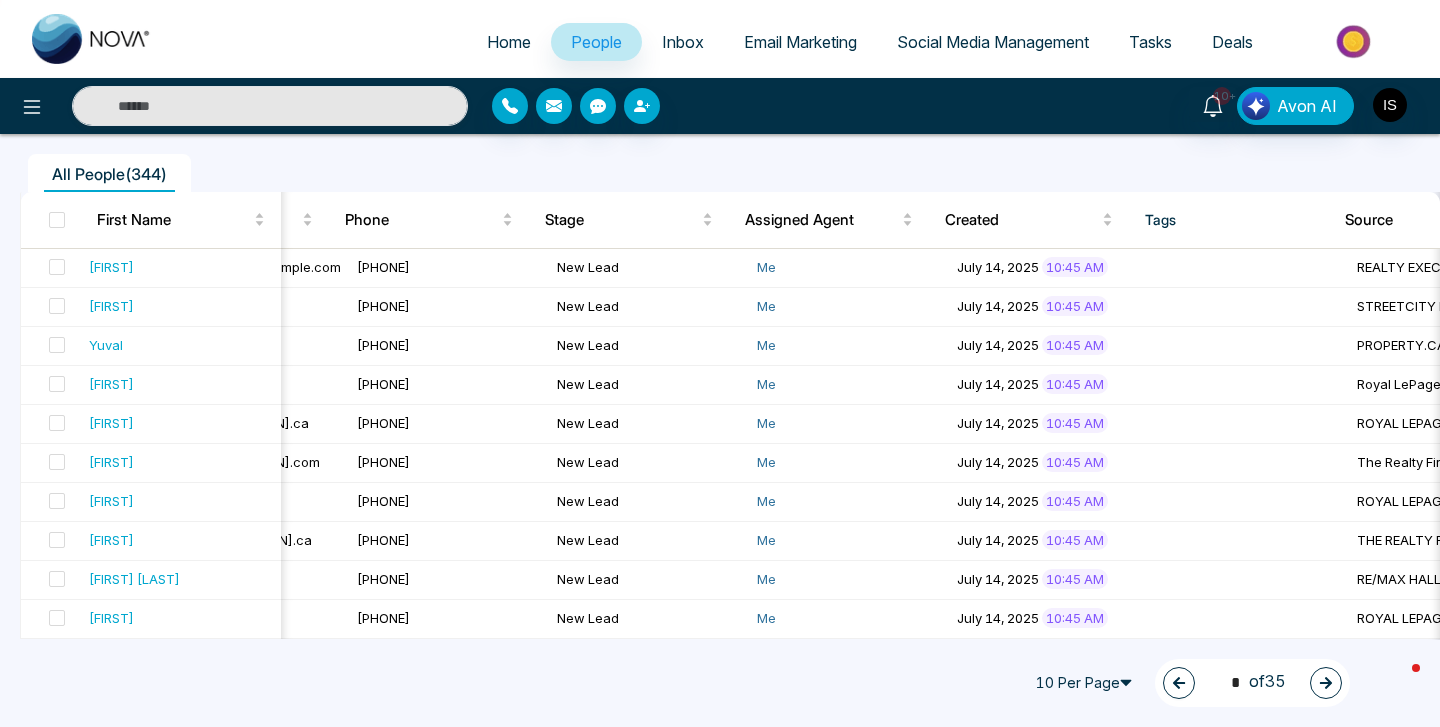 click 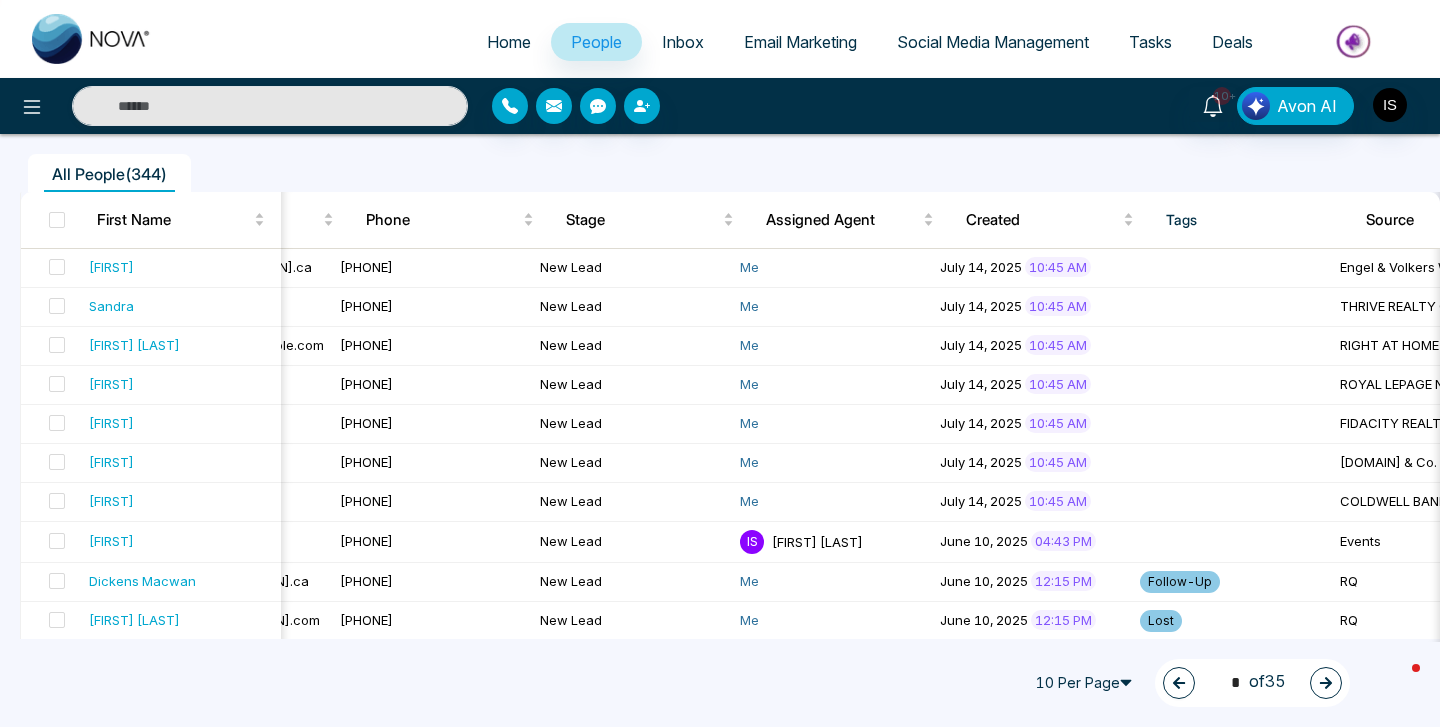 click 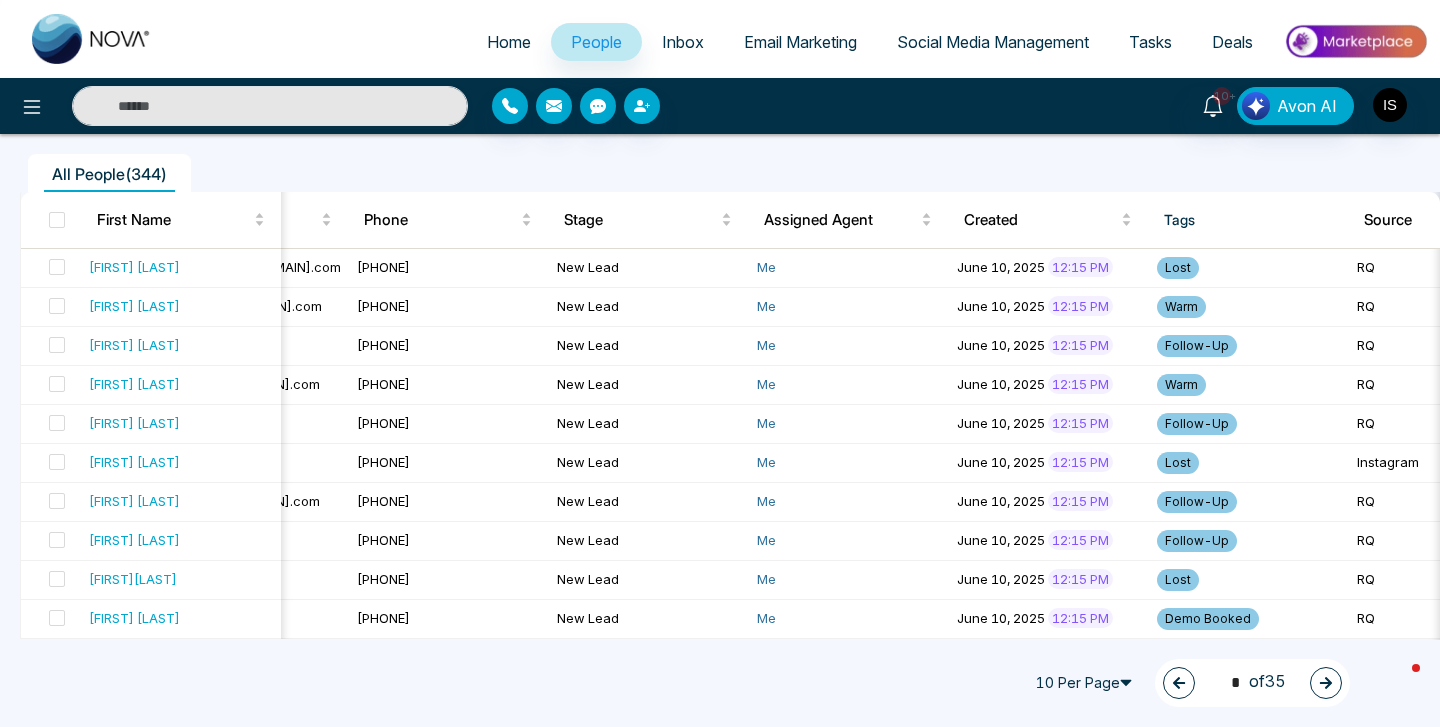click 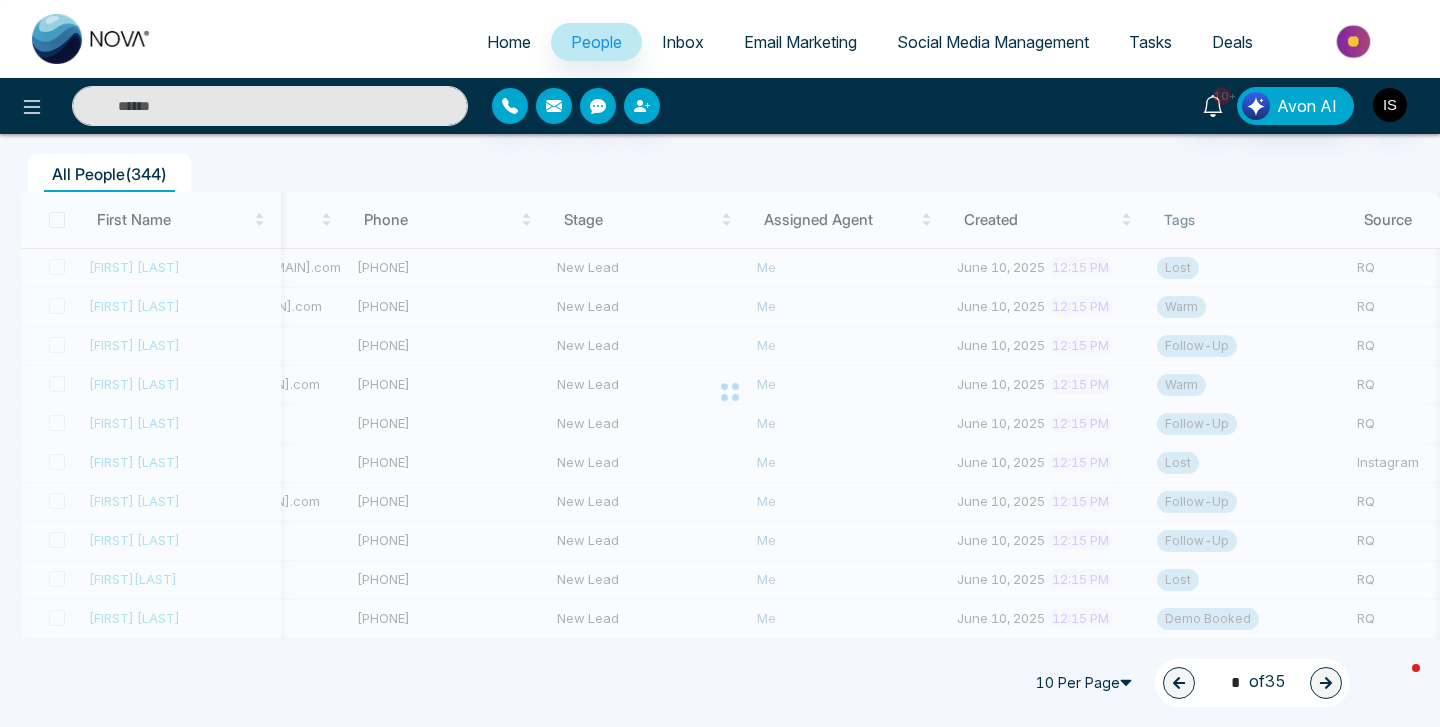 type on "*" 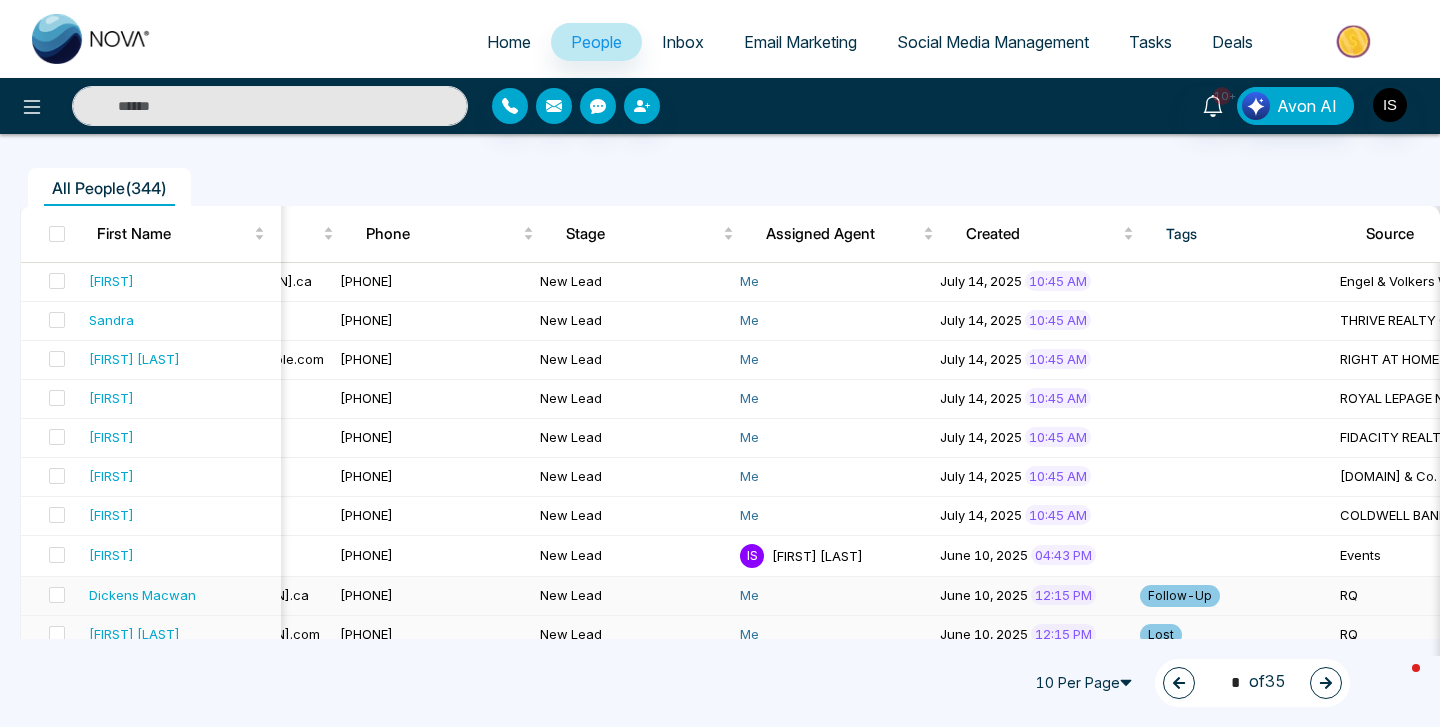 scroll, scrollTop: 157, scrollLeft: 0, axis: vertical 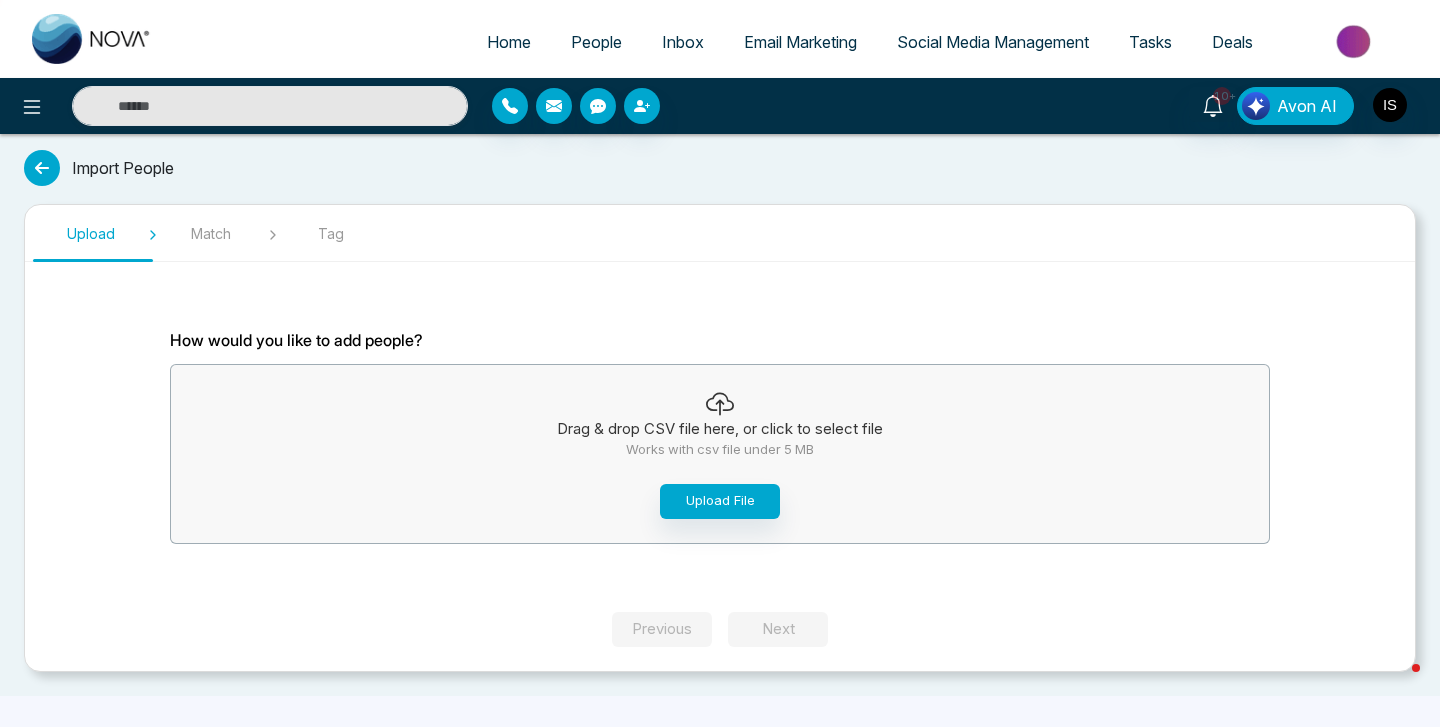 click at bounding box center (42, 168) 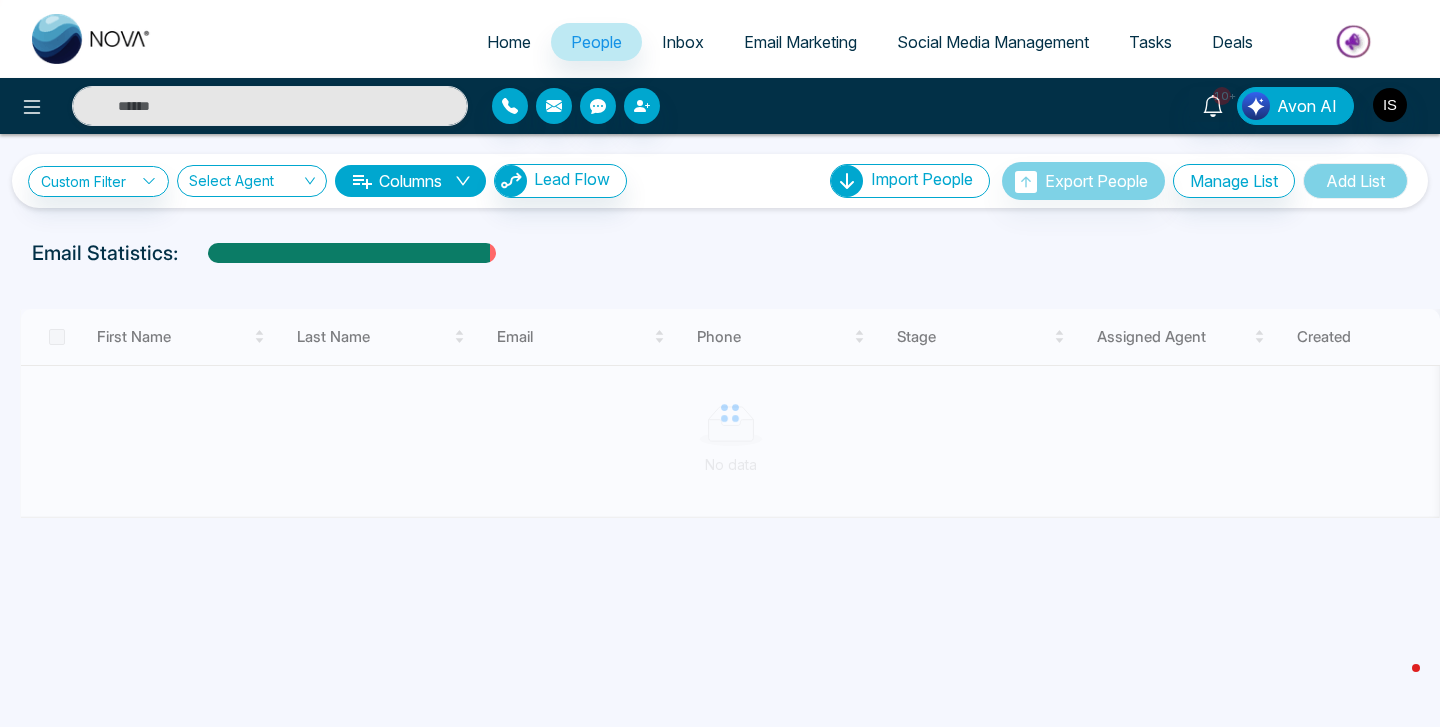 click on "People" at bounding box center (596, 42) 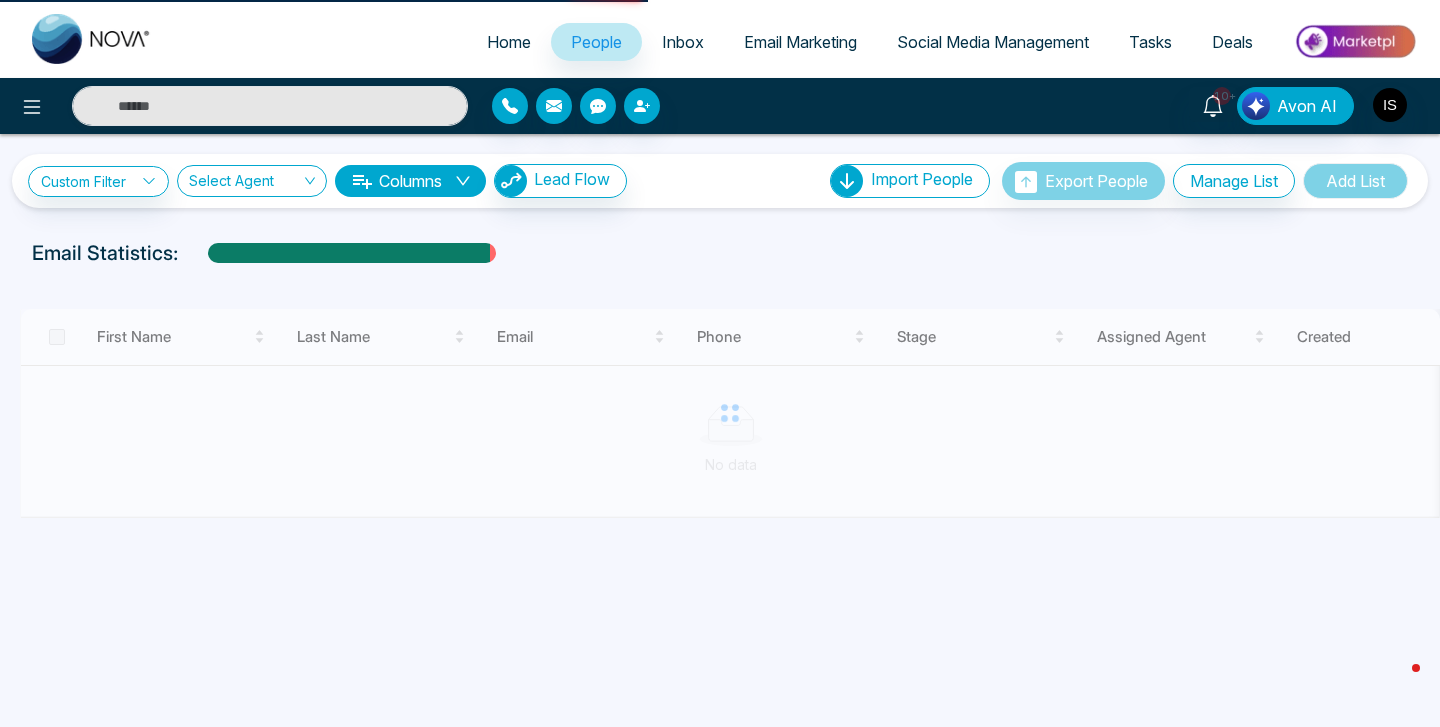 click on "People" at bounding box center [596, 42] 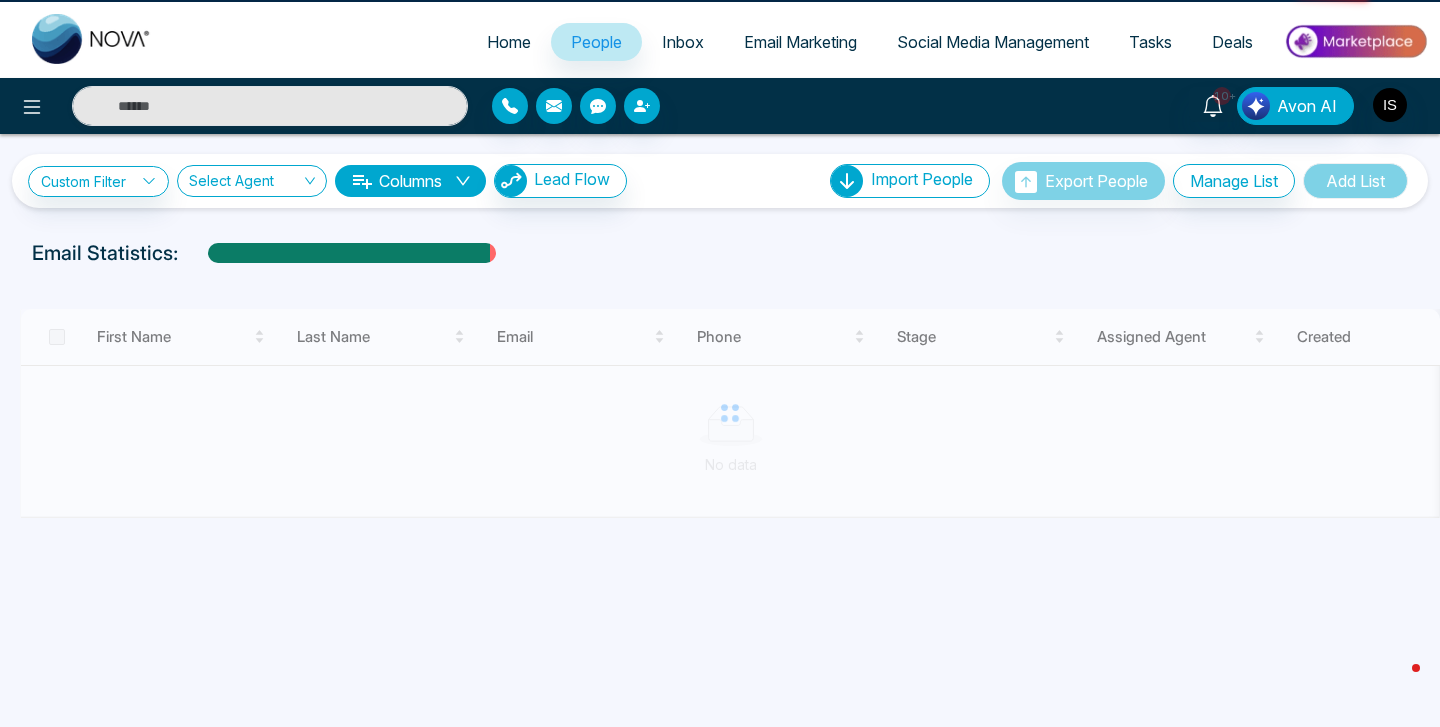 click on "People" at bounding box center (596, 42) 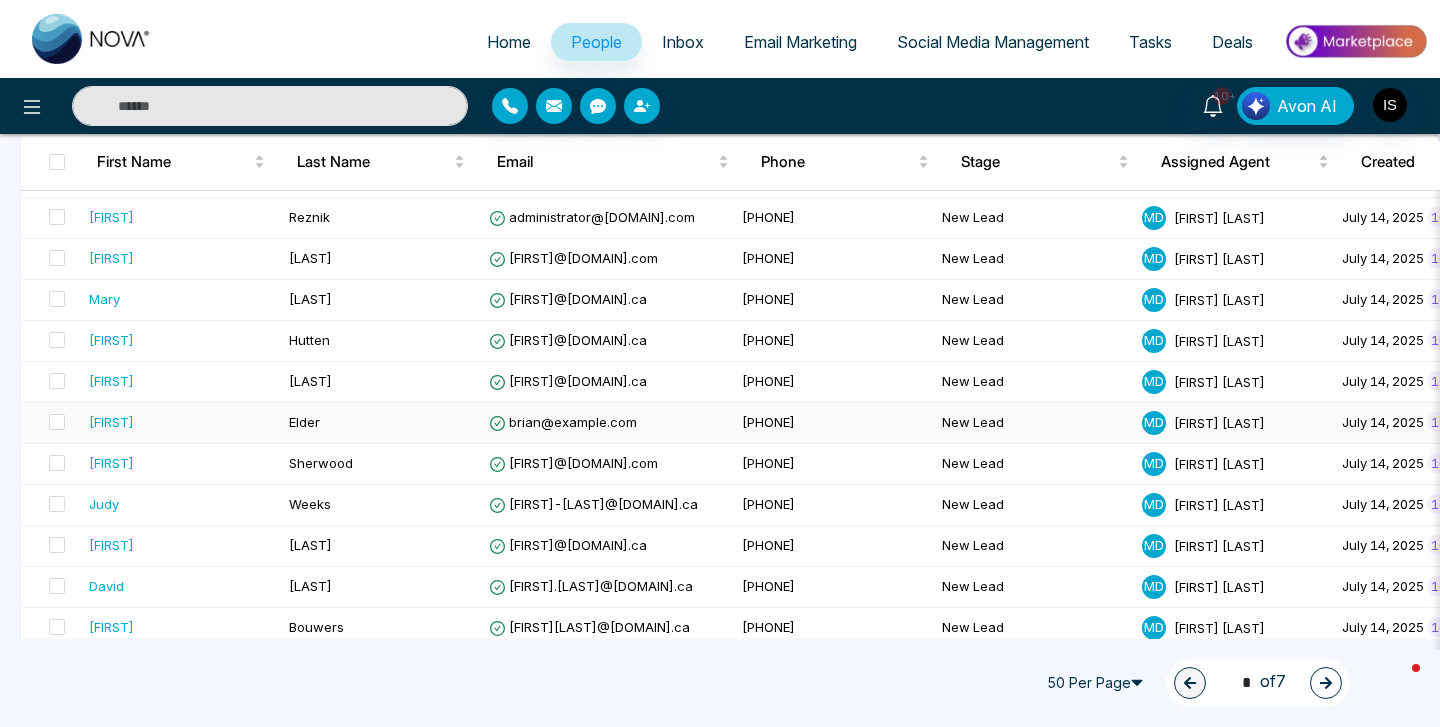 scroll, scrollTop: 1815, scrollLeft: 0, axis: vertical 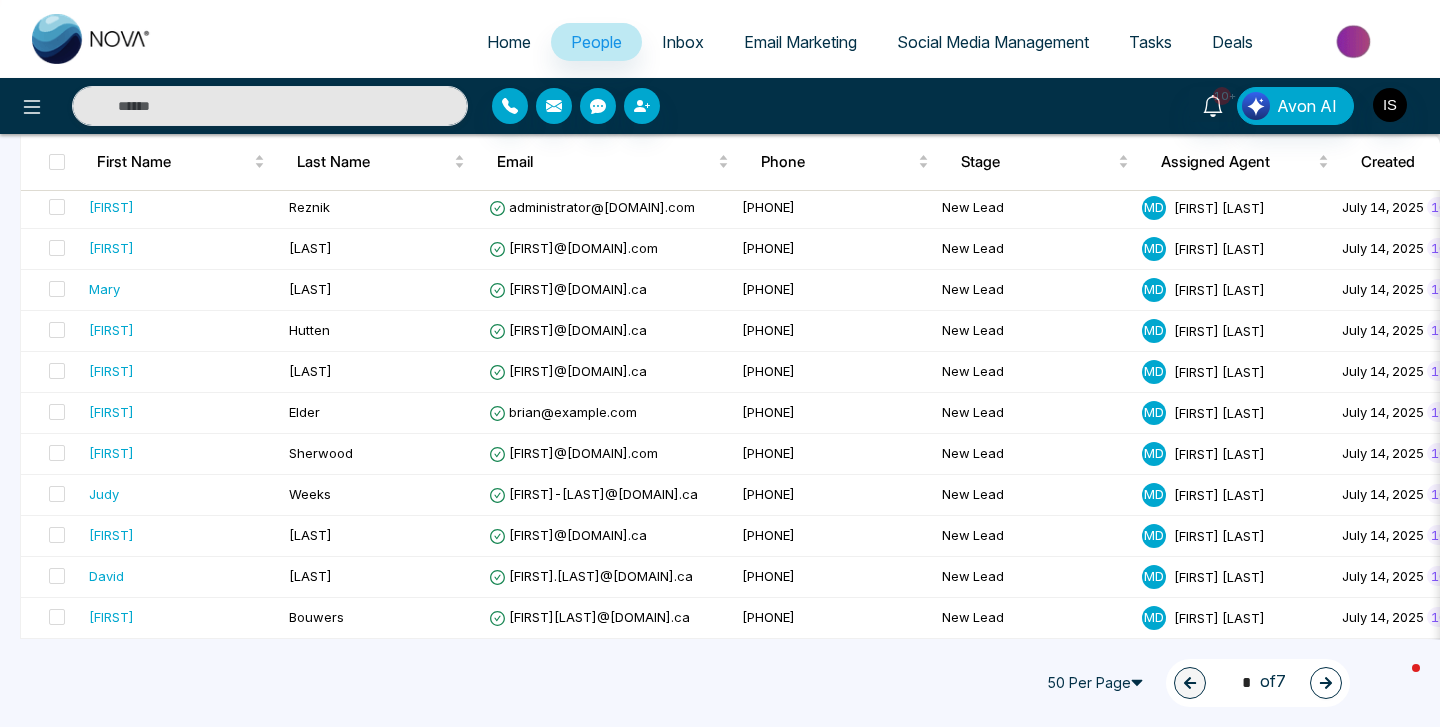 click on "50 Per Page" at bounding box center (1098, 683) 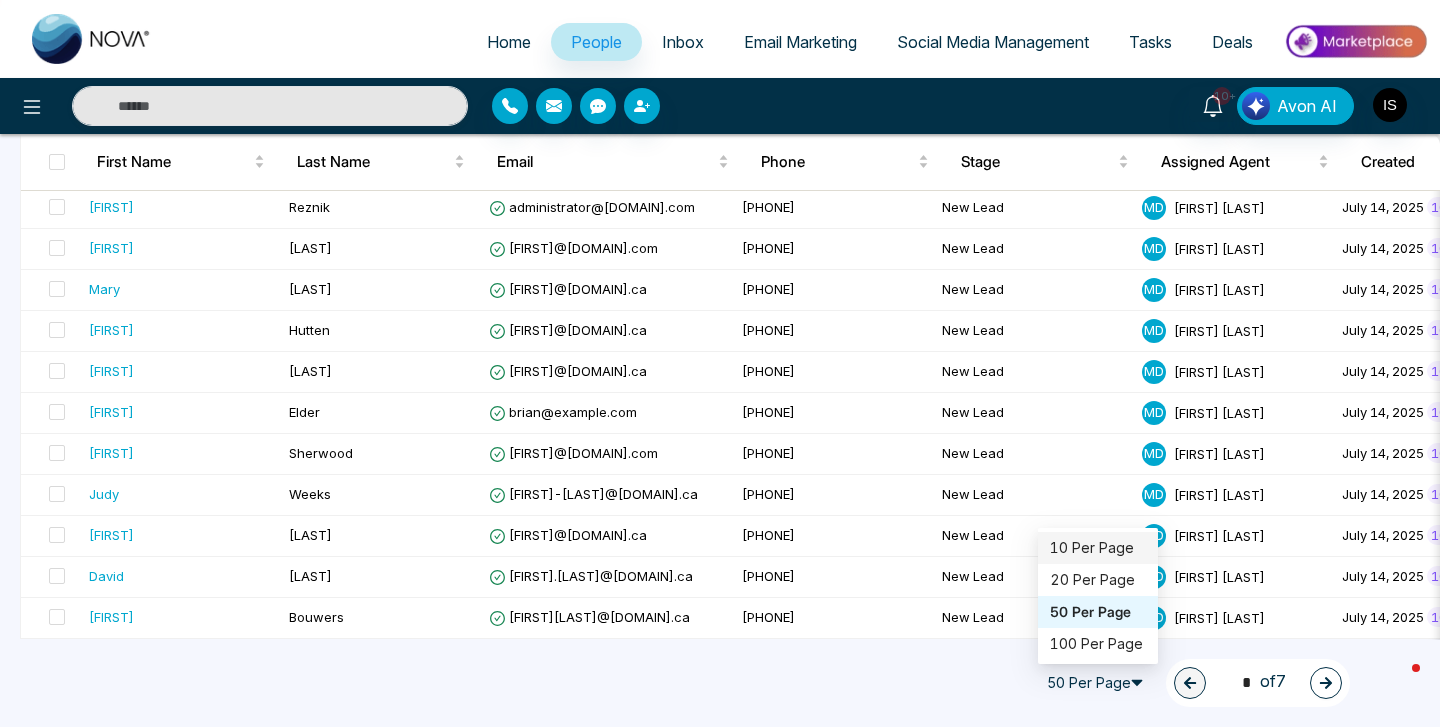 click on "10 Per Page" at bounding box center (1098, 548) 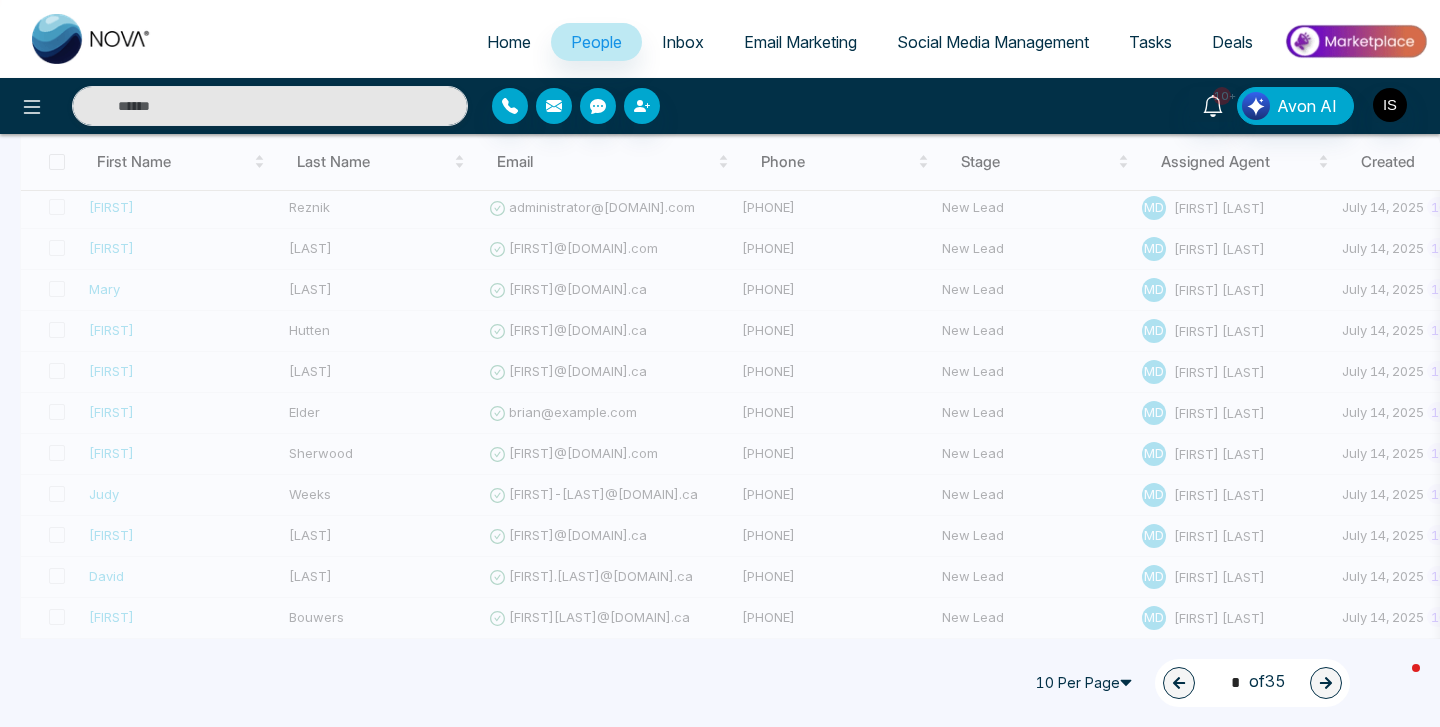 scroll, scrollTop: 175, scrollLeft: 0, axis: vertical 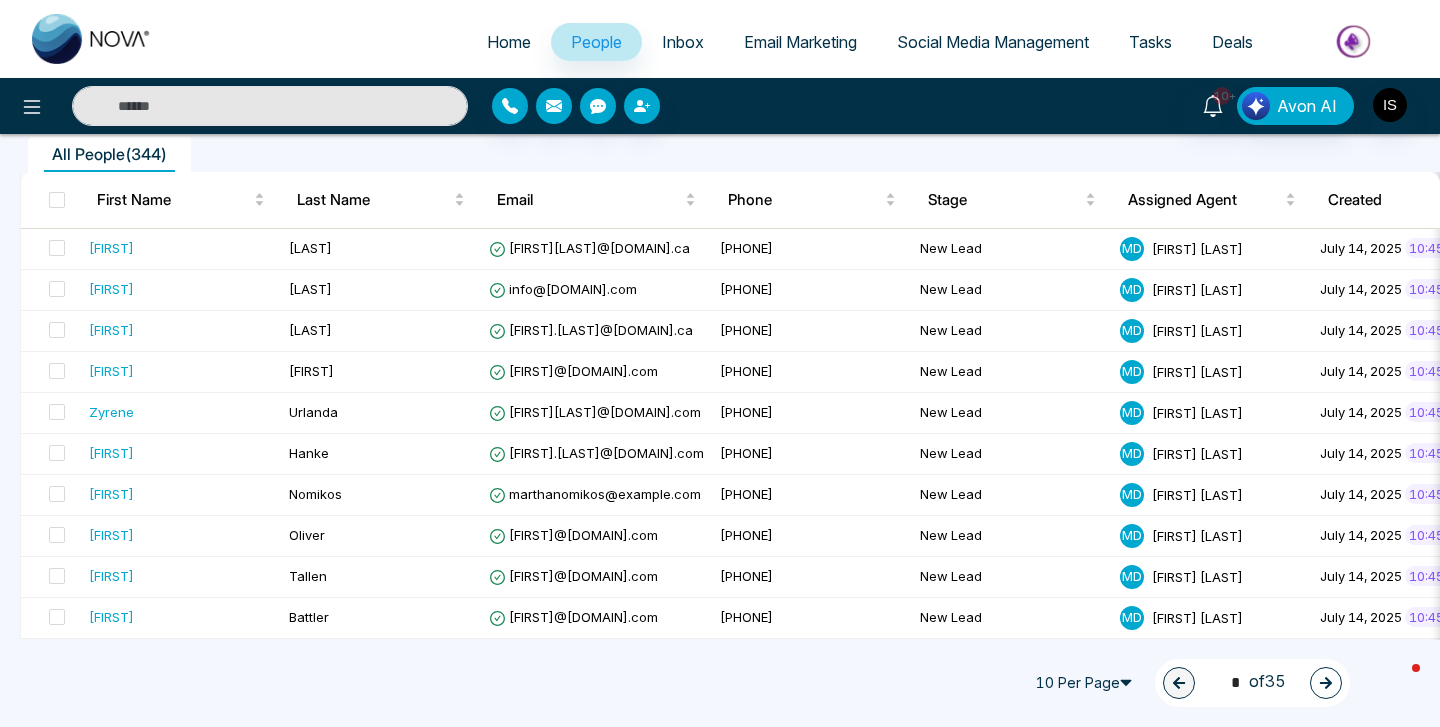 click at bounding box center [1326, 683] 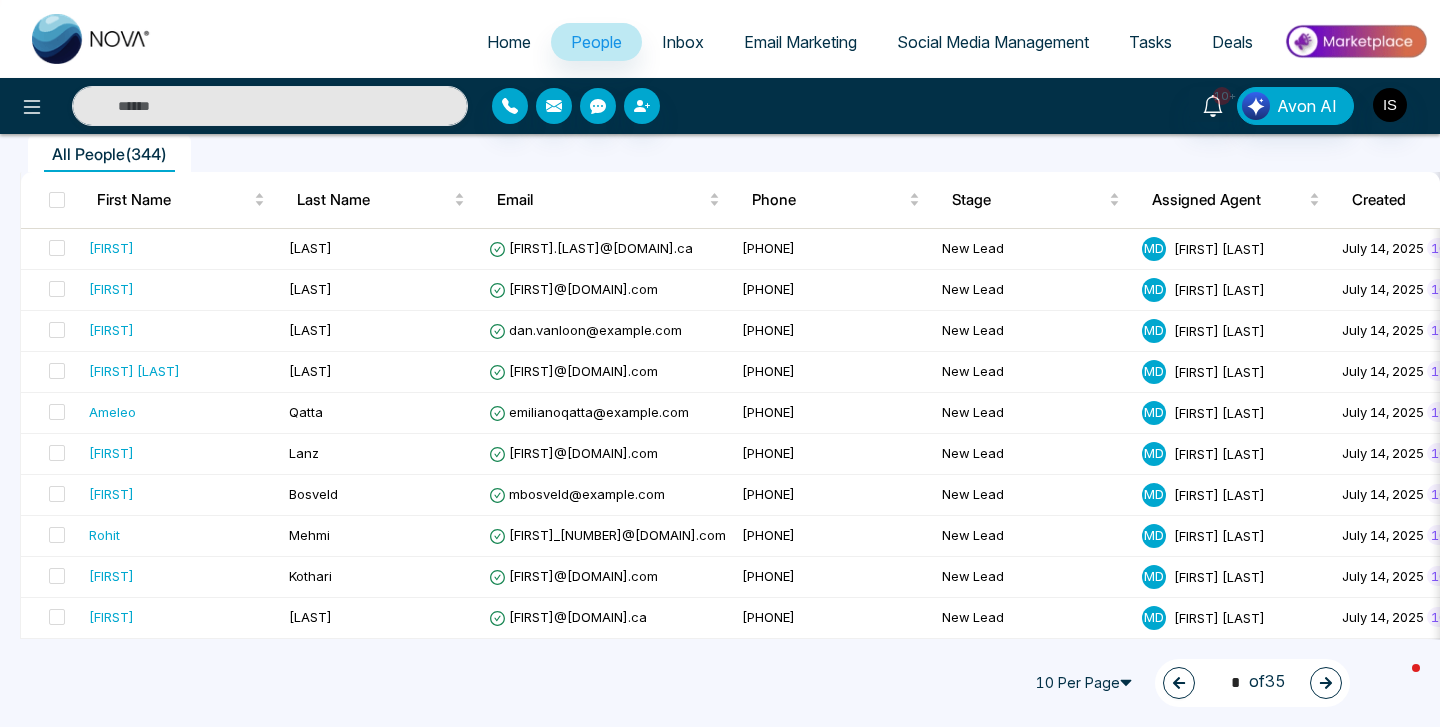 click at bounding box center (1326, 683) 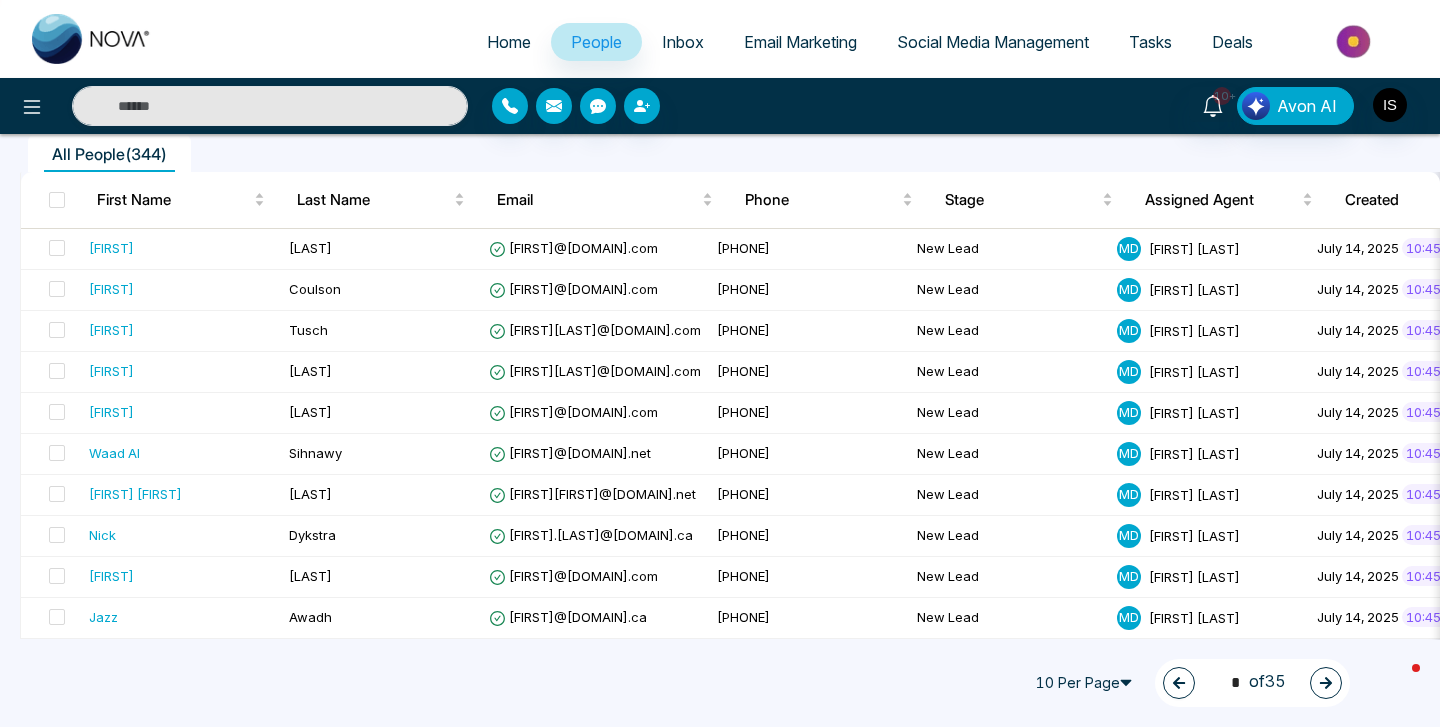 click at bounding box center (1326, 683) 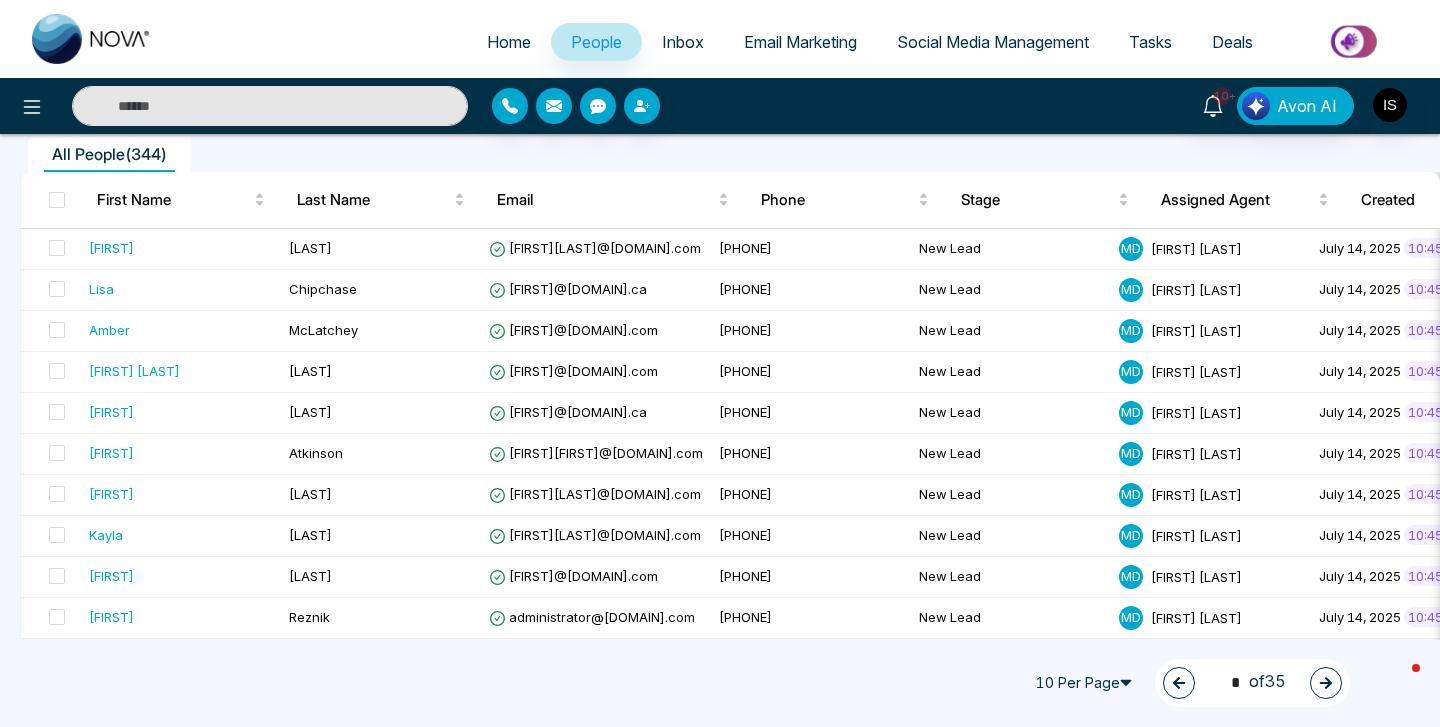 click at bounding box center (1326, 683) 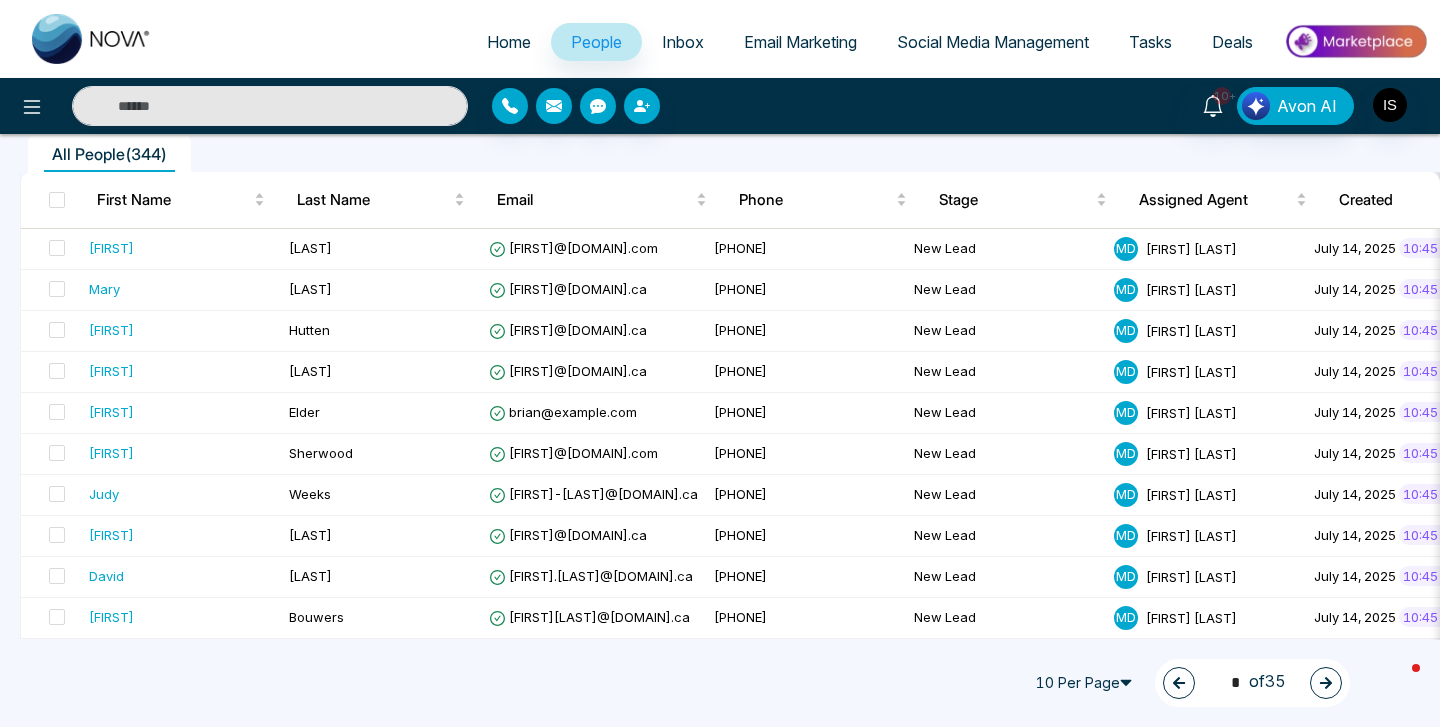 click at bounding box center [1326, 683] 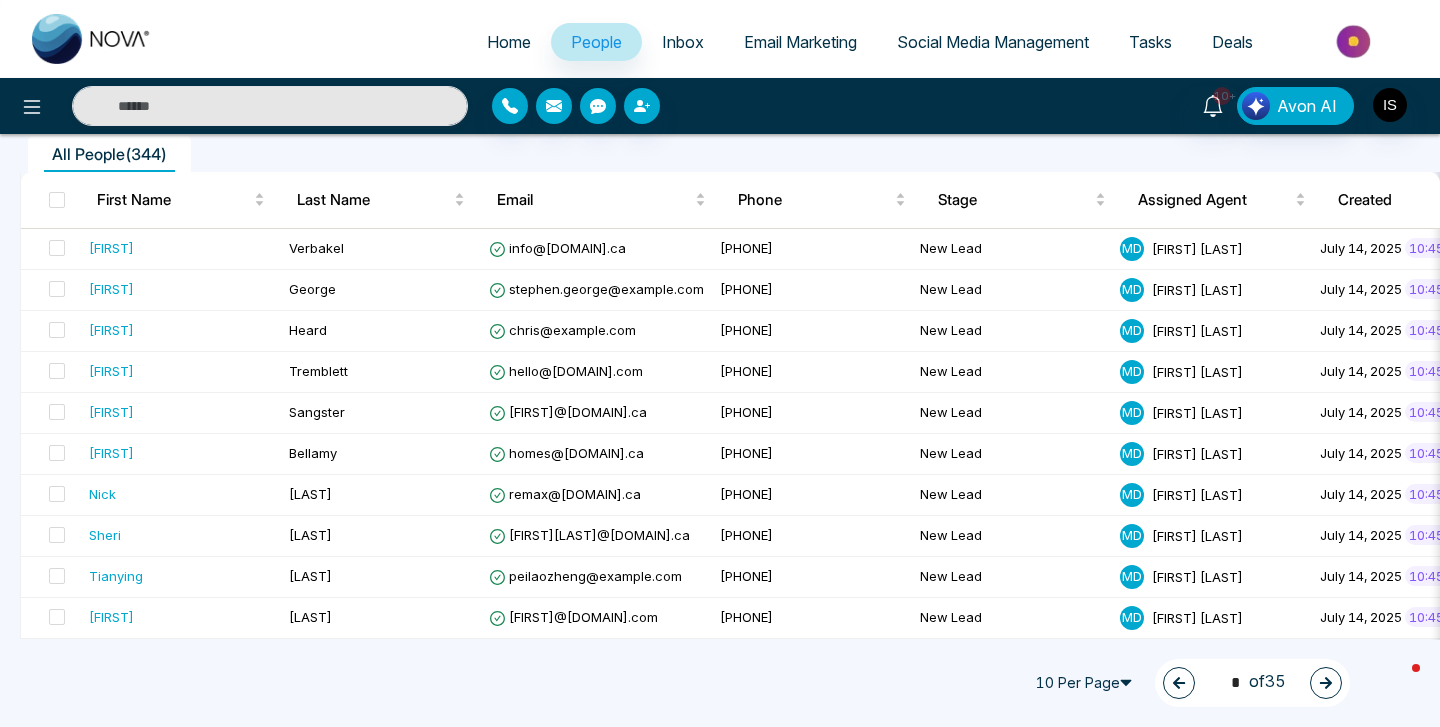 click at bounding box center [1326, 683] 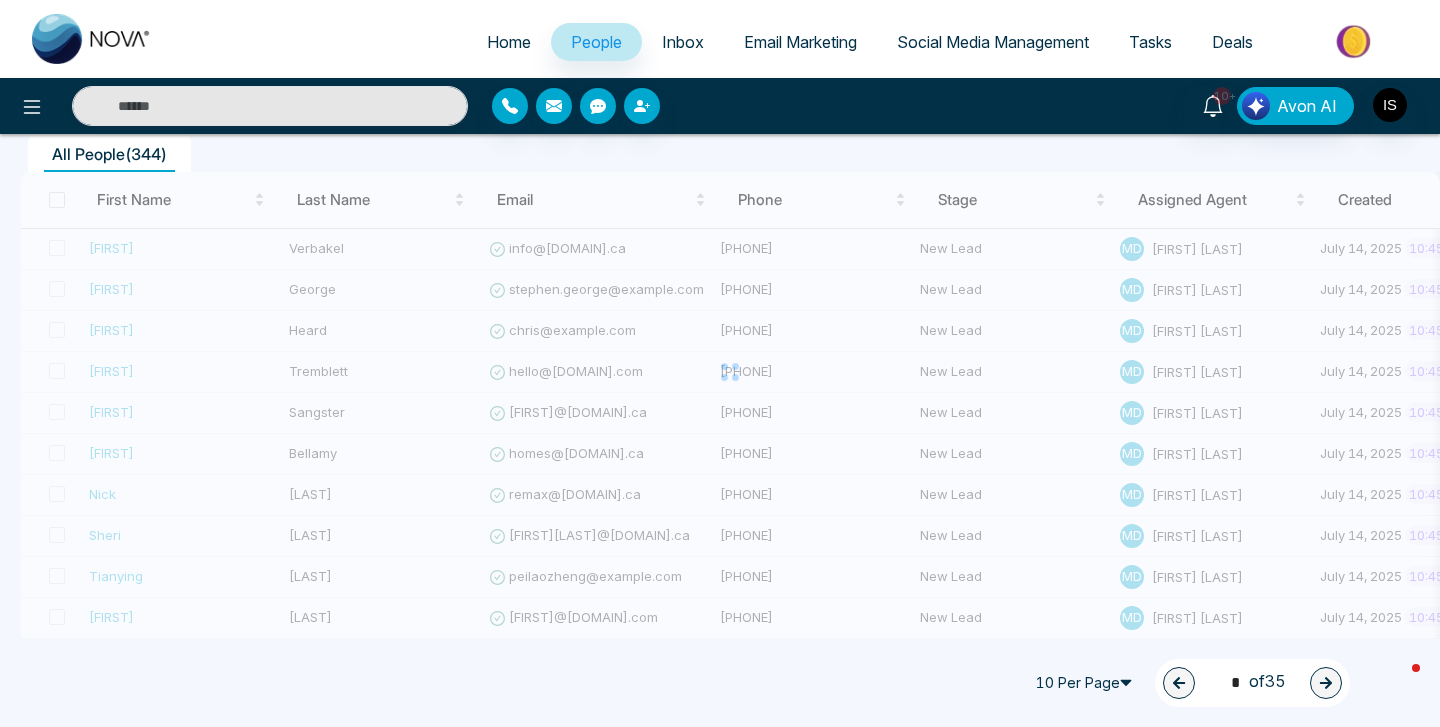 type on "*" 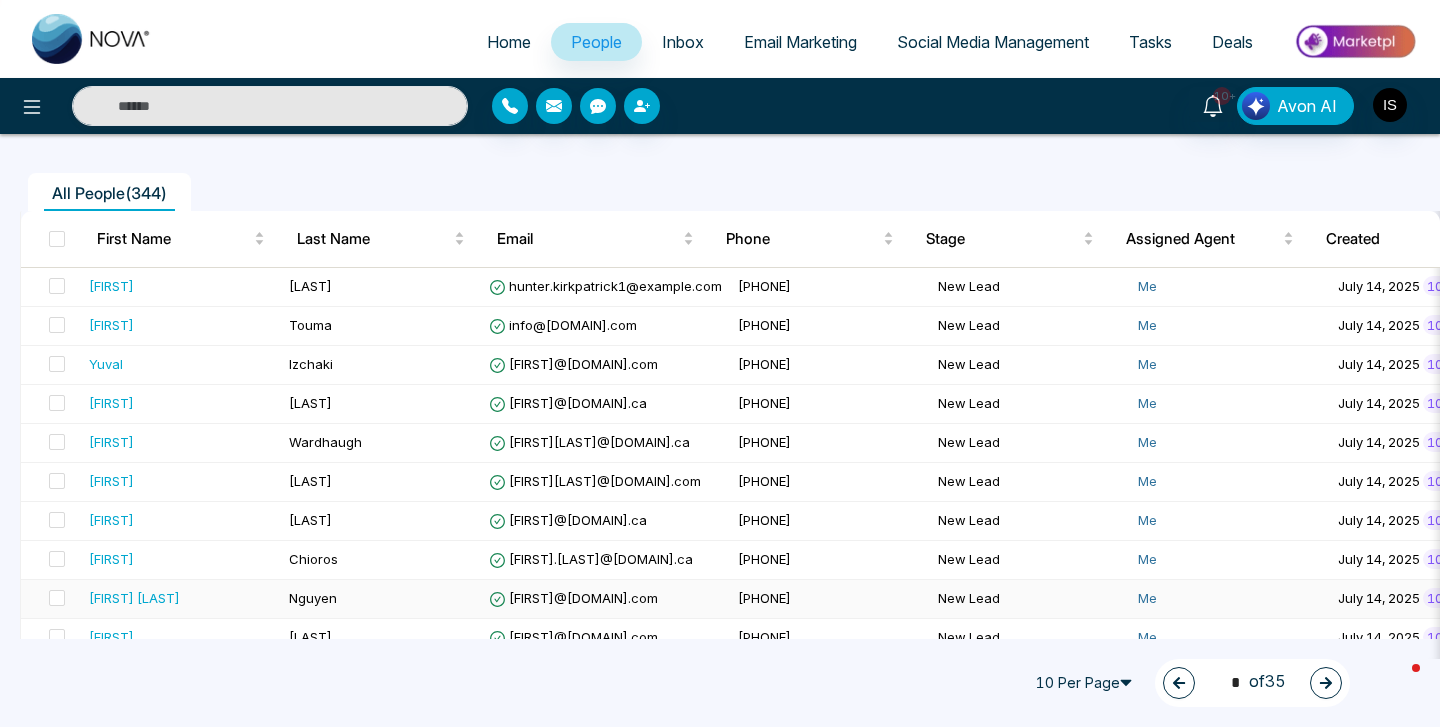 scroll, scrollTop: 133, scrollLeft: 0, axis: vertical 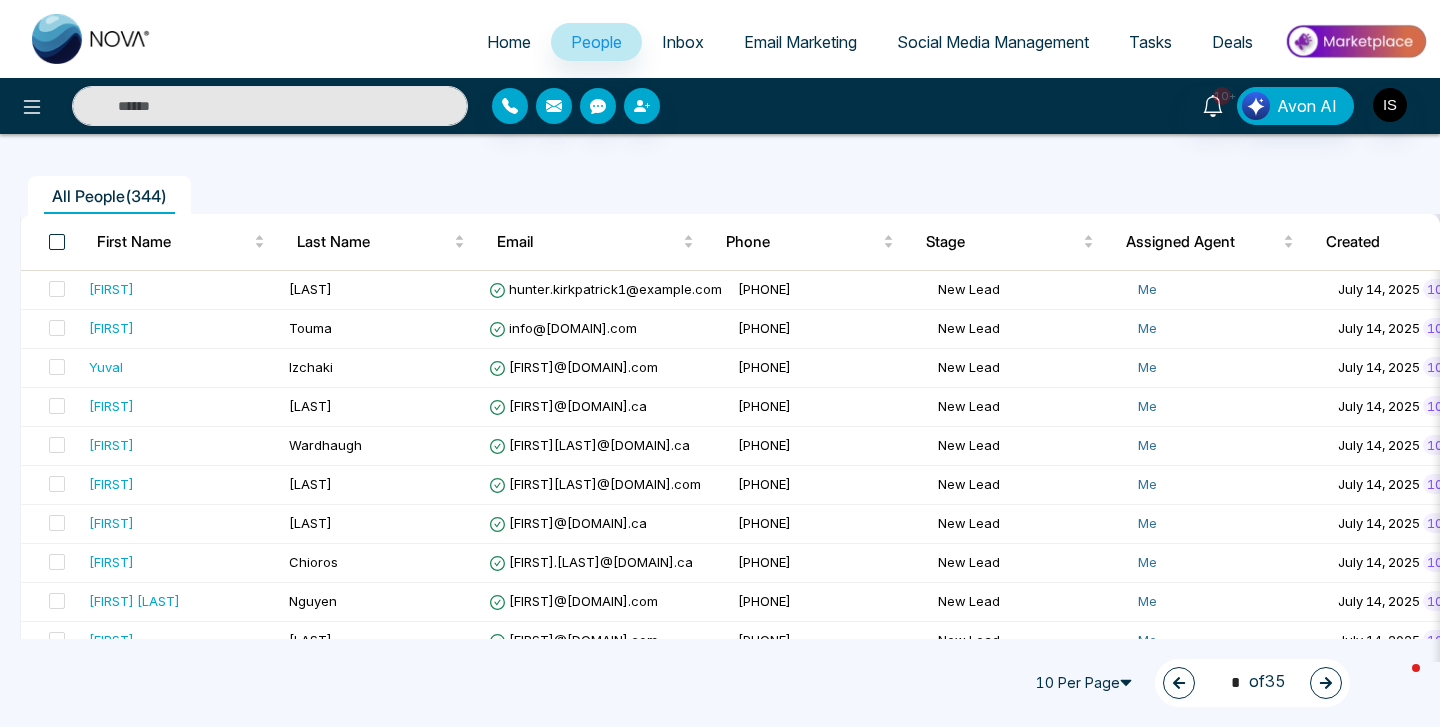 click at bounding box center (57, 242) 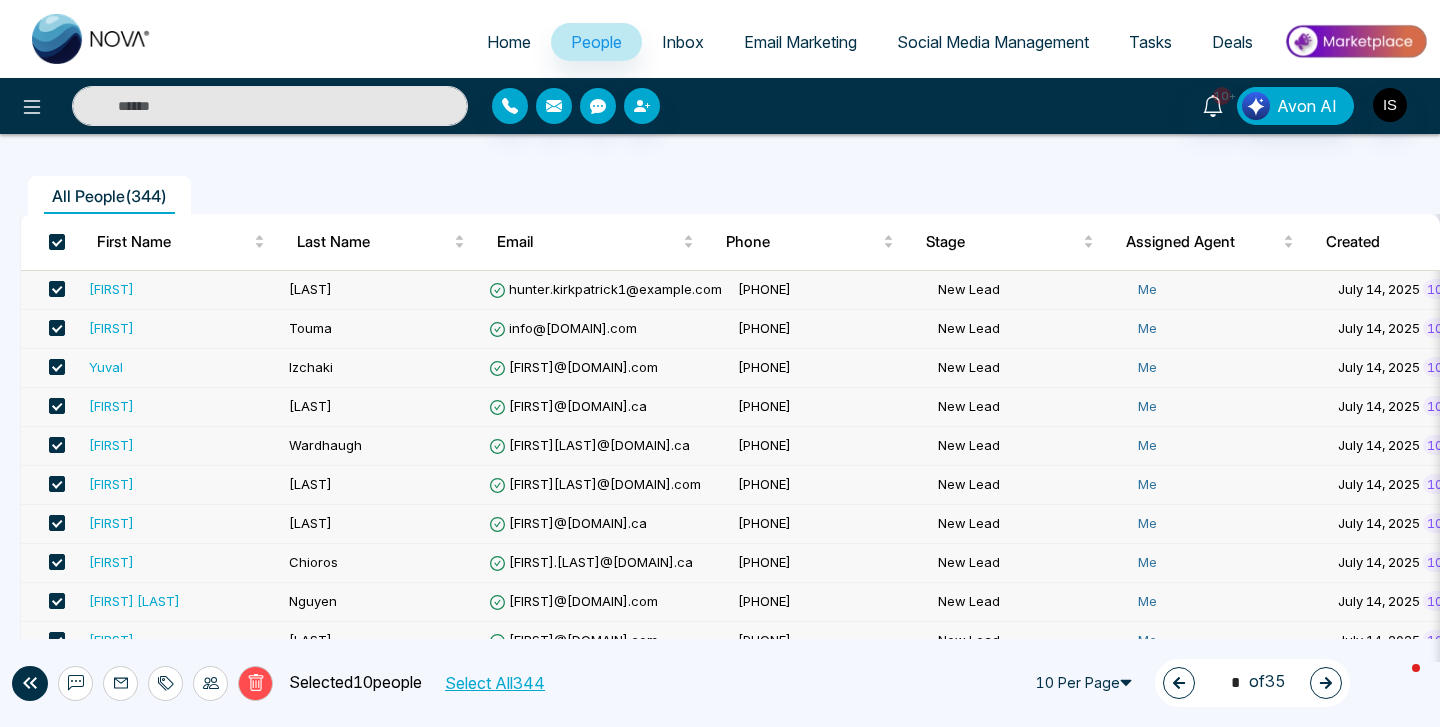 scroll, scrollTop: 155, scrollLeft: 0, axis: vertical 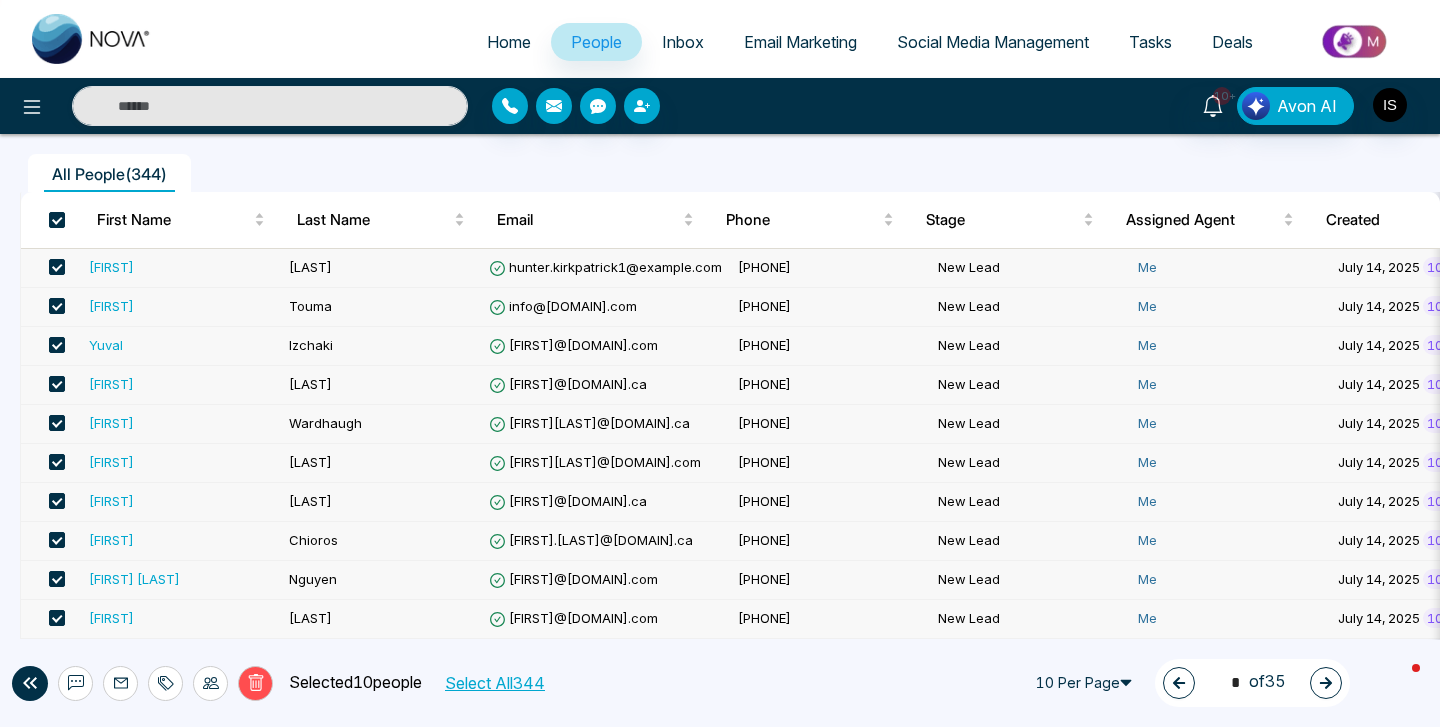 click at bounding box center (210, 683) 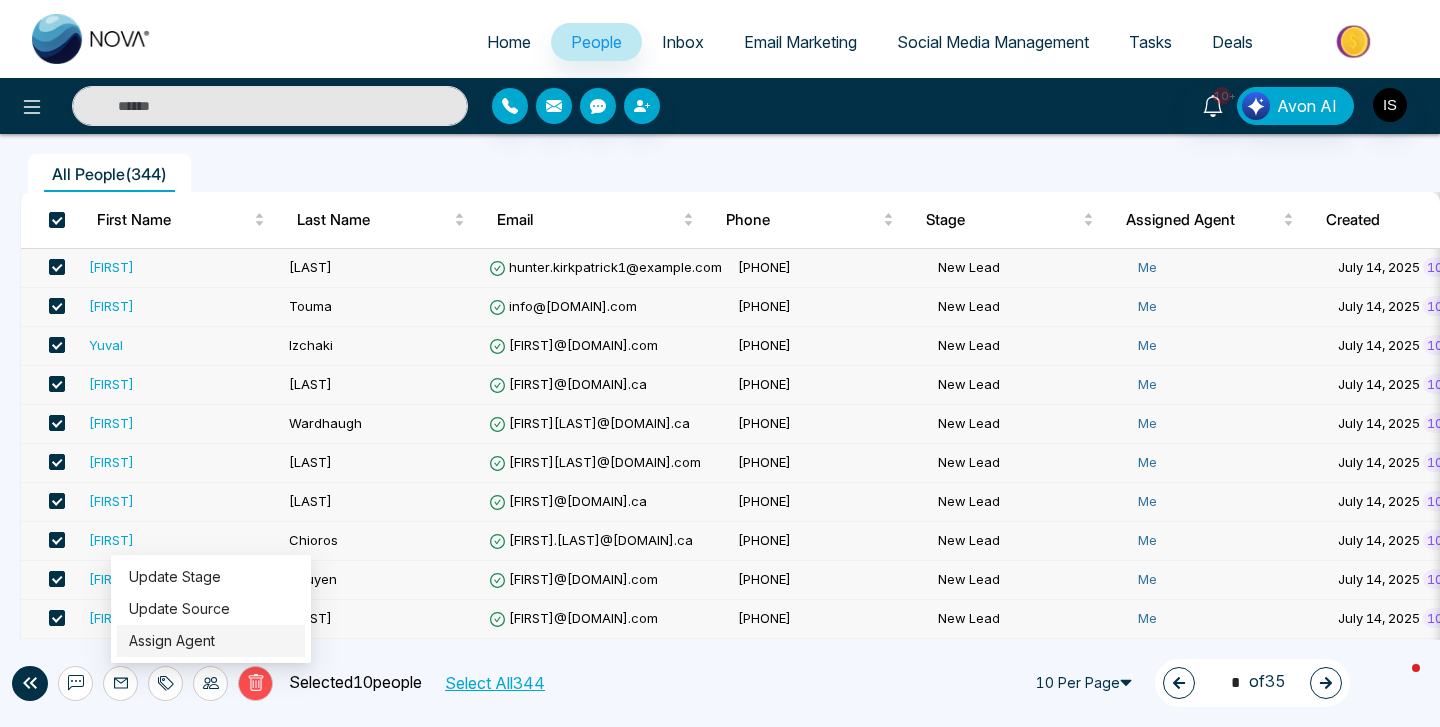 click on "Assign Agent" at bounding box center [172, 640] 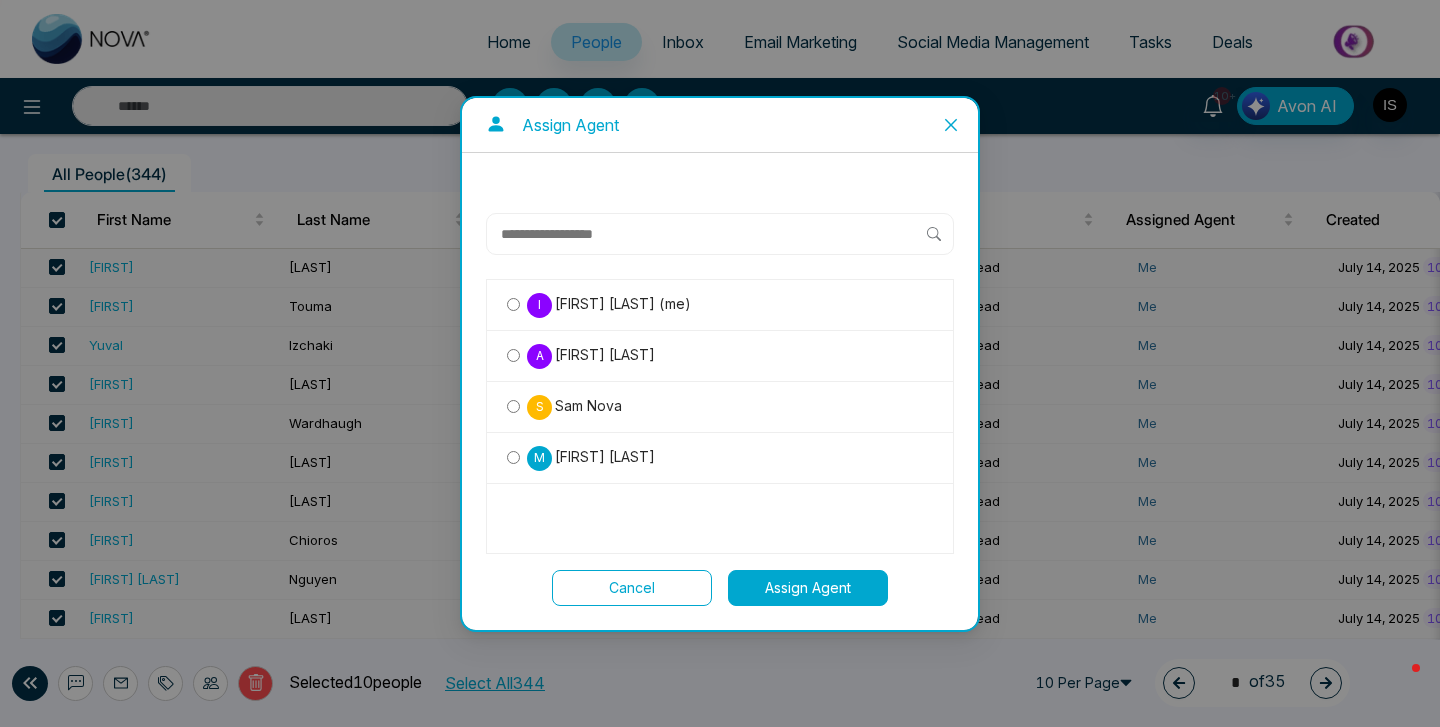 click on "[FIRST] [LAST]" at bounding box center (603, 457) 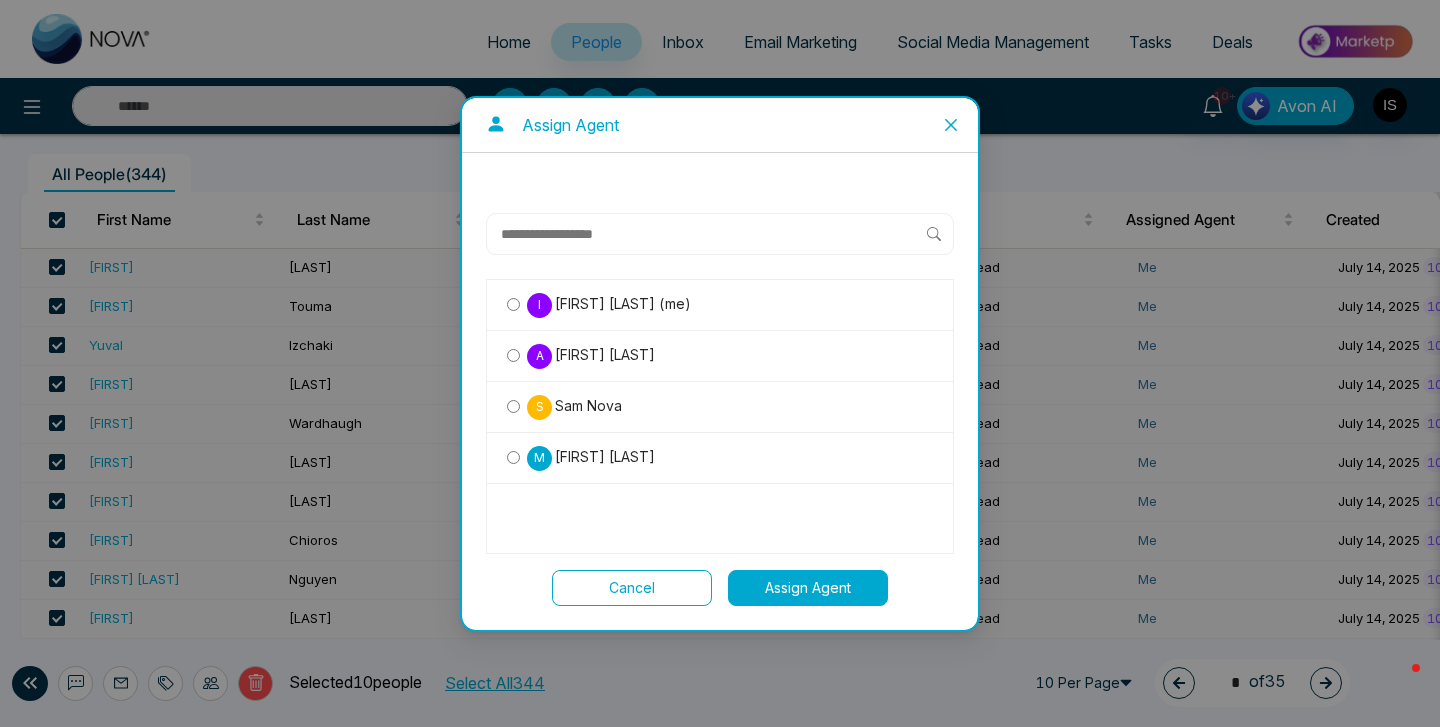 click on "Assign Agent" at bounding box center [808, 588] 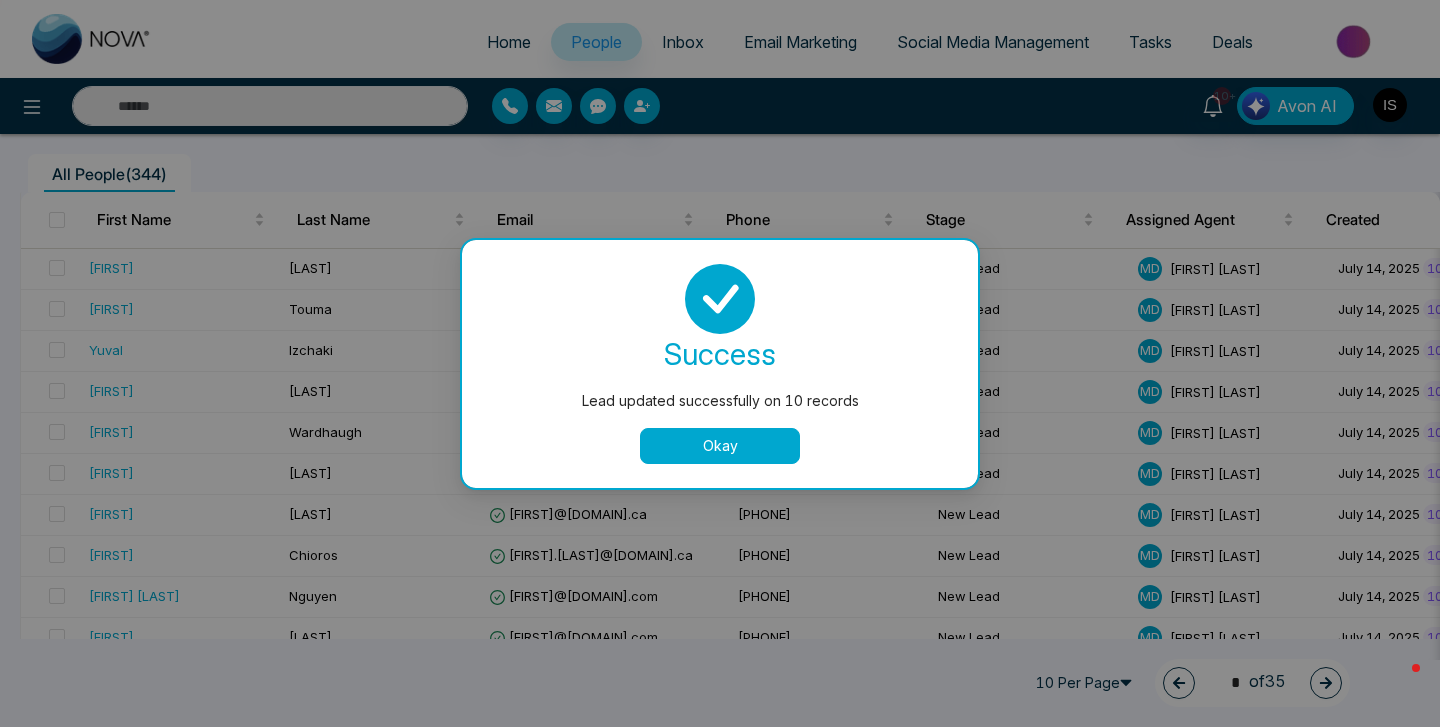click on "Okay" at bounding box center [720, 446] 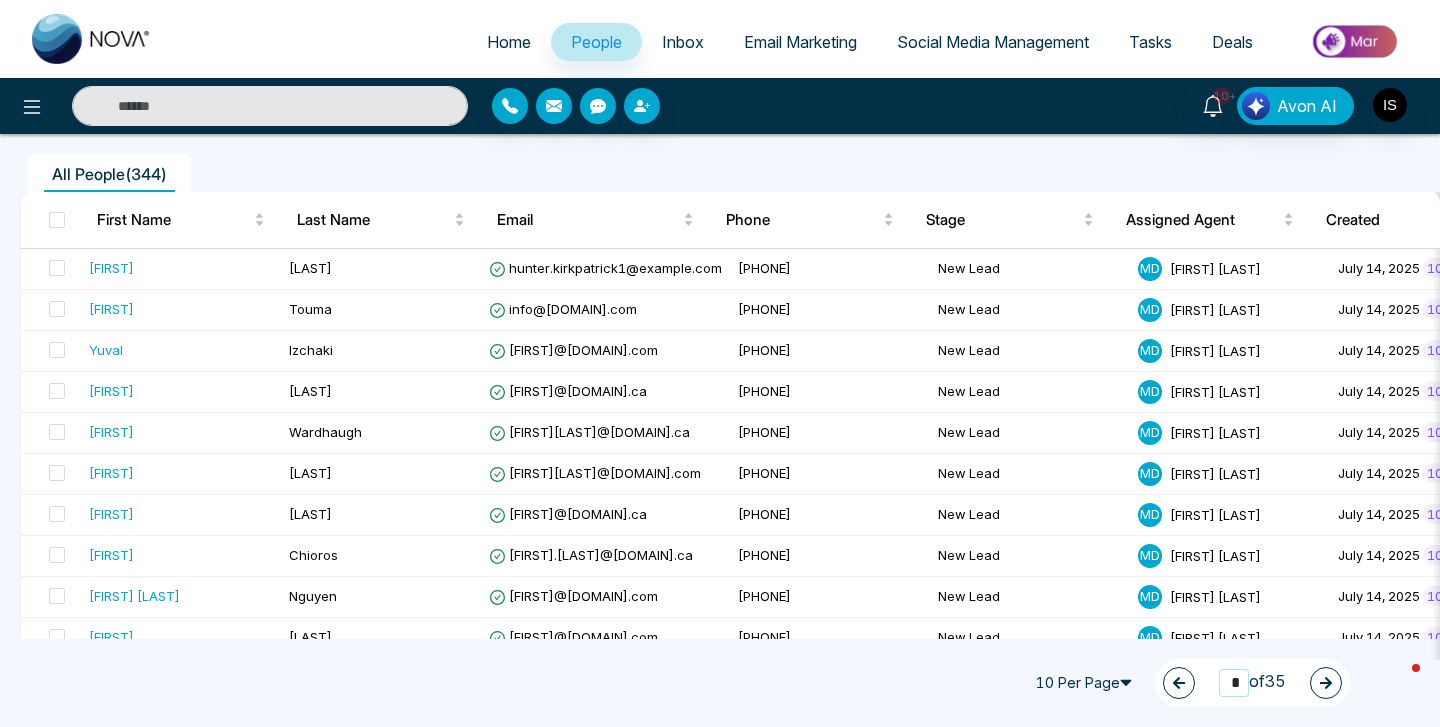 click on "*" at bounding box center (1234, 682) 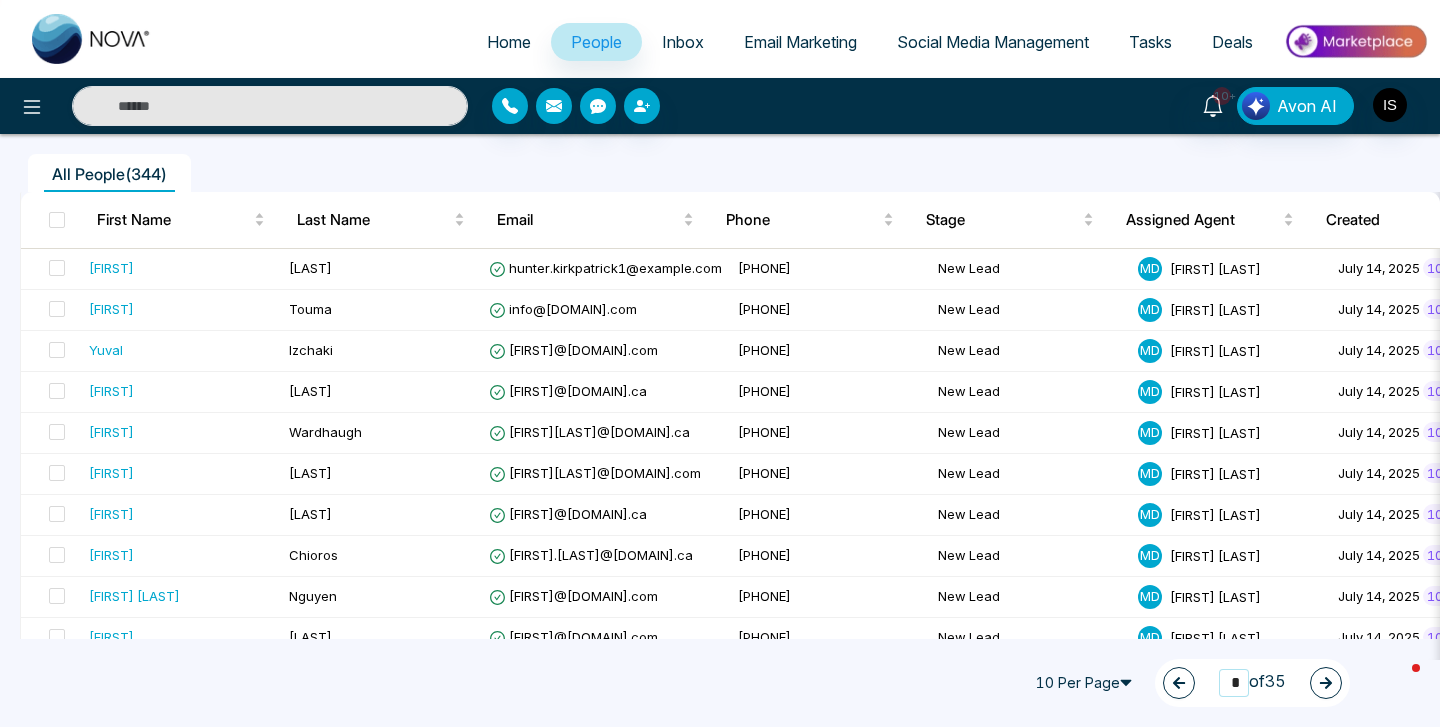type on "*" 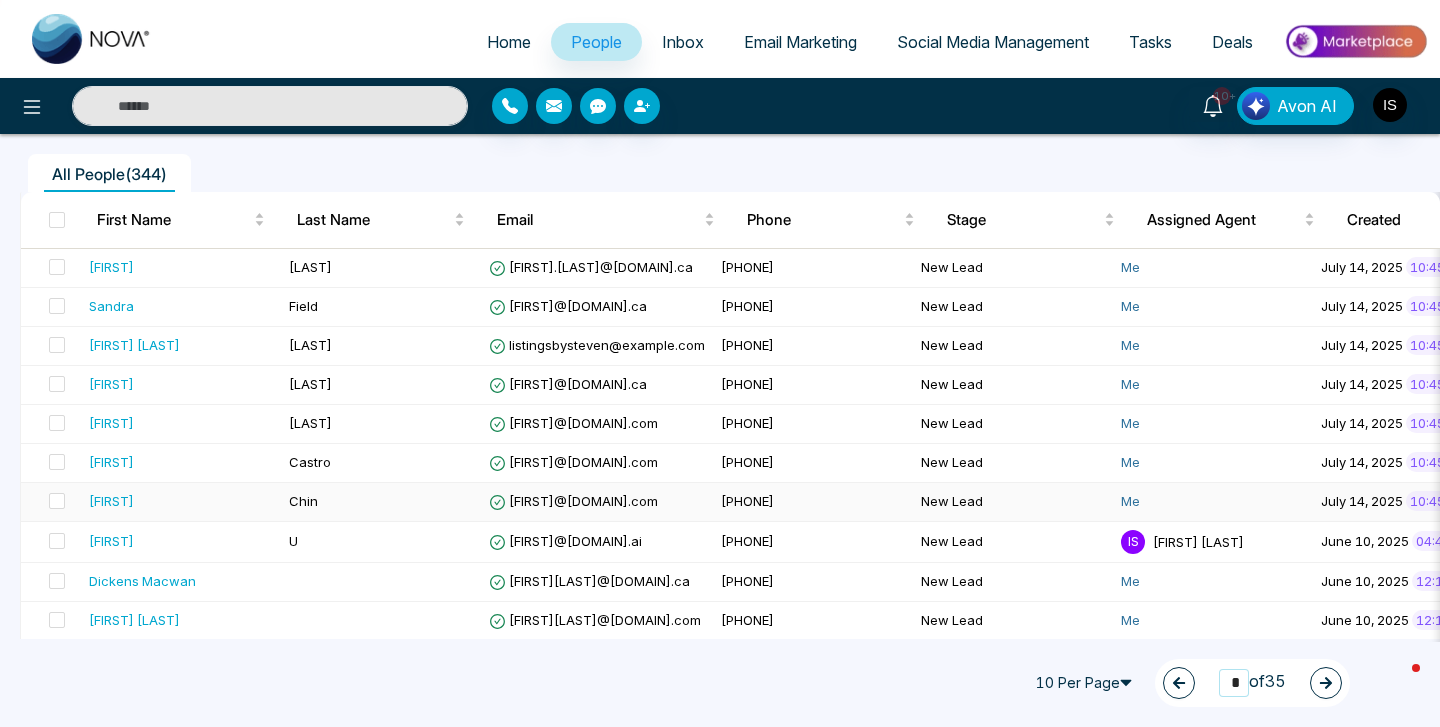 scroll, scrollTop: 138, scrollLeft: 0, axis: vertical 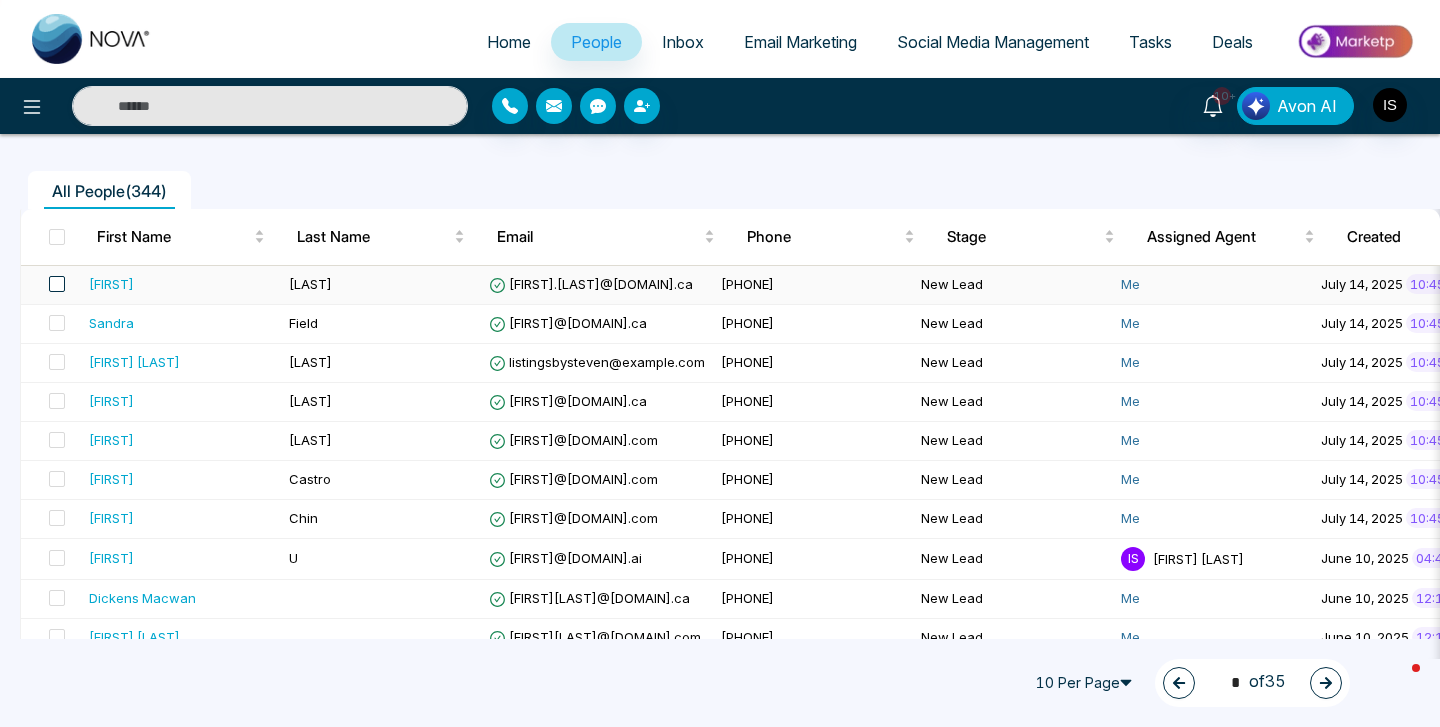 click at bounding box center (57, 284) 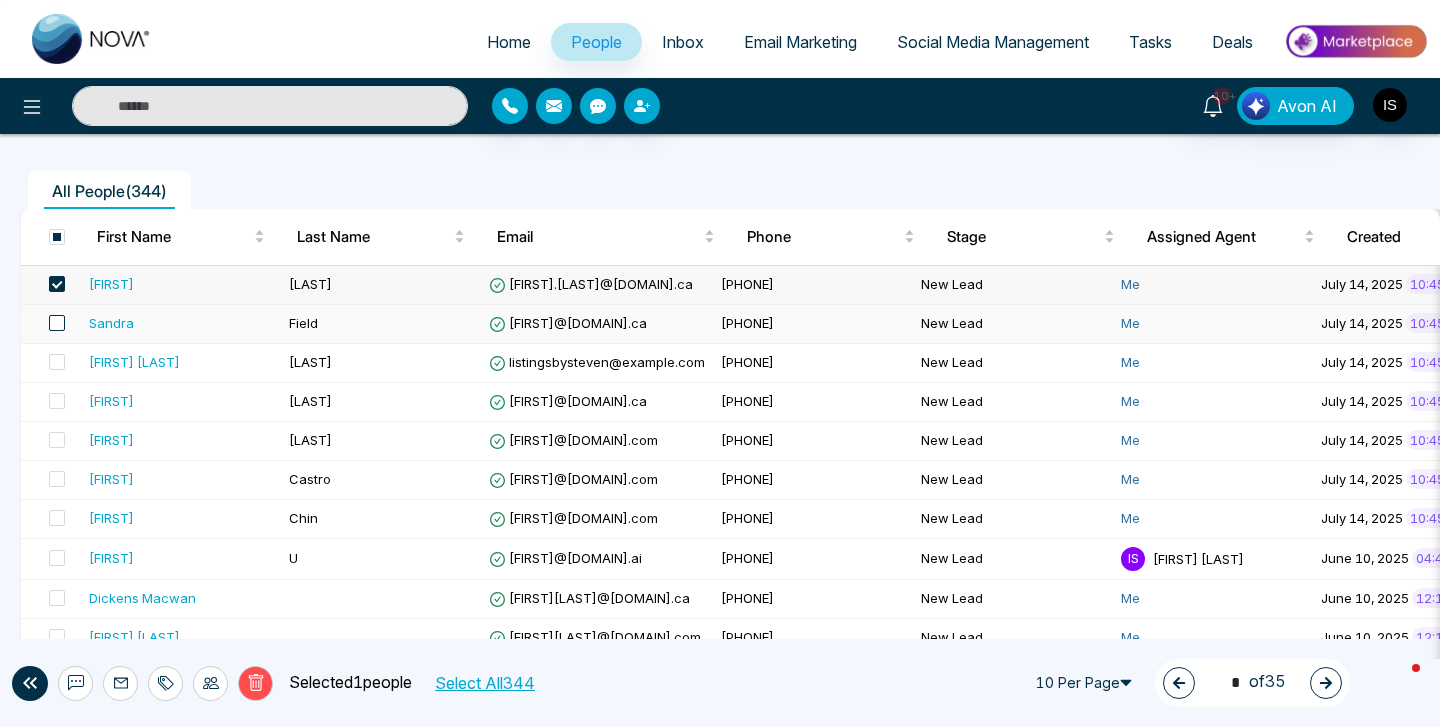 click at bounding box center [57, 323] 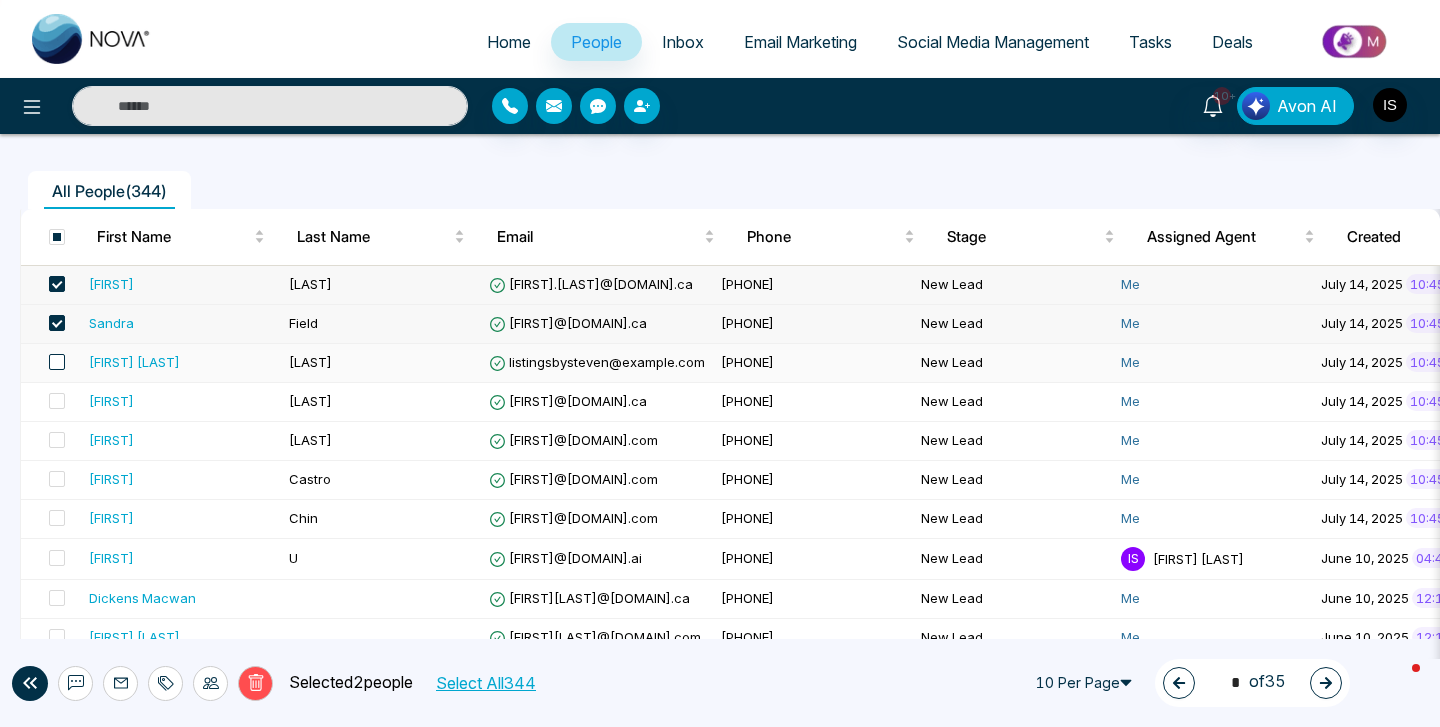 click at bounding box center (57, 362) 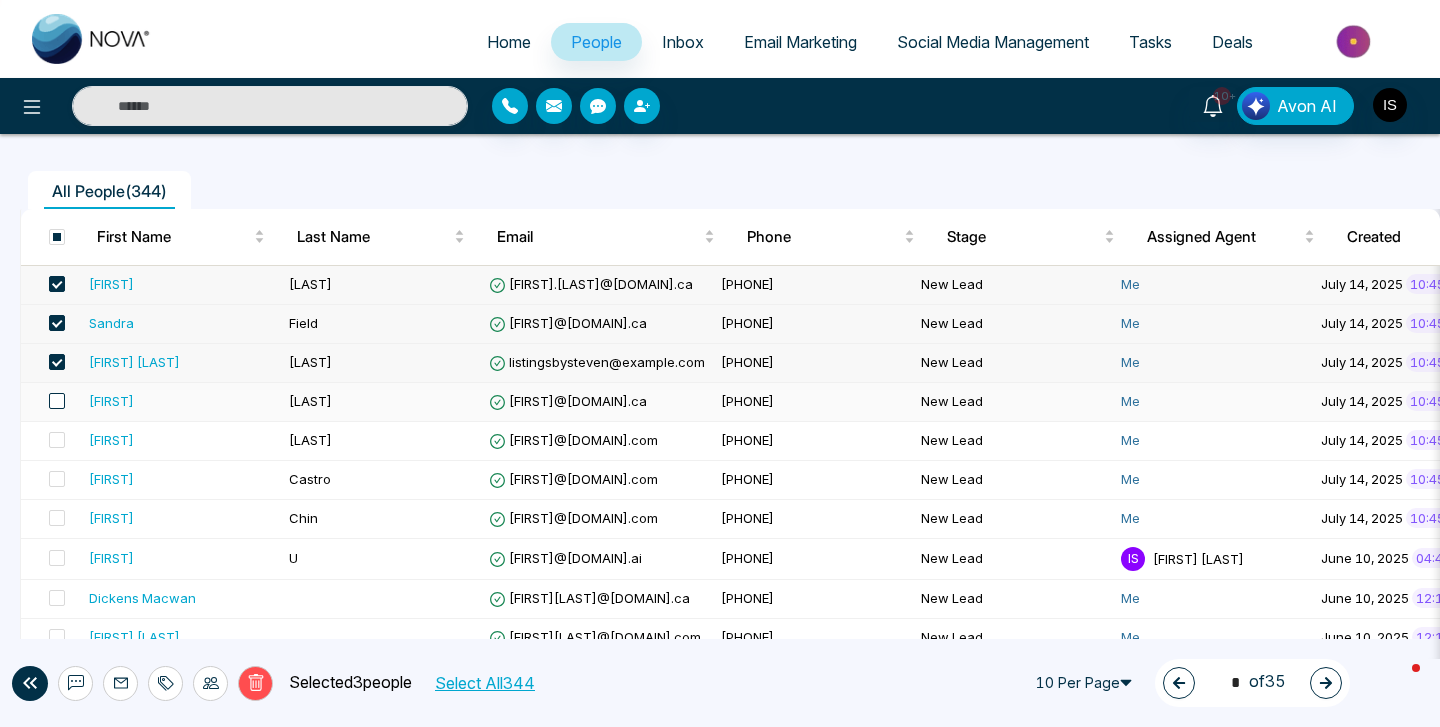 click at bounding box center (57, 401) 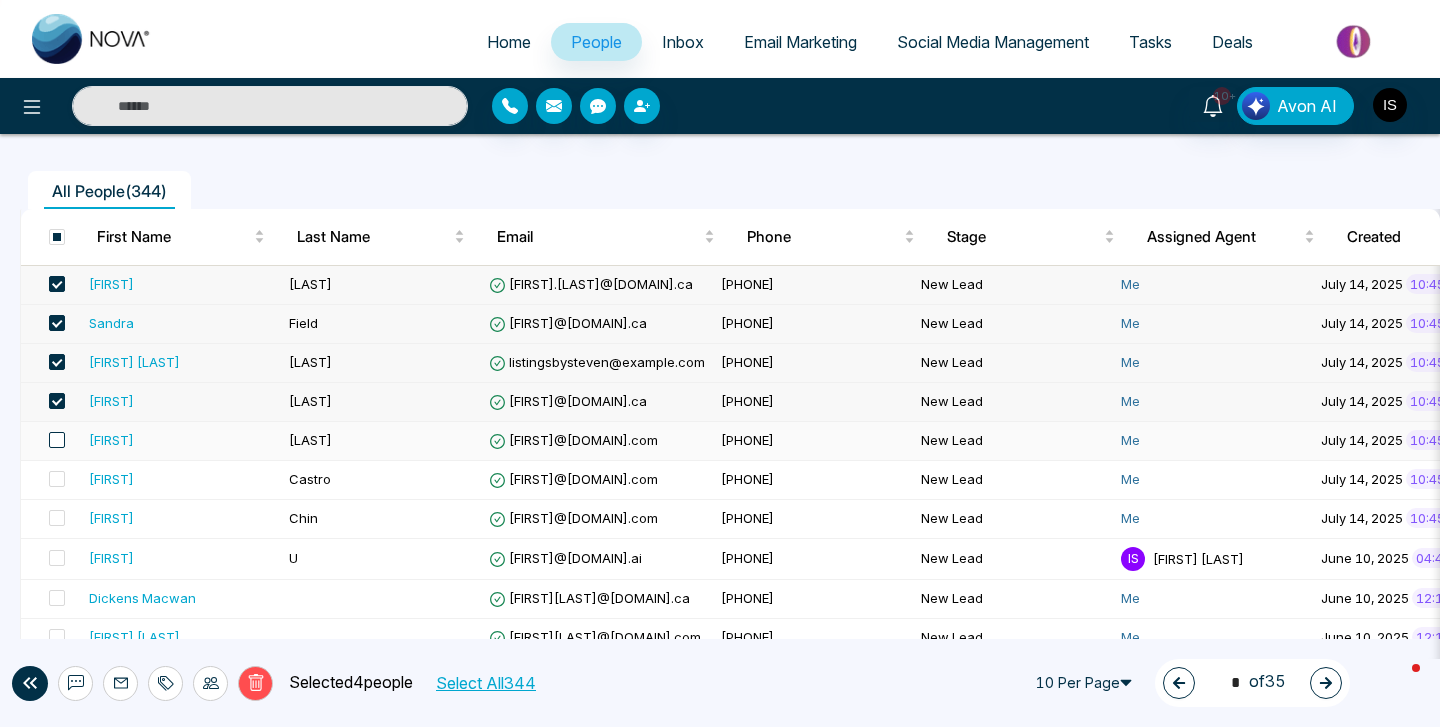 click at bounding box center [57, 440] 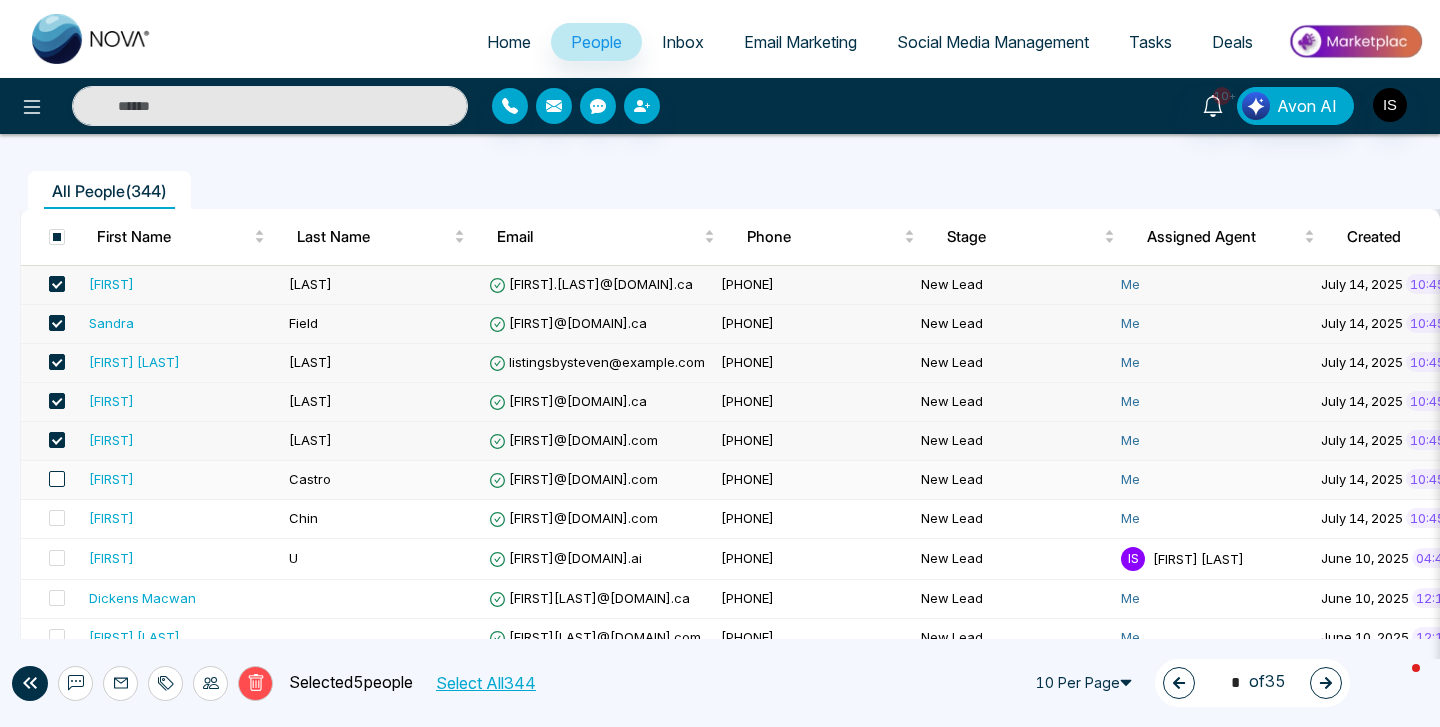 click at bounding box center [57, 479] 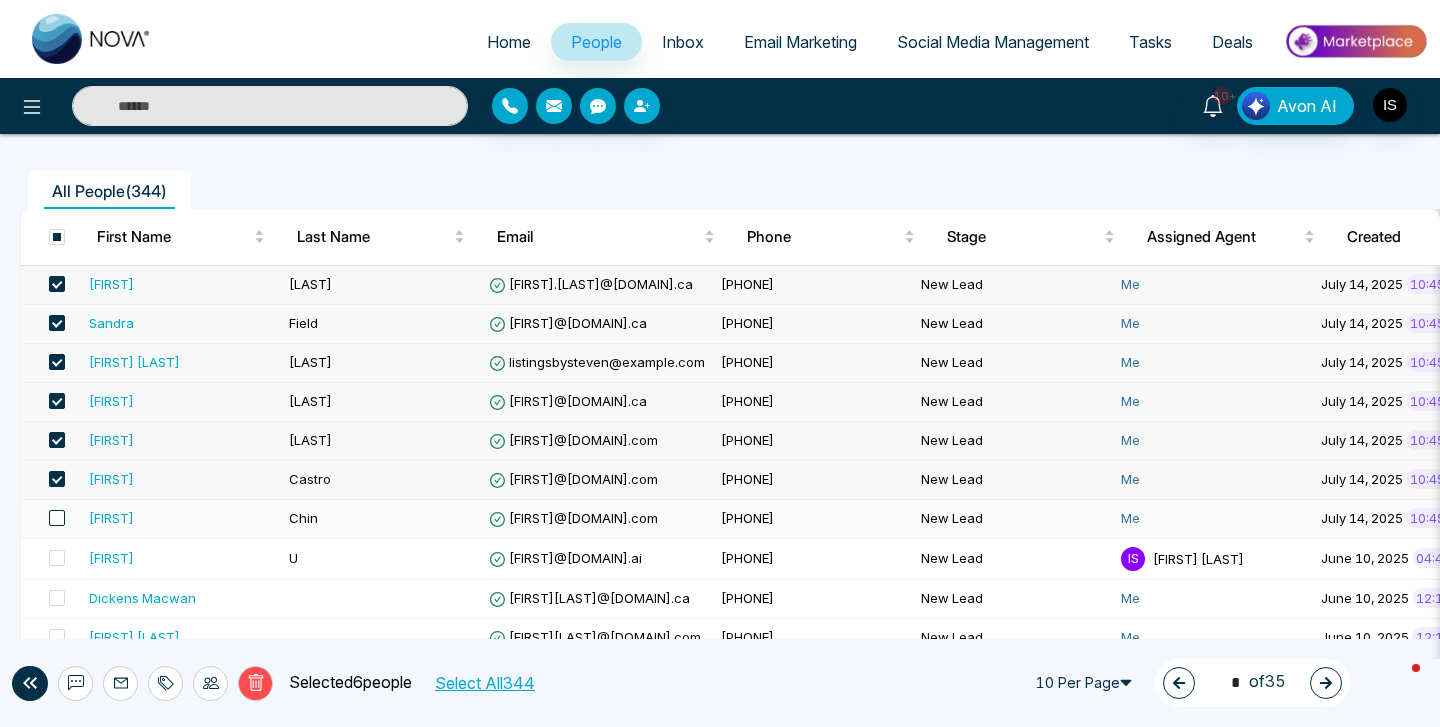 click at bounding box center [57, 518] 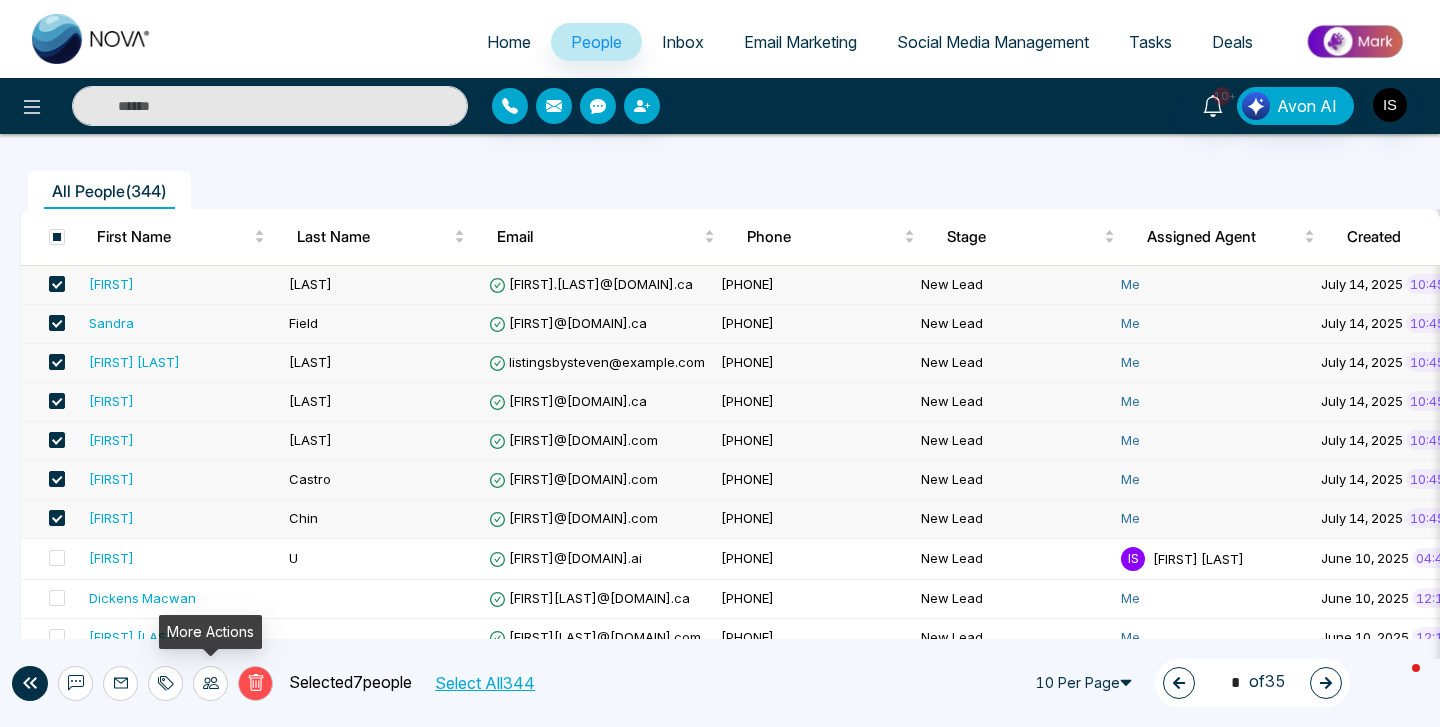 click 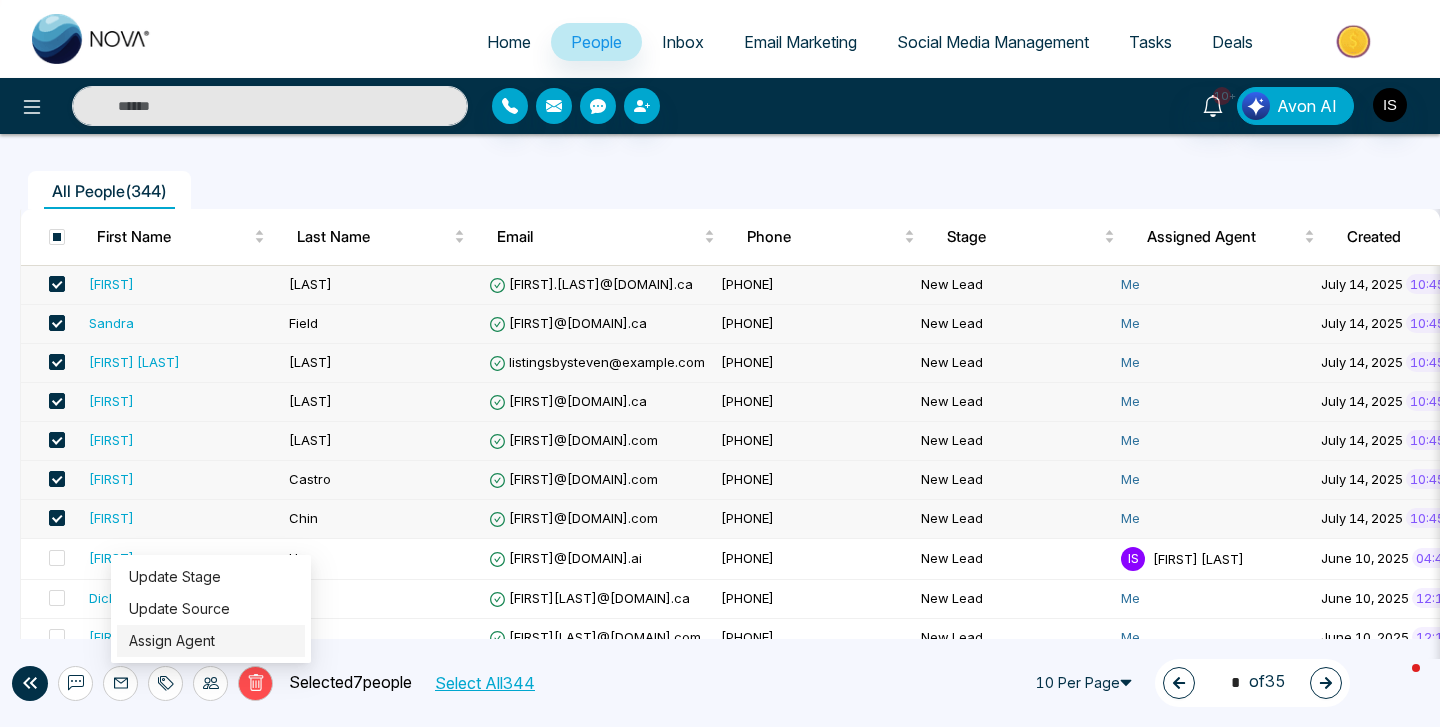 click on "Assign Agent" at bounding box center (172, 640) 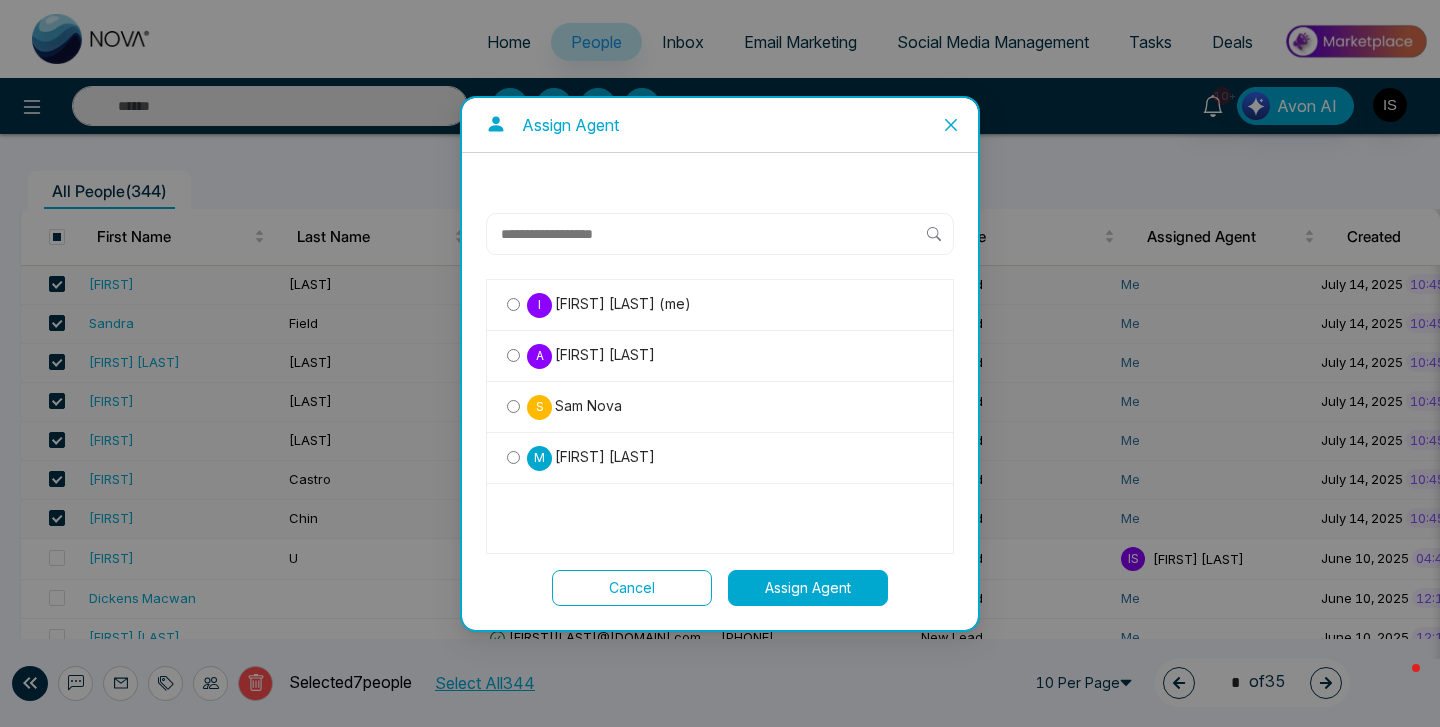 click on "[FIRST] [LAST]" at bounding box center [603, 457] 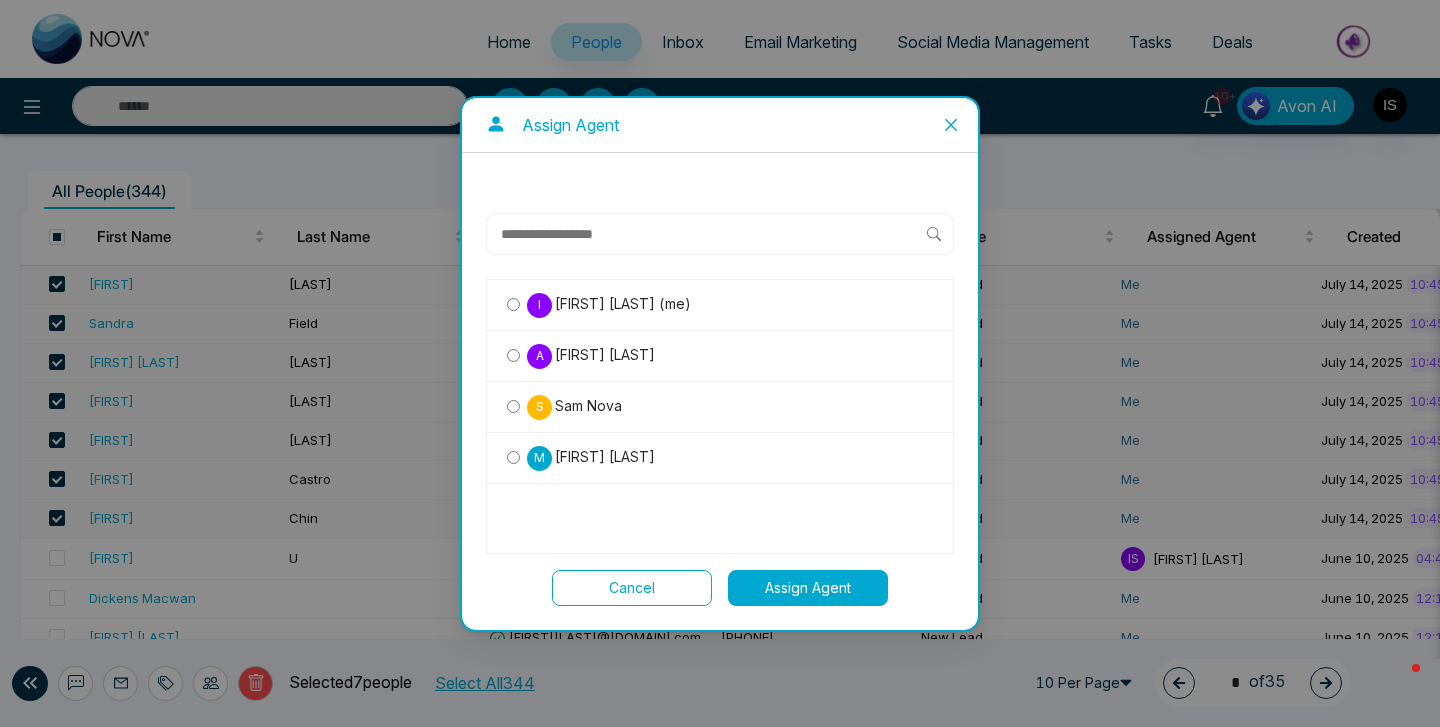 click on "Assign Agent" at bounding box center (808, 588) 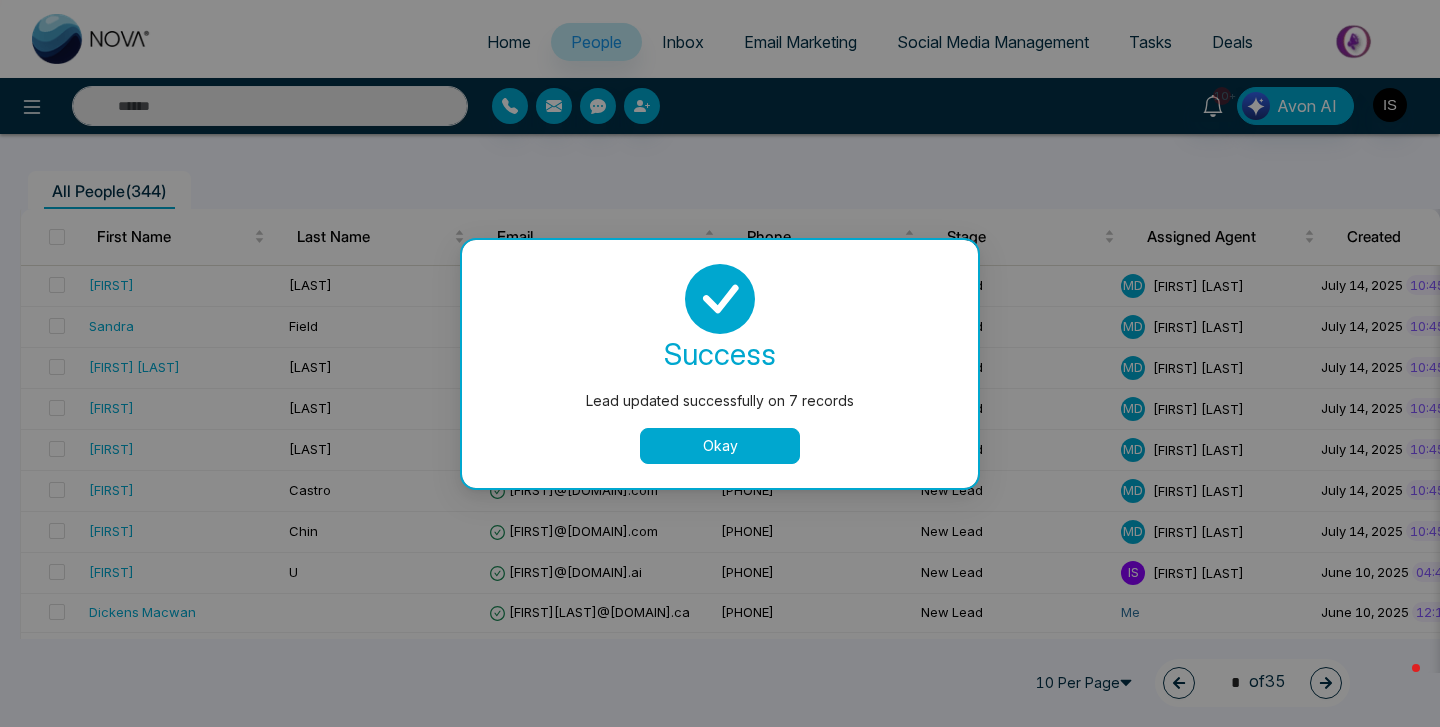 click on "Okay" at bounding box center (720, 446) 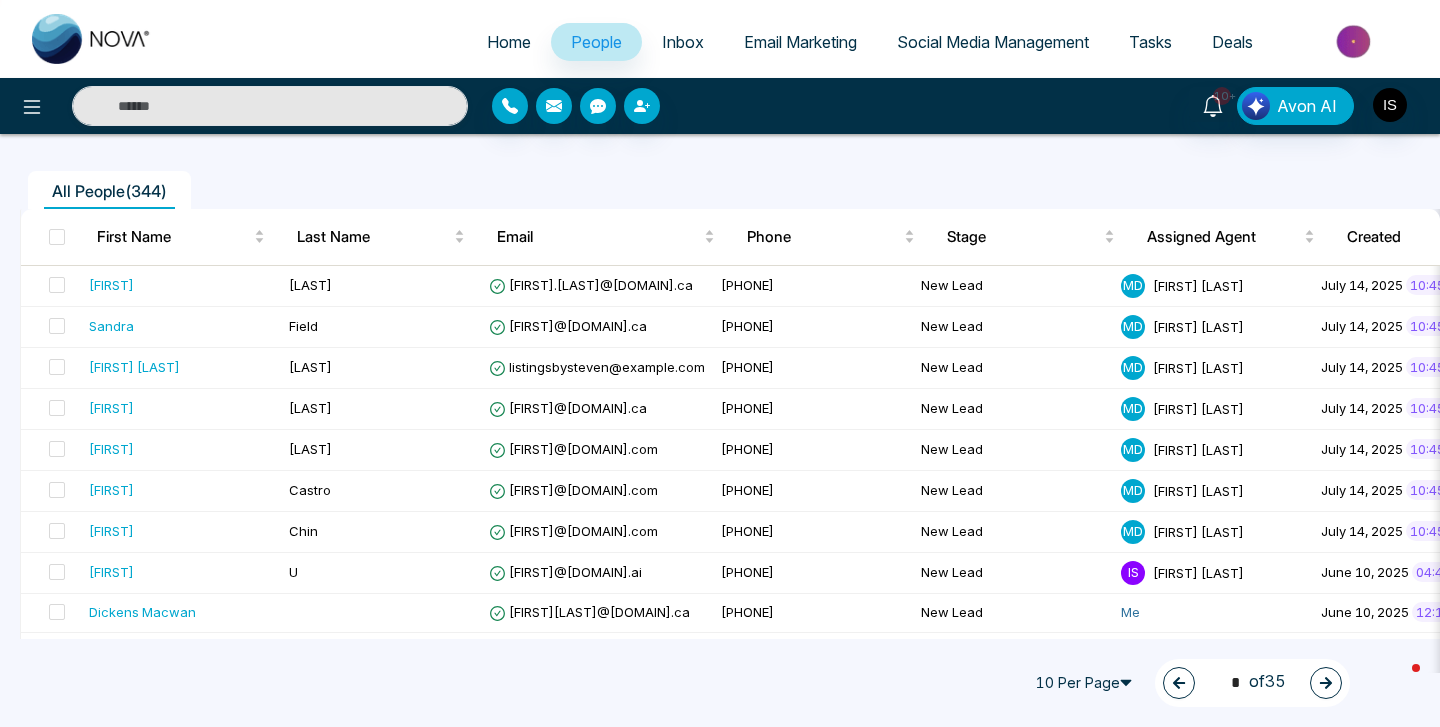 click on "Home People Inbox Email Marketing Social Media Management Tasks Deals" at bounding box center [720, 39] 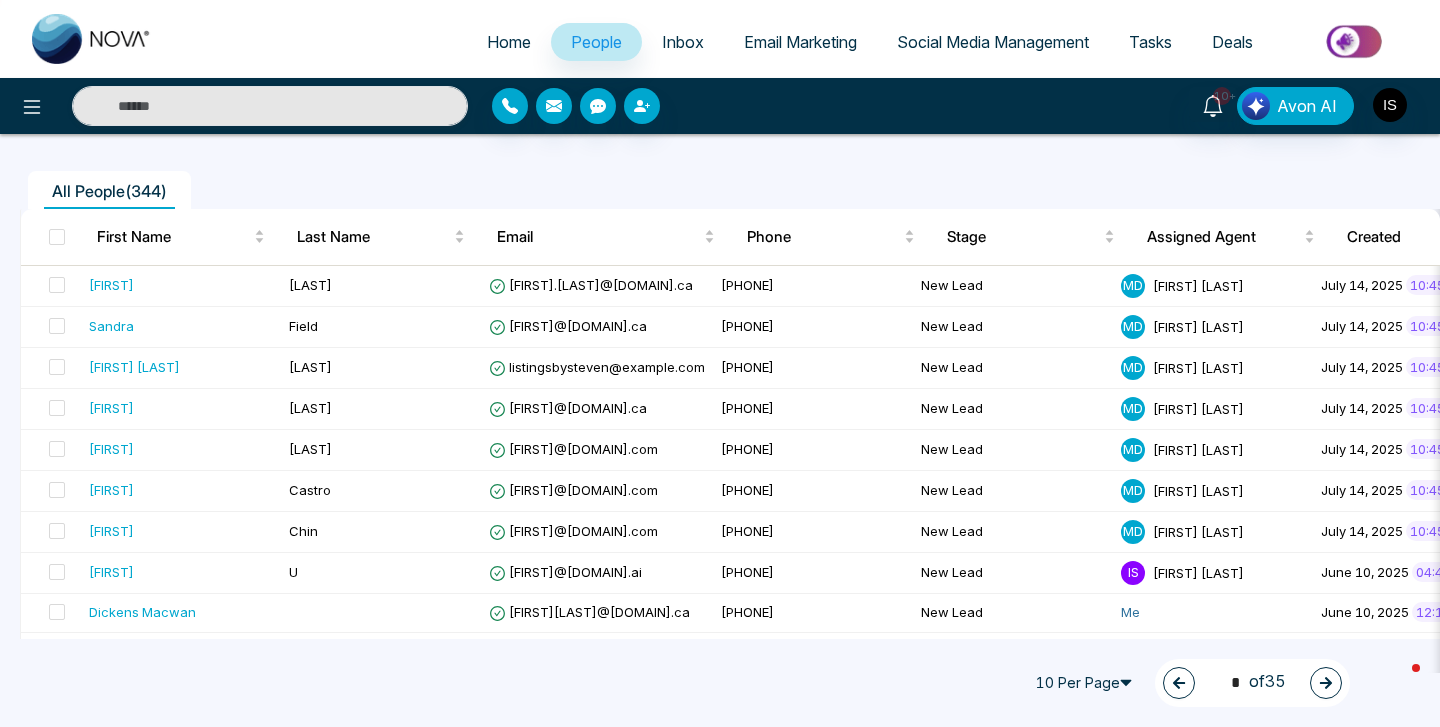 click at bounding box center [92, 39] 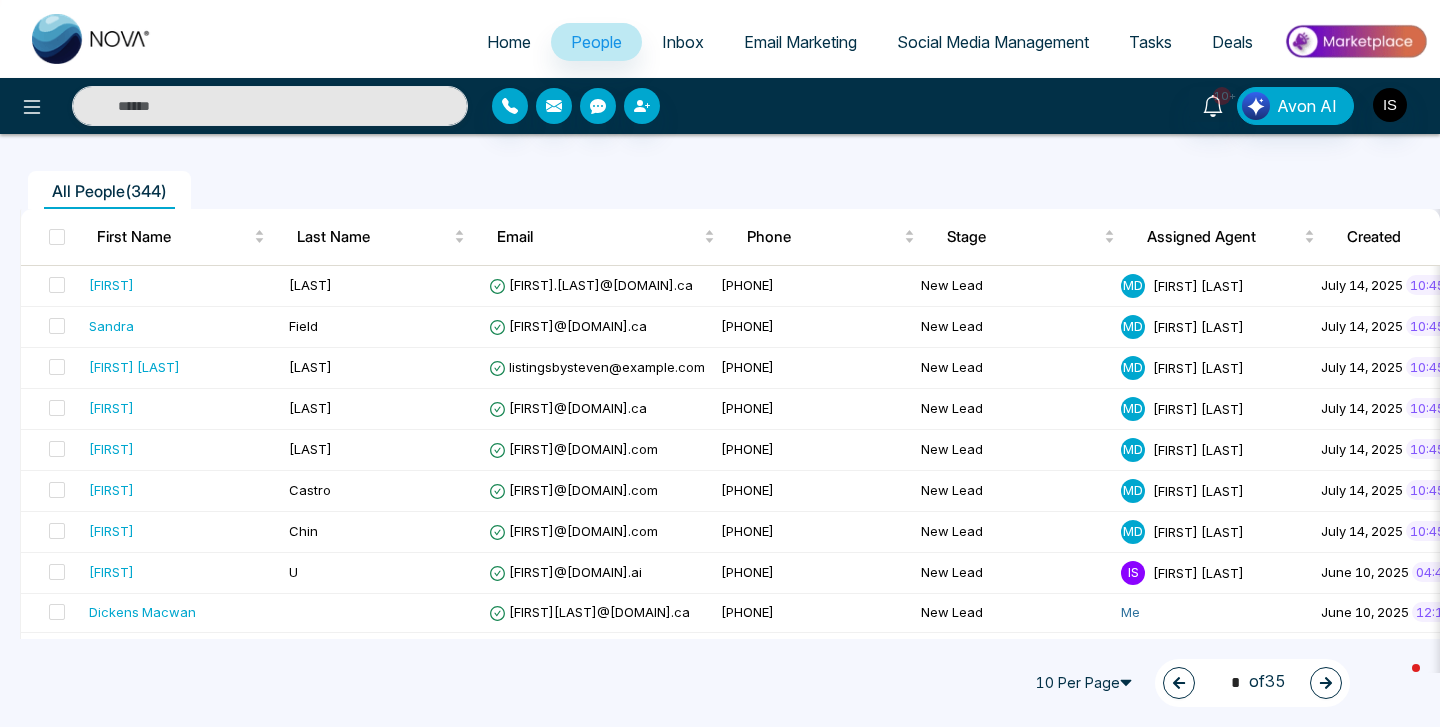 select on "*" 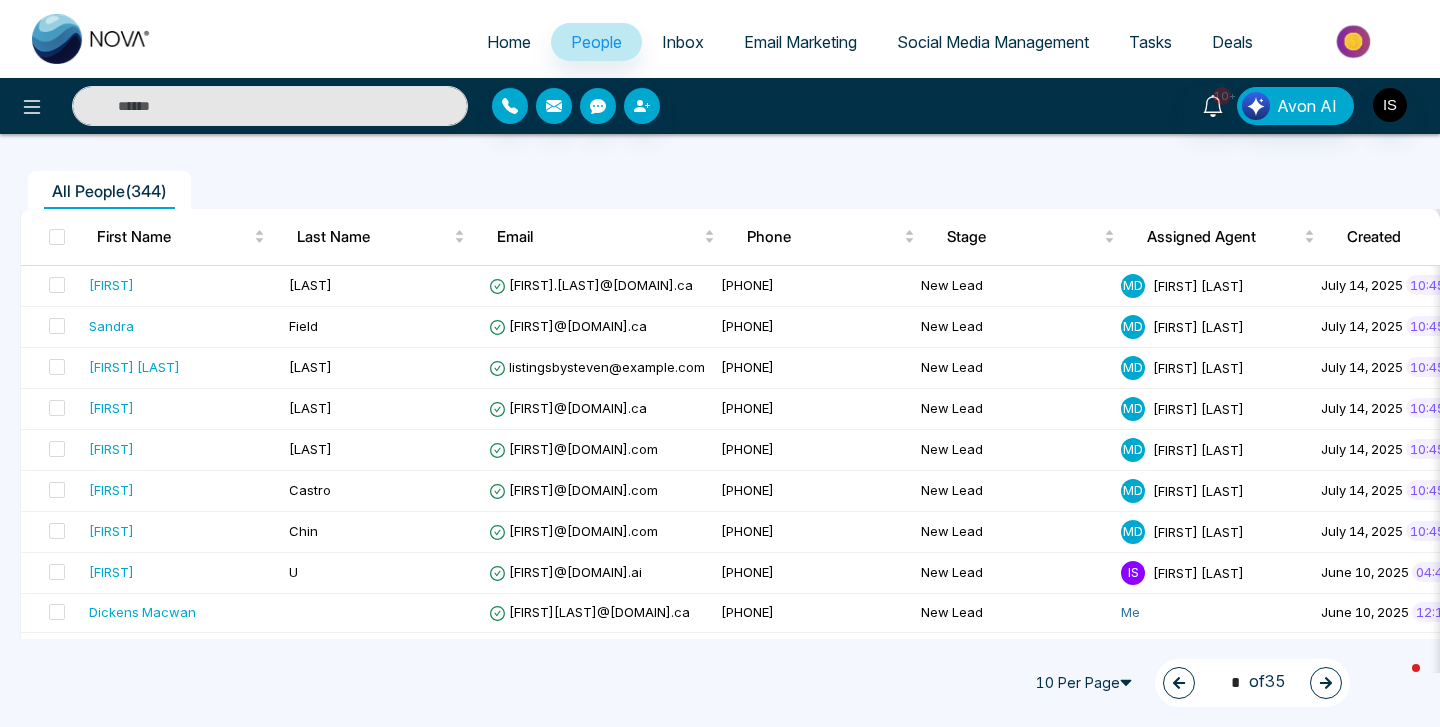 select on "*" 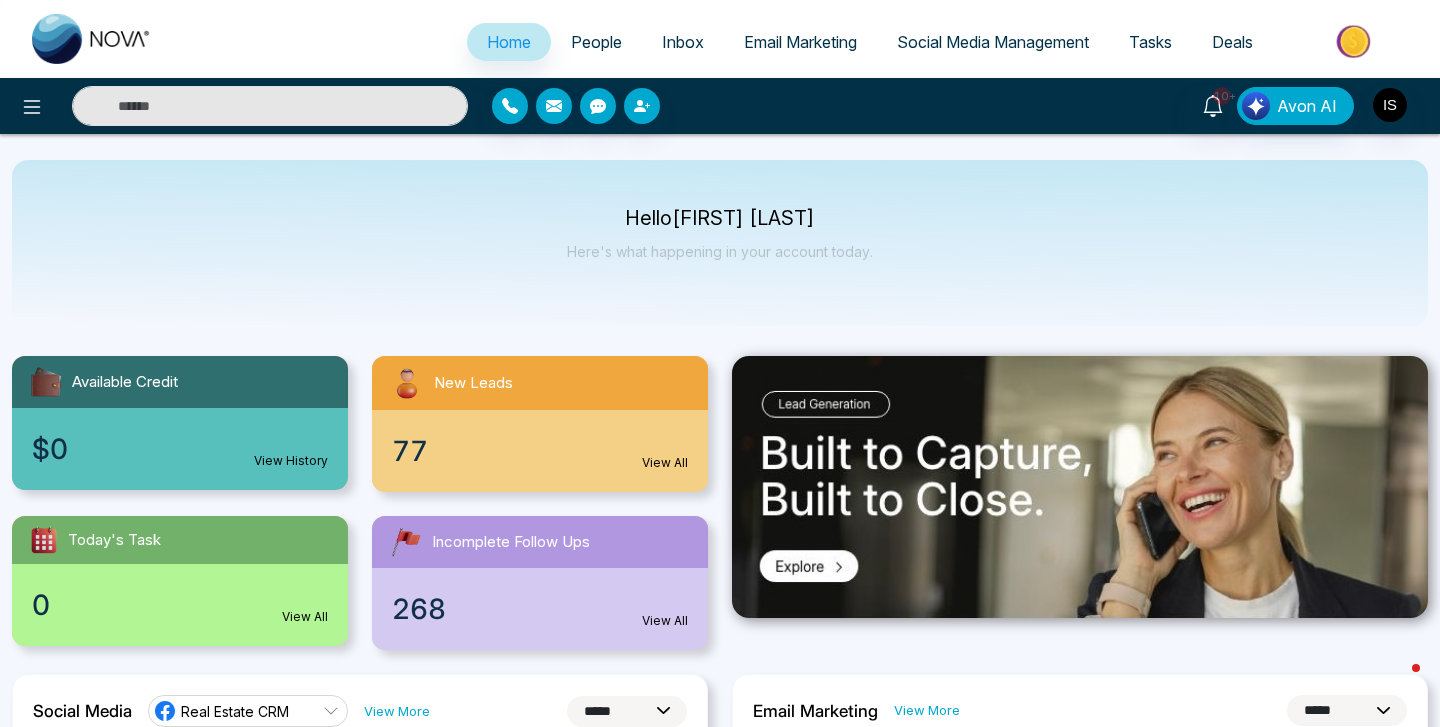 click on "People" at bounding box center (596, 42) 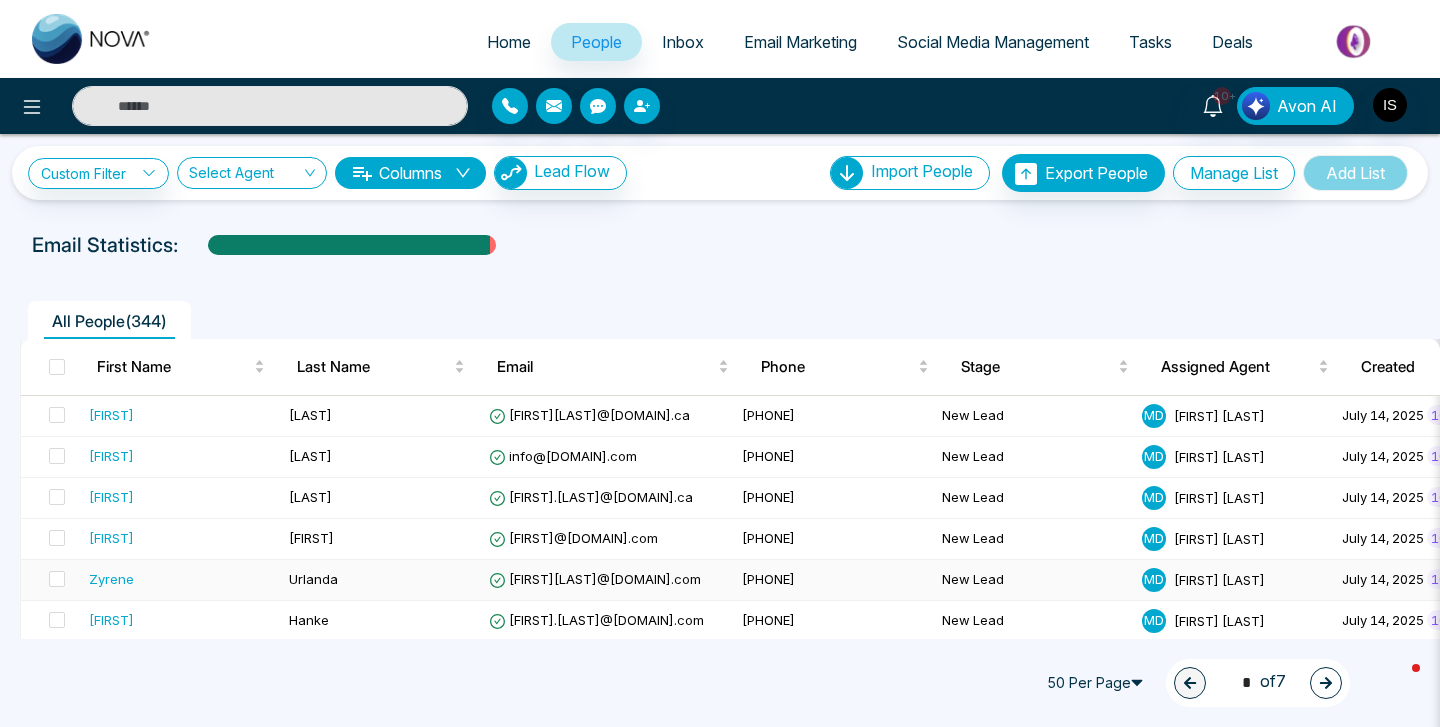 scroll, scrollTop: 0, scrollLeft: 0, axis: both 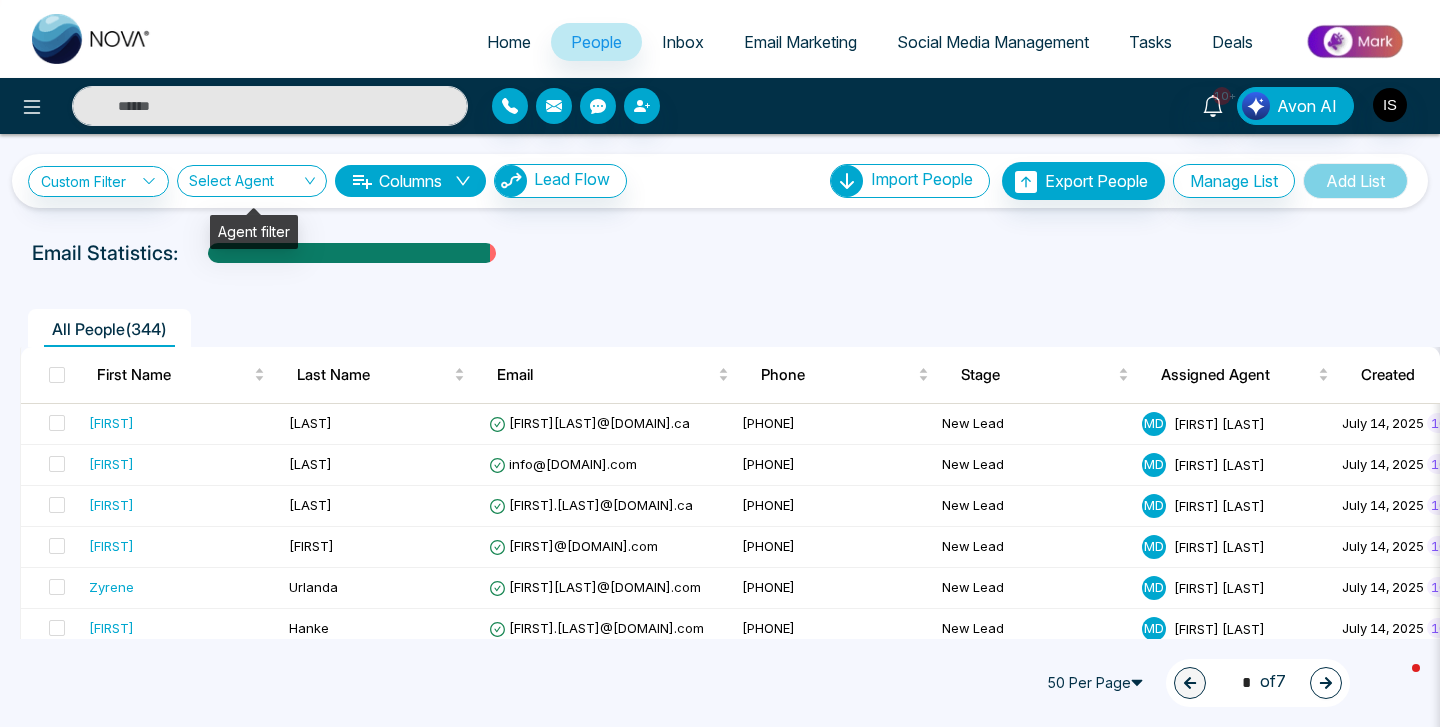 click at bounding box center (245, 185) 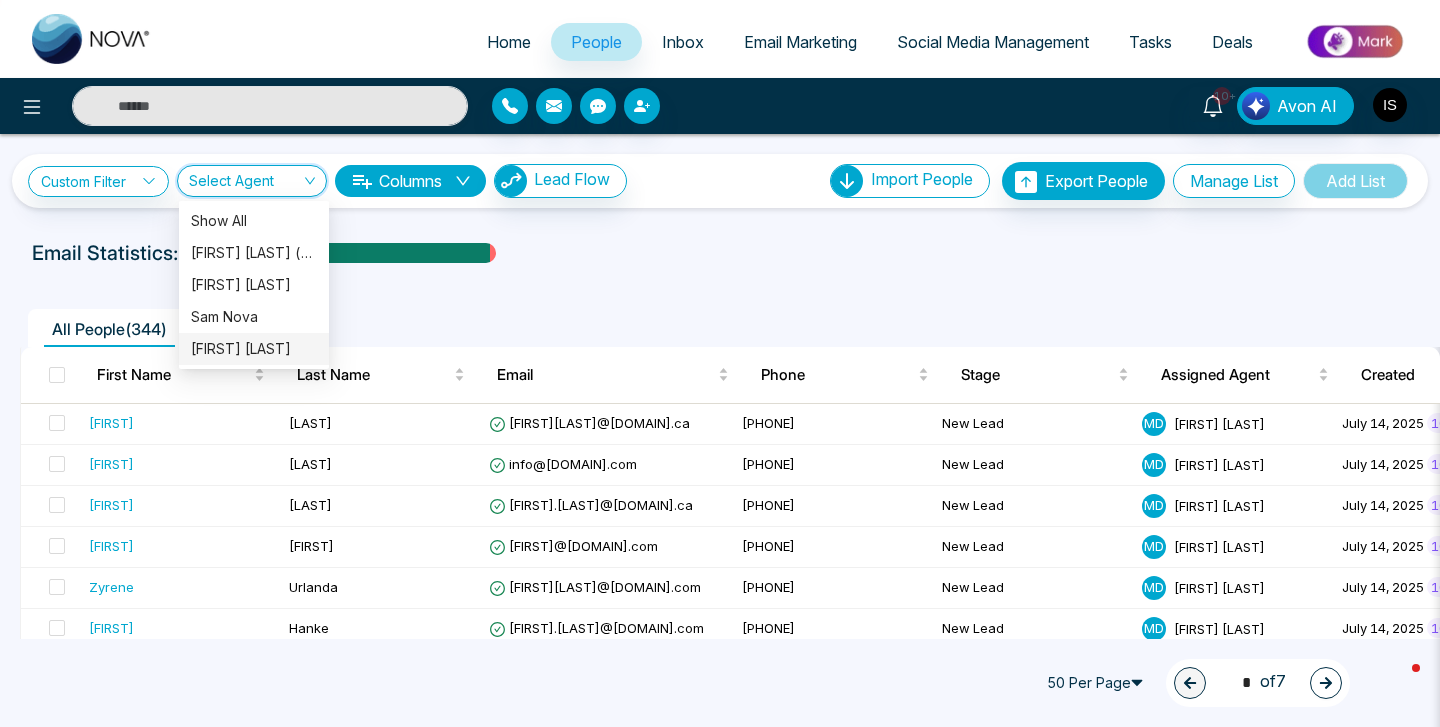 click on "[FIRST] [LAST]" at bounding box center [254, 349] 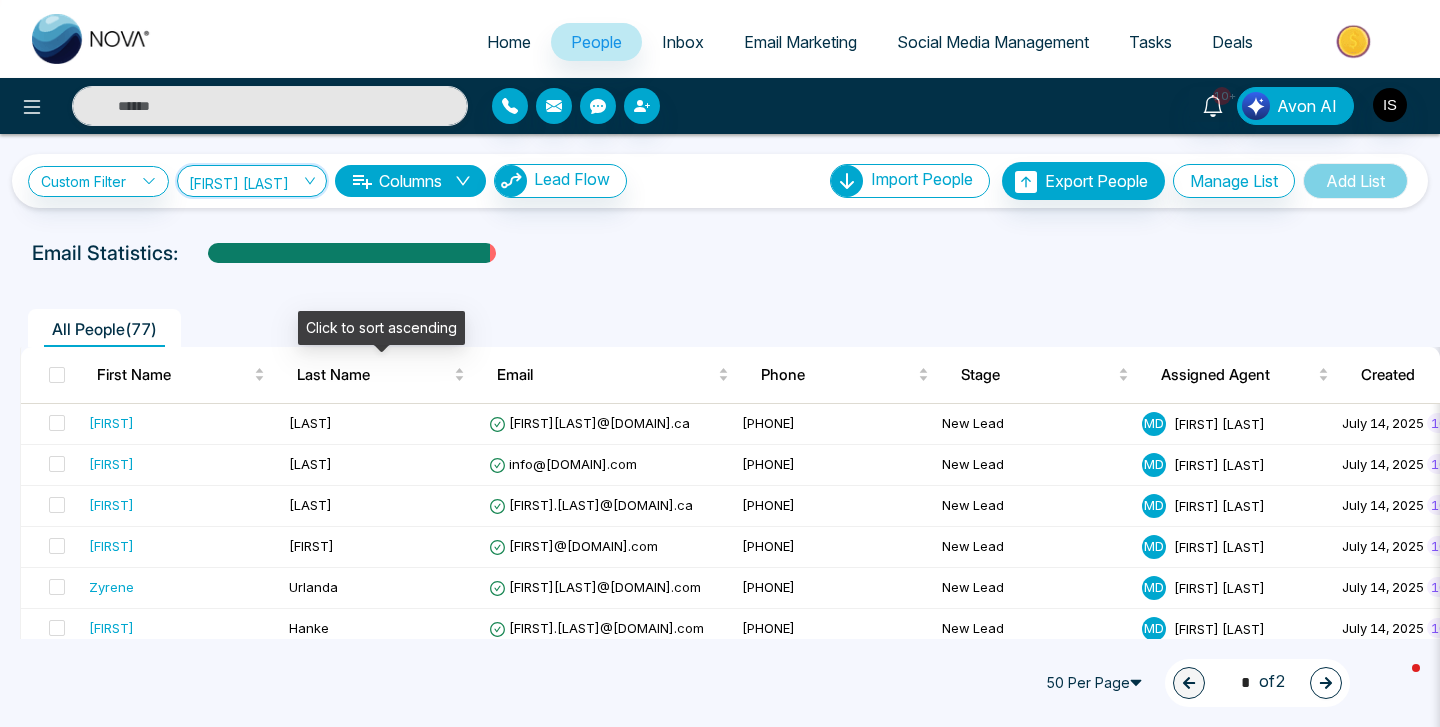 scroll, scrollTop: 340, scrollLeft: 0, axis: vertical 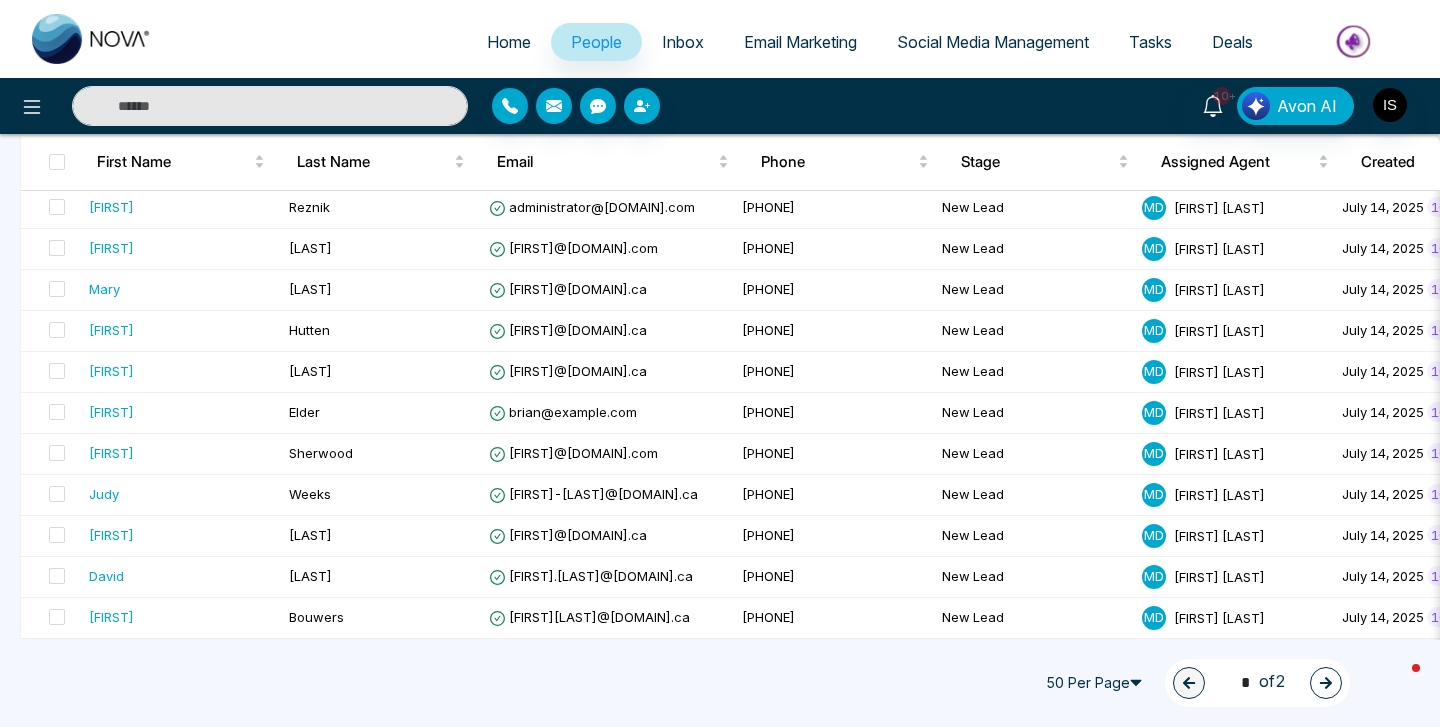 click 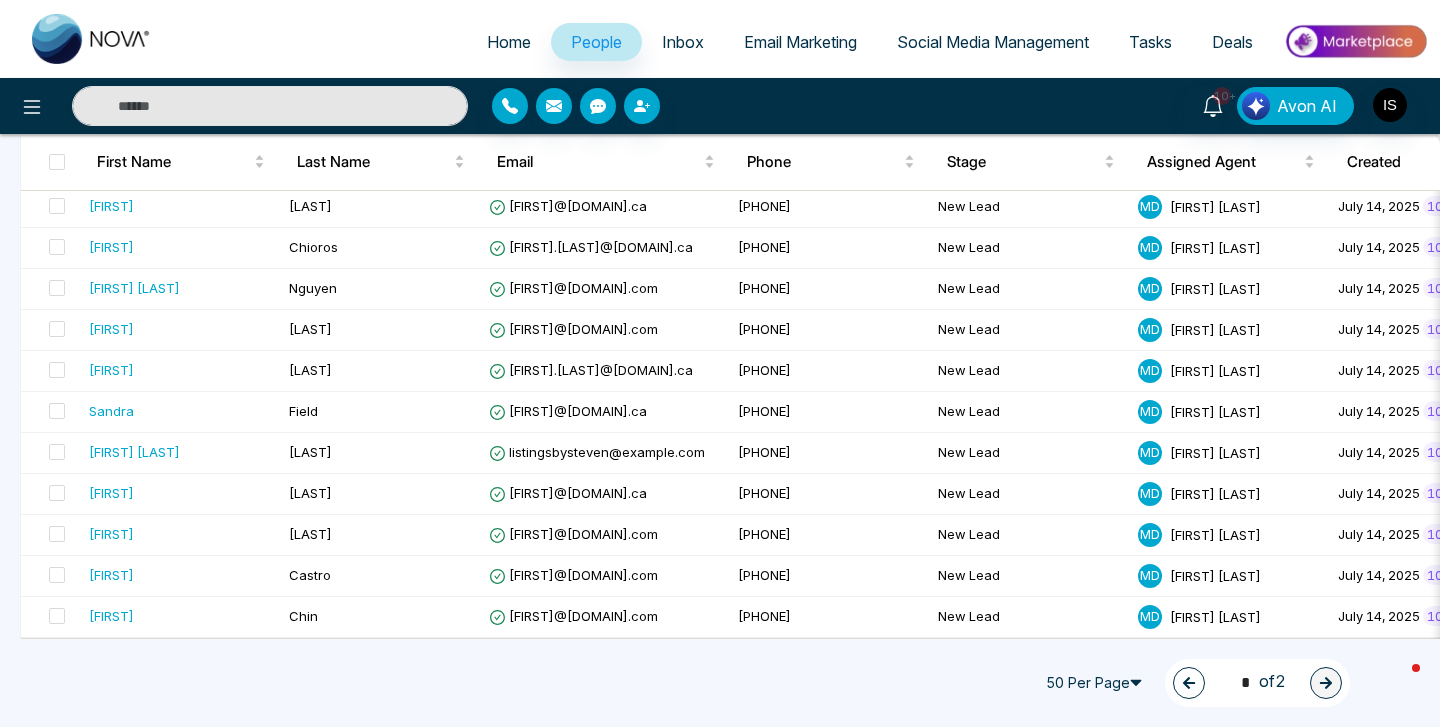 scroll, scrollTop: 872, scrollLeft: 0, axis: vertical 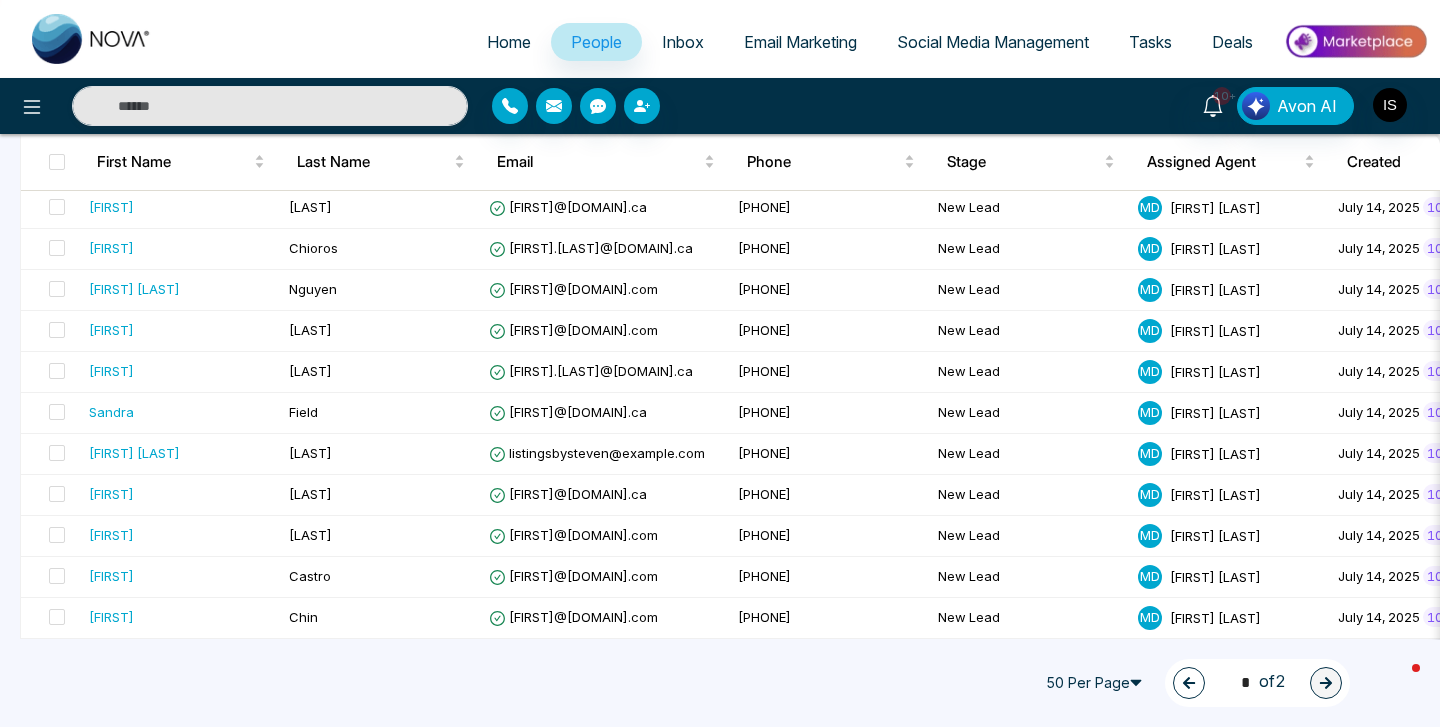 click 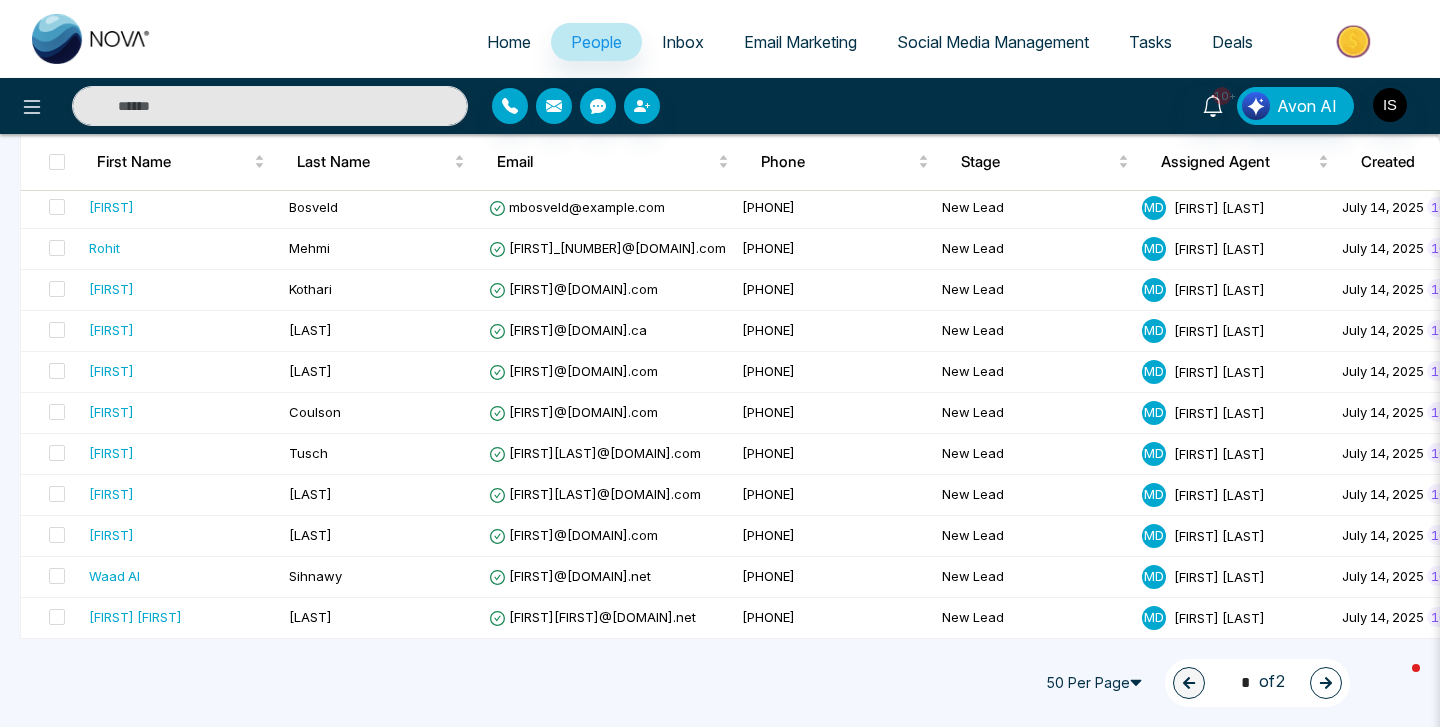 click 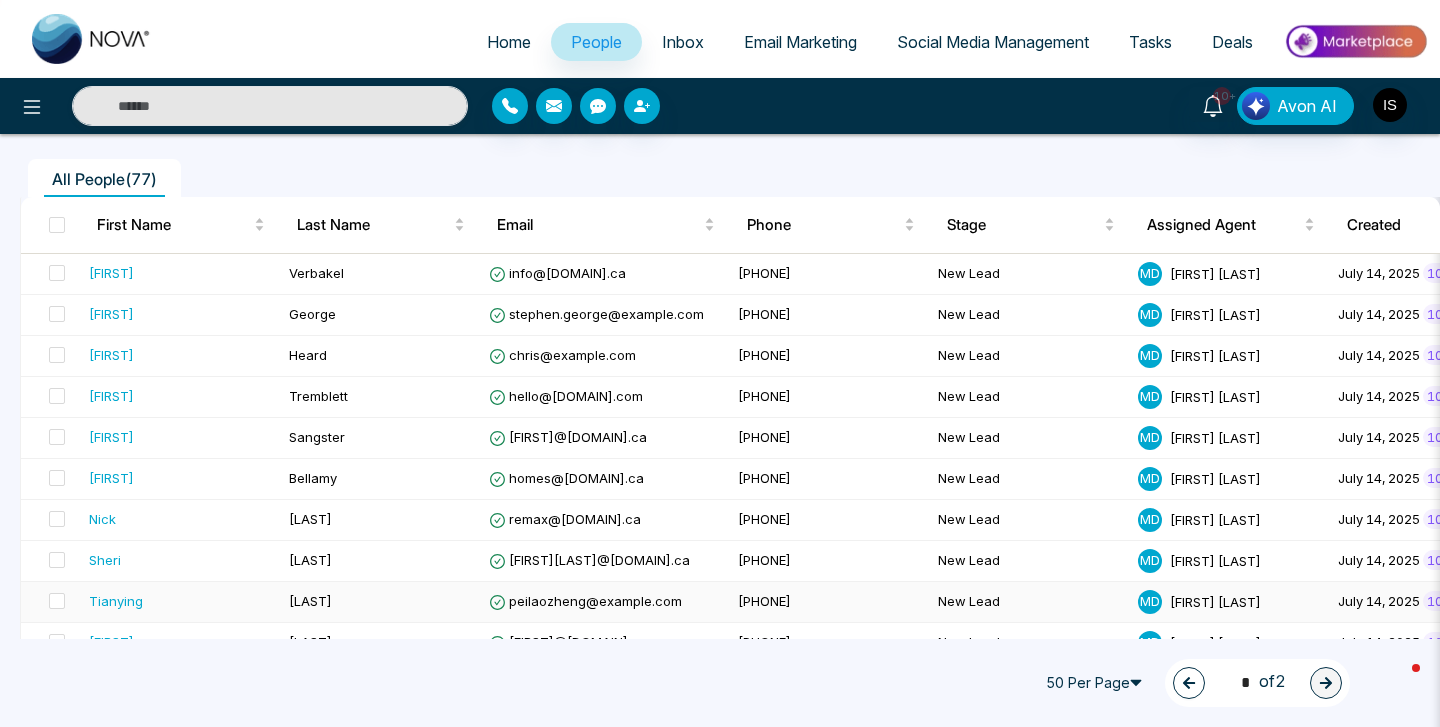 scroll, scrollTop: 0, scrollLeft: 0, axis: both 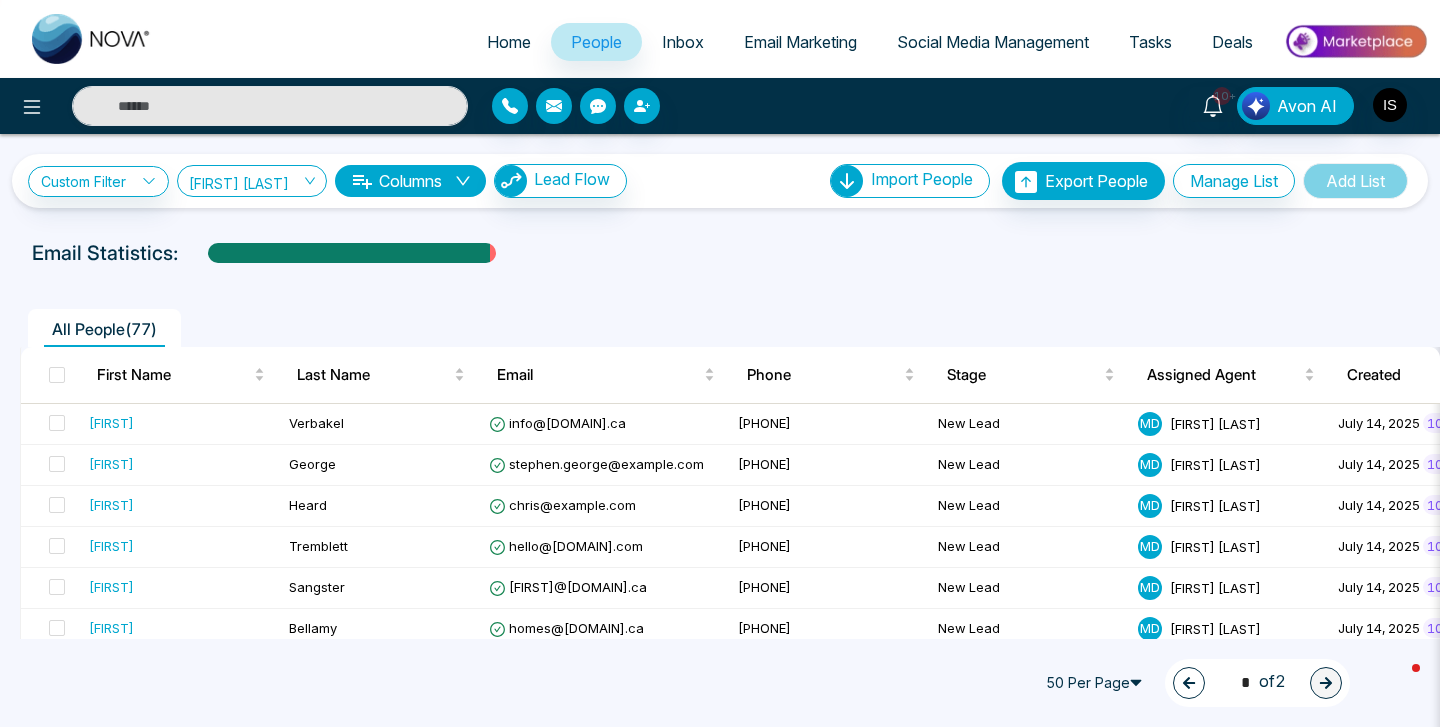 click at bounding box center [1189, 683] 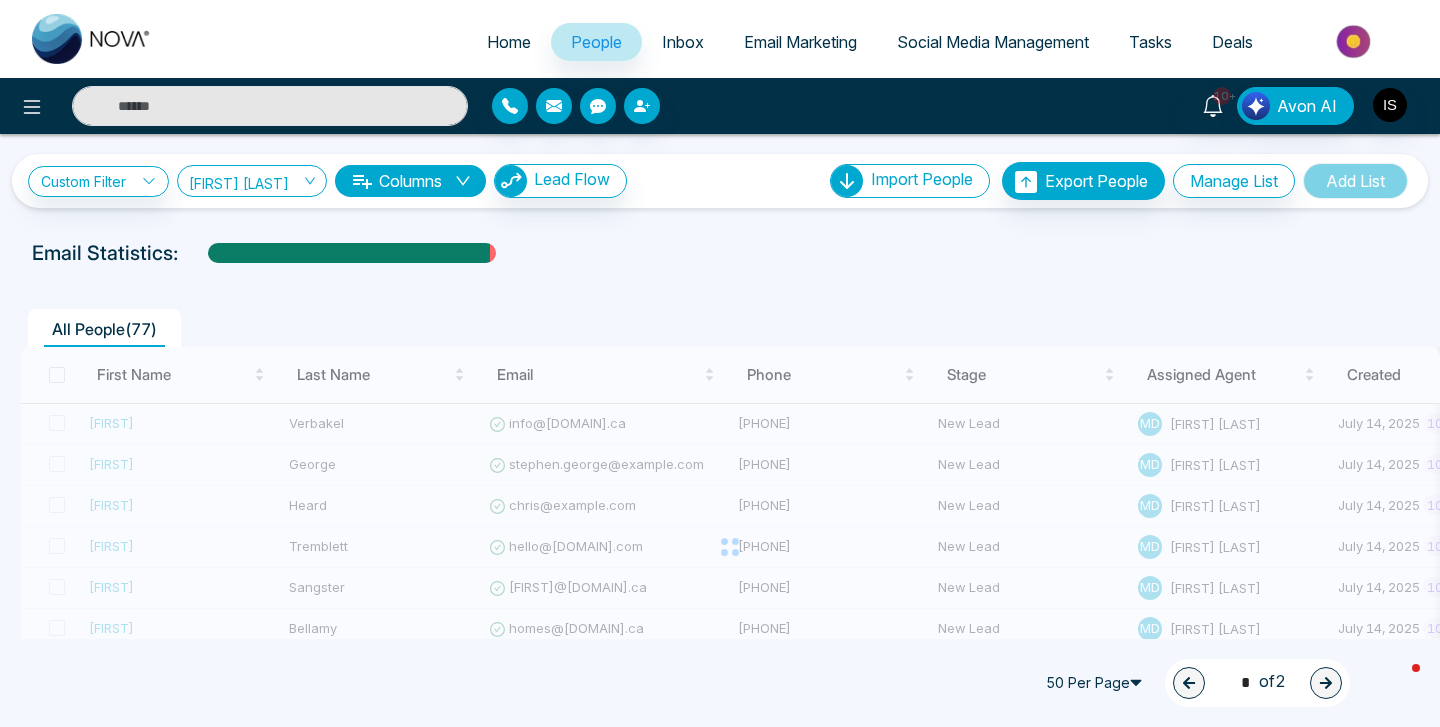 type on "*" 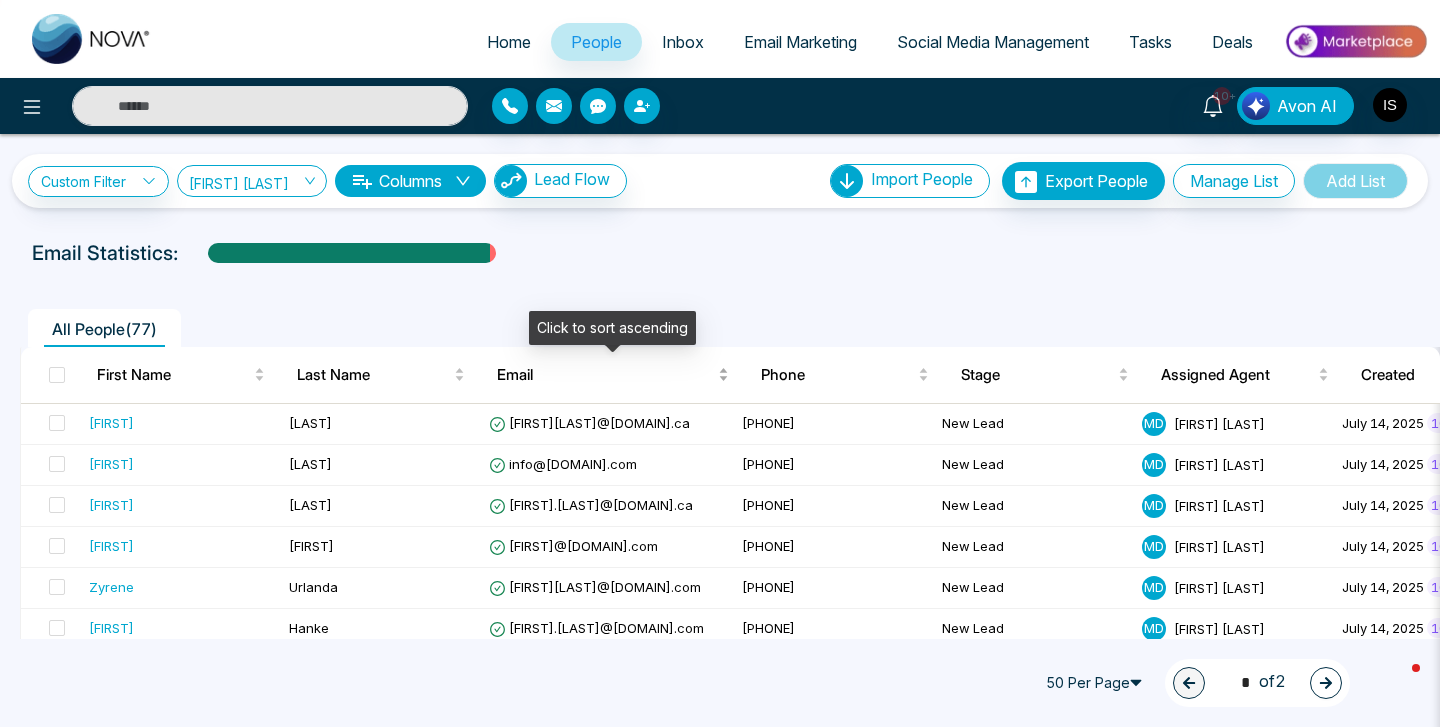 scroll, scrollTop: 297, scrollLeft: 0, axis: vertical 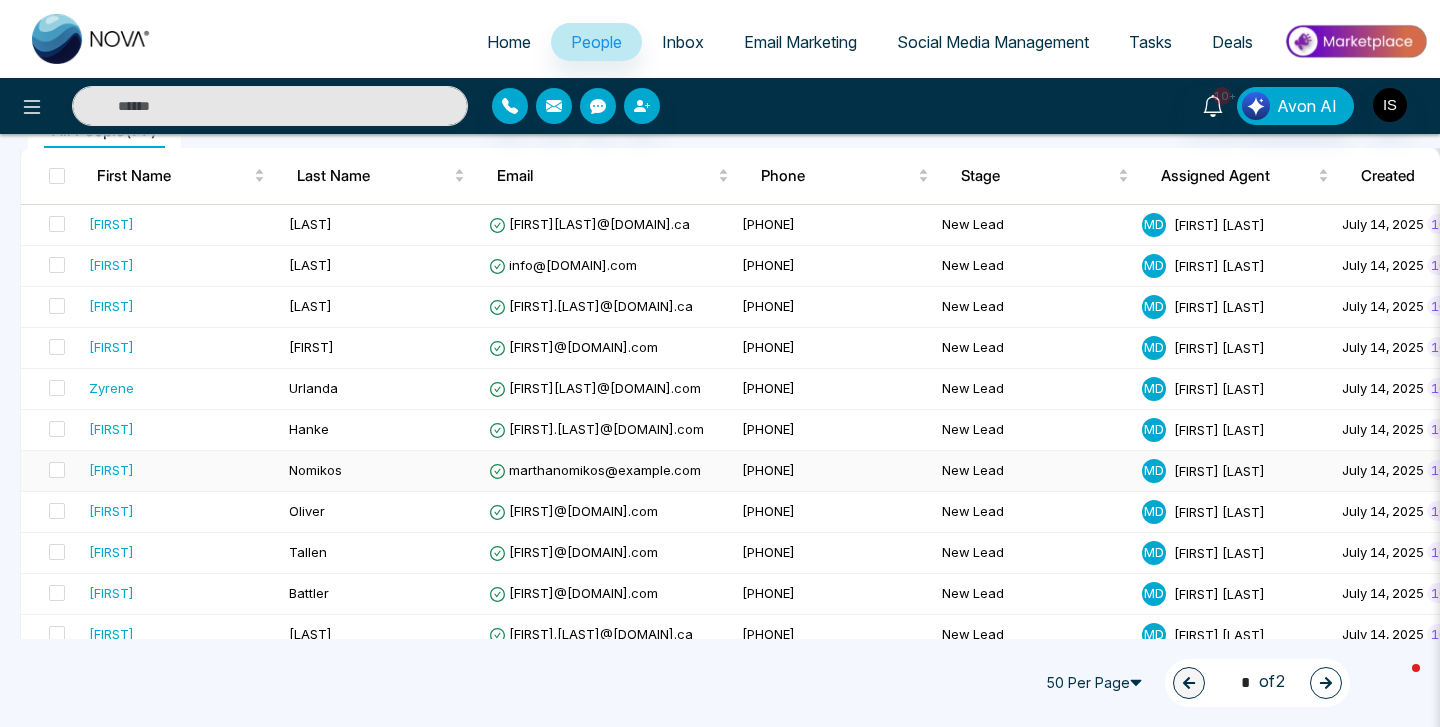 click on "marthanomikos@example.com" at bounding box center [595, 470] 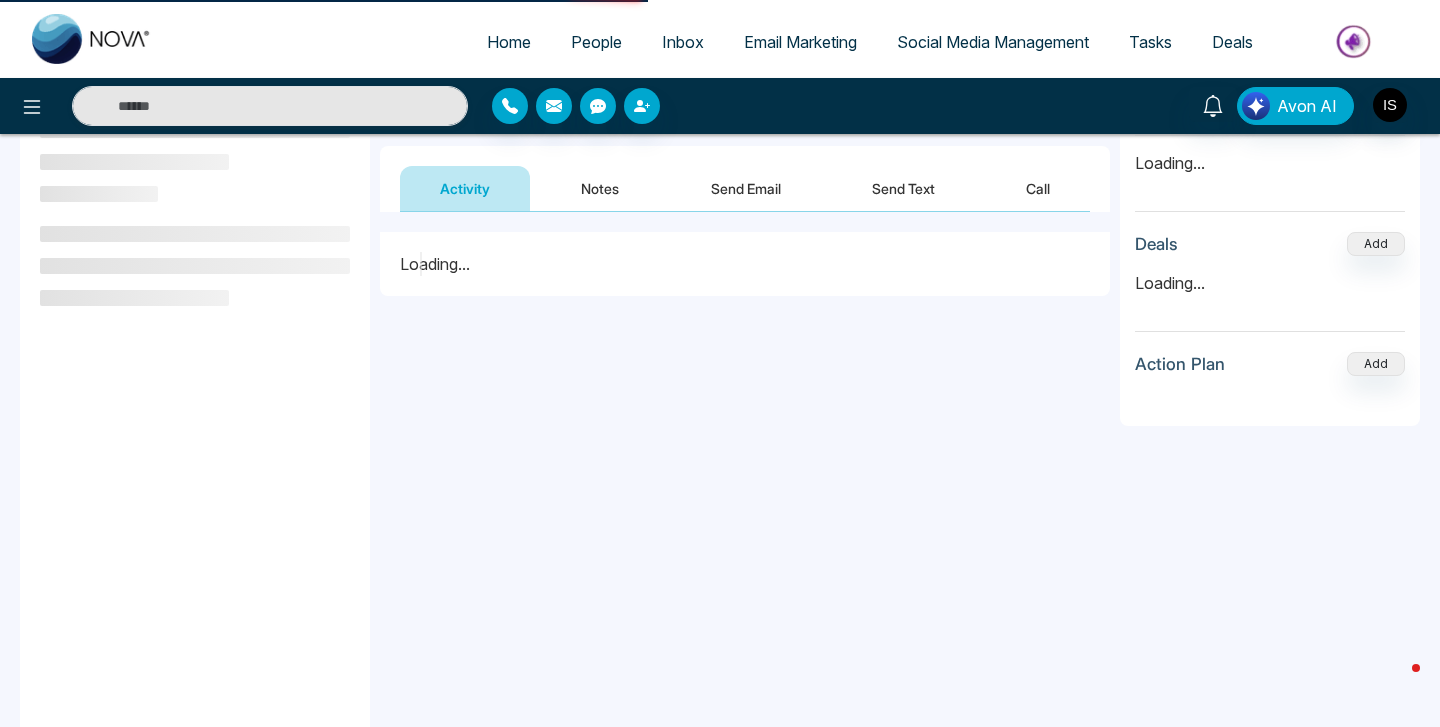 scroll, scrollTop: 0, scrollLeft: 0, axis: both 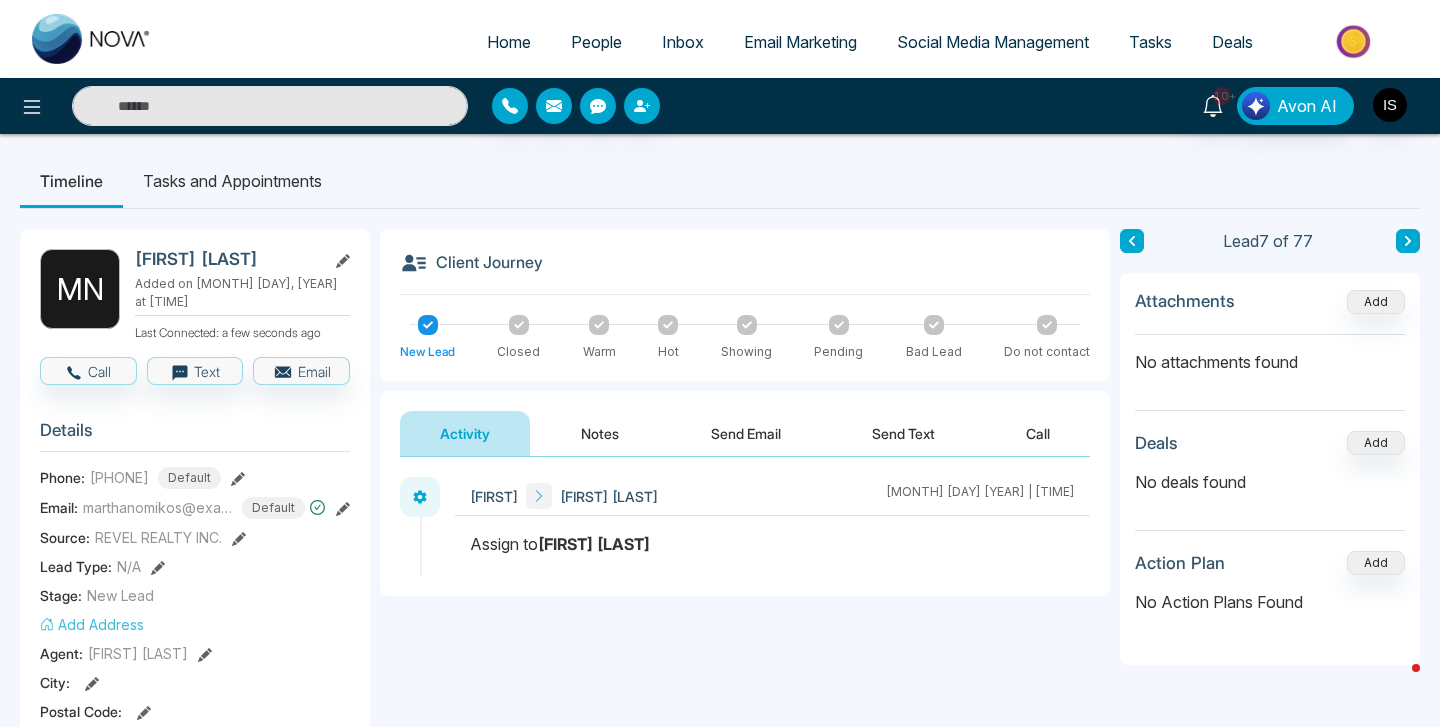 click on "Home" at bounding box center (509, 42) 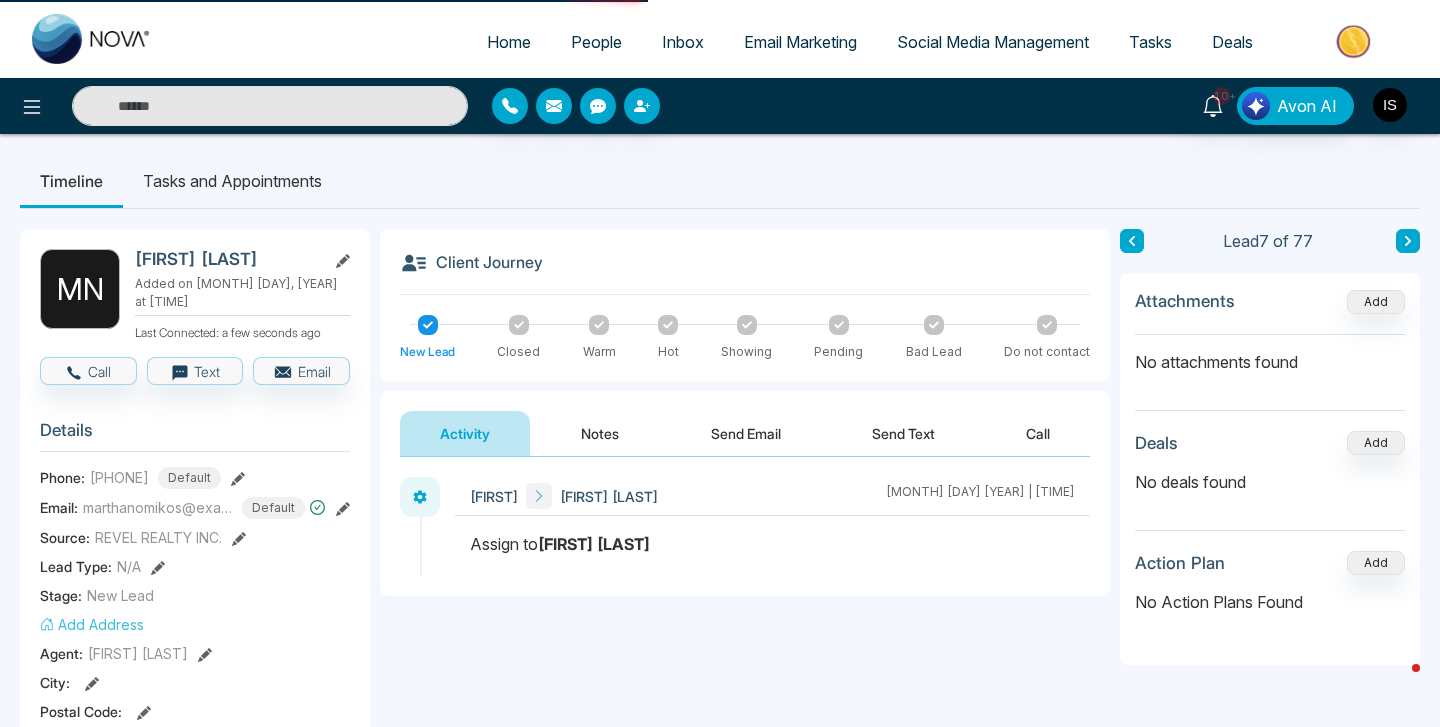 select on "*" 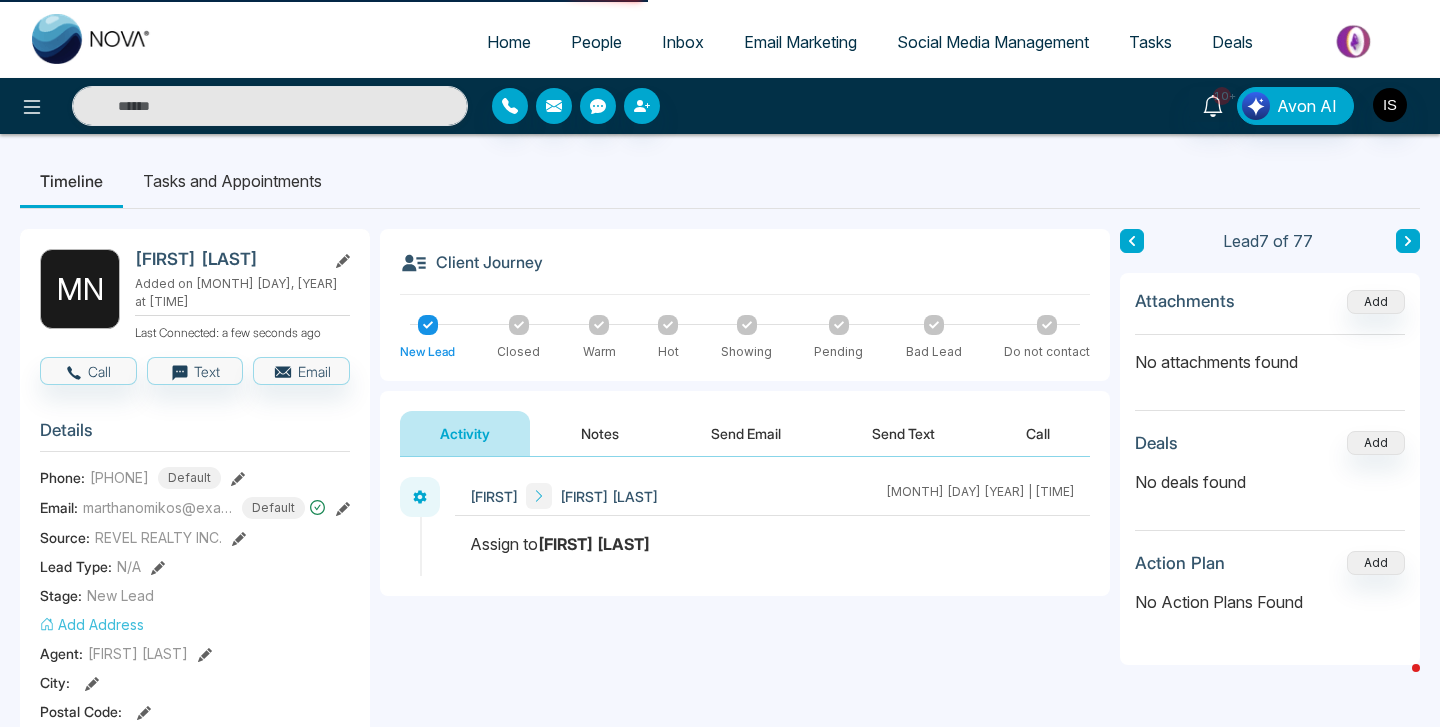 select on "*" 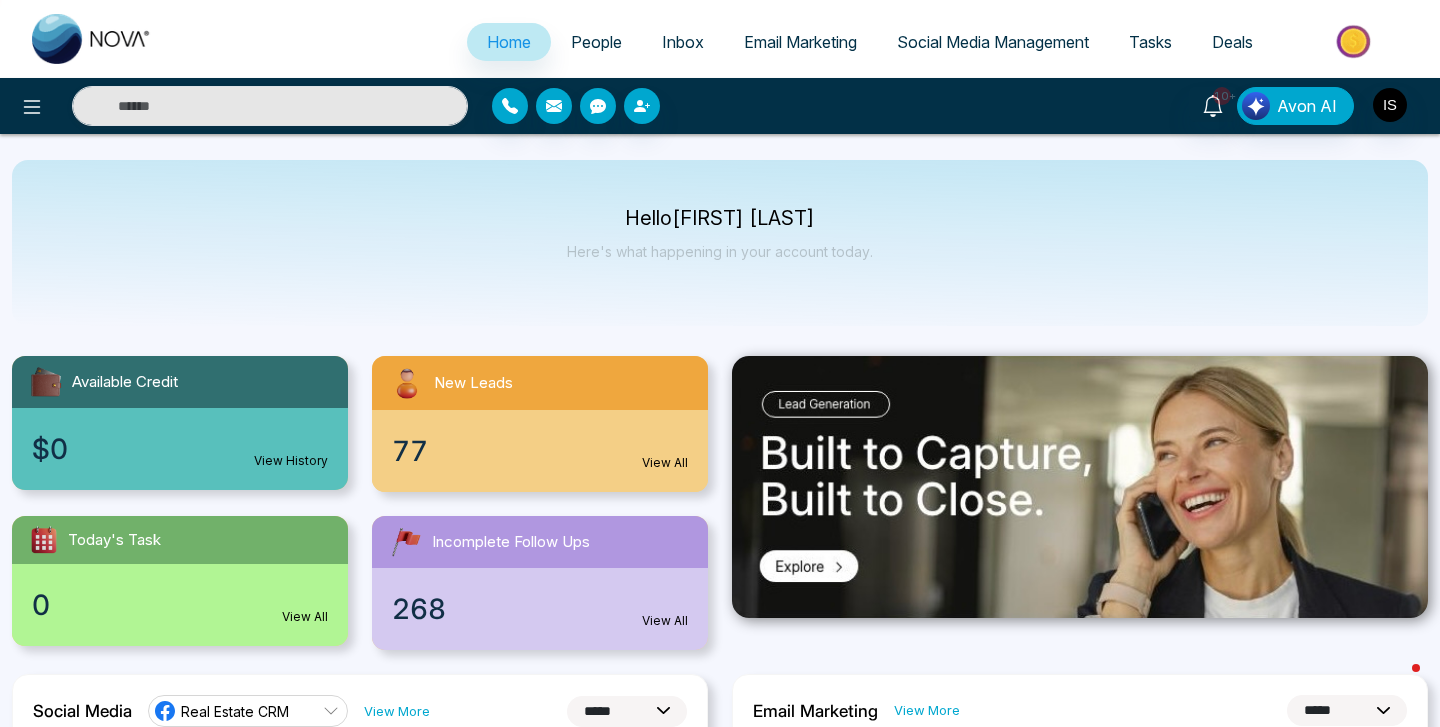 click on "77 View All" at bounding box center [540, 451] 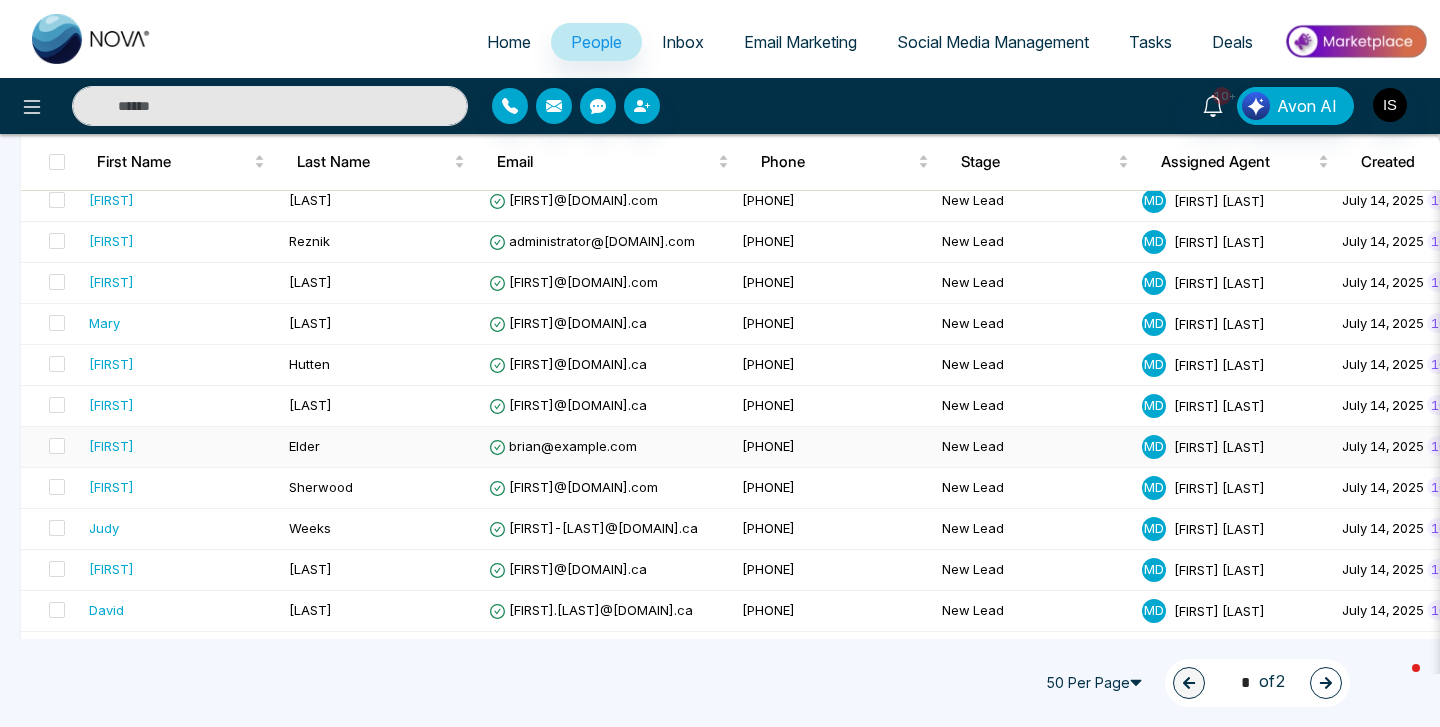 scroll, scrollTop: 1690, scrollLeft: 0, axis: vertical 